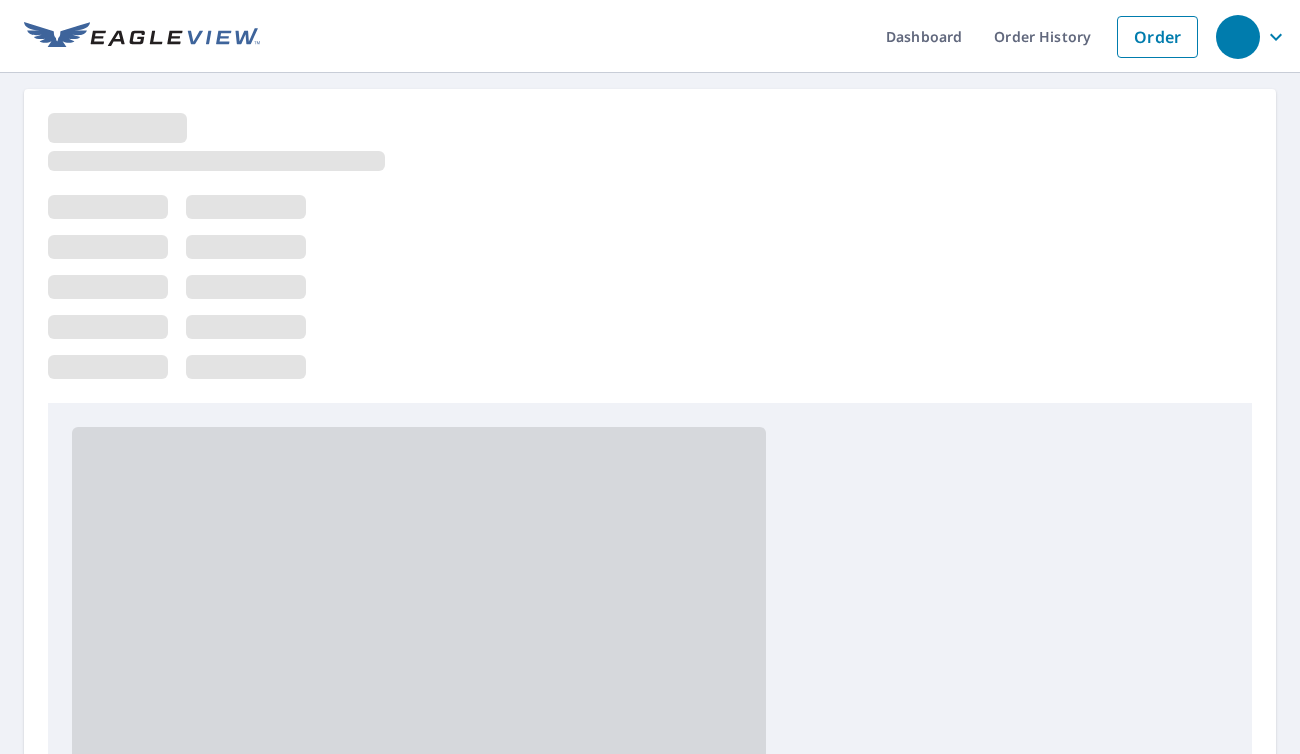 scroll, scrollTop: 0, scrollLeft: 0, axis: both 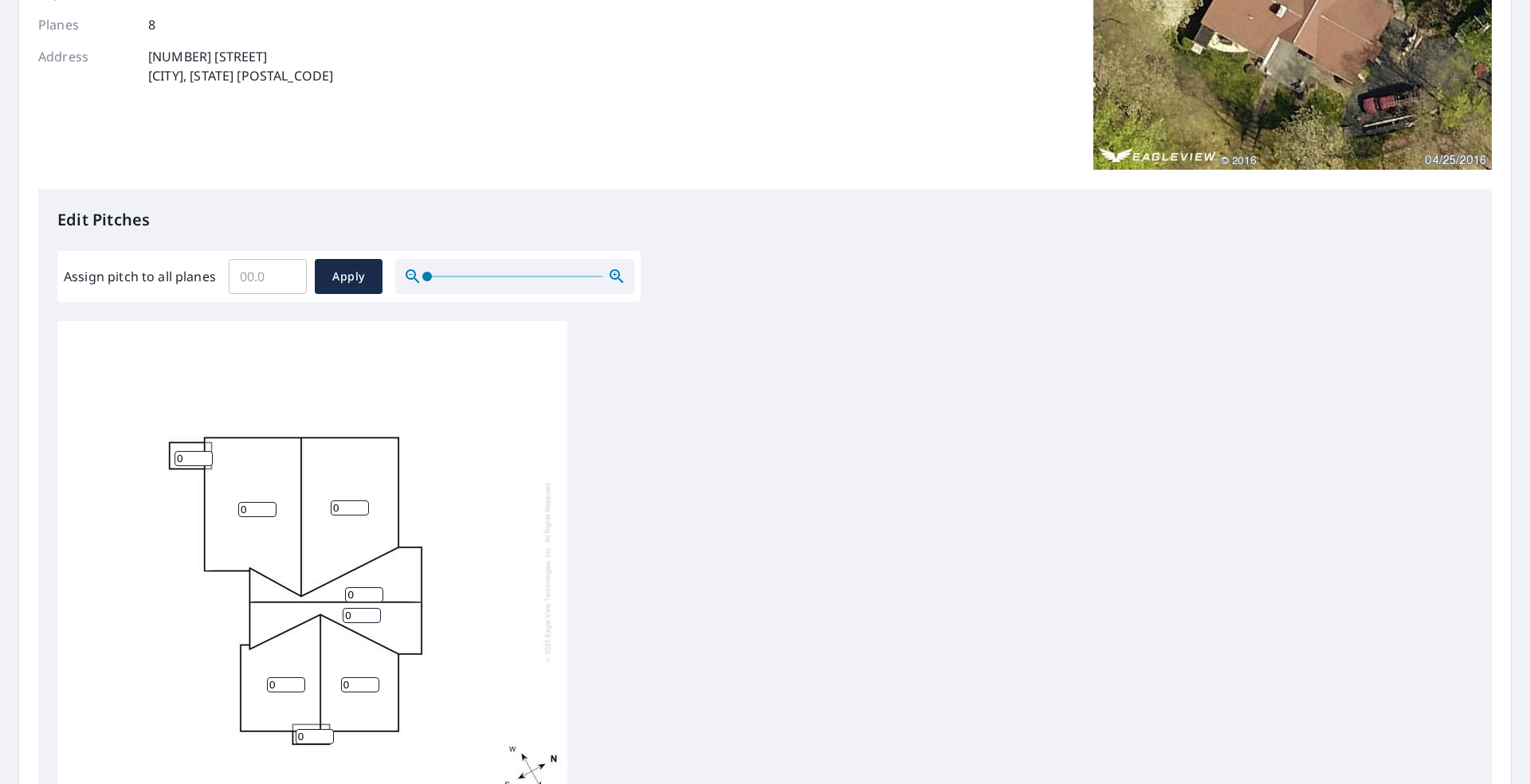 click on "0" at bounding box center [194, 458] 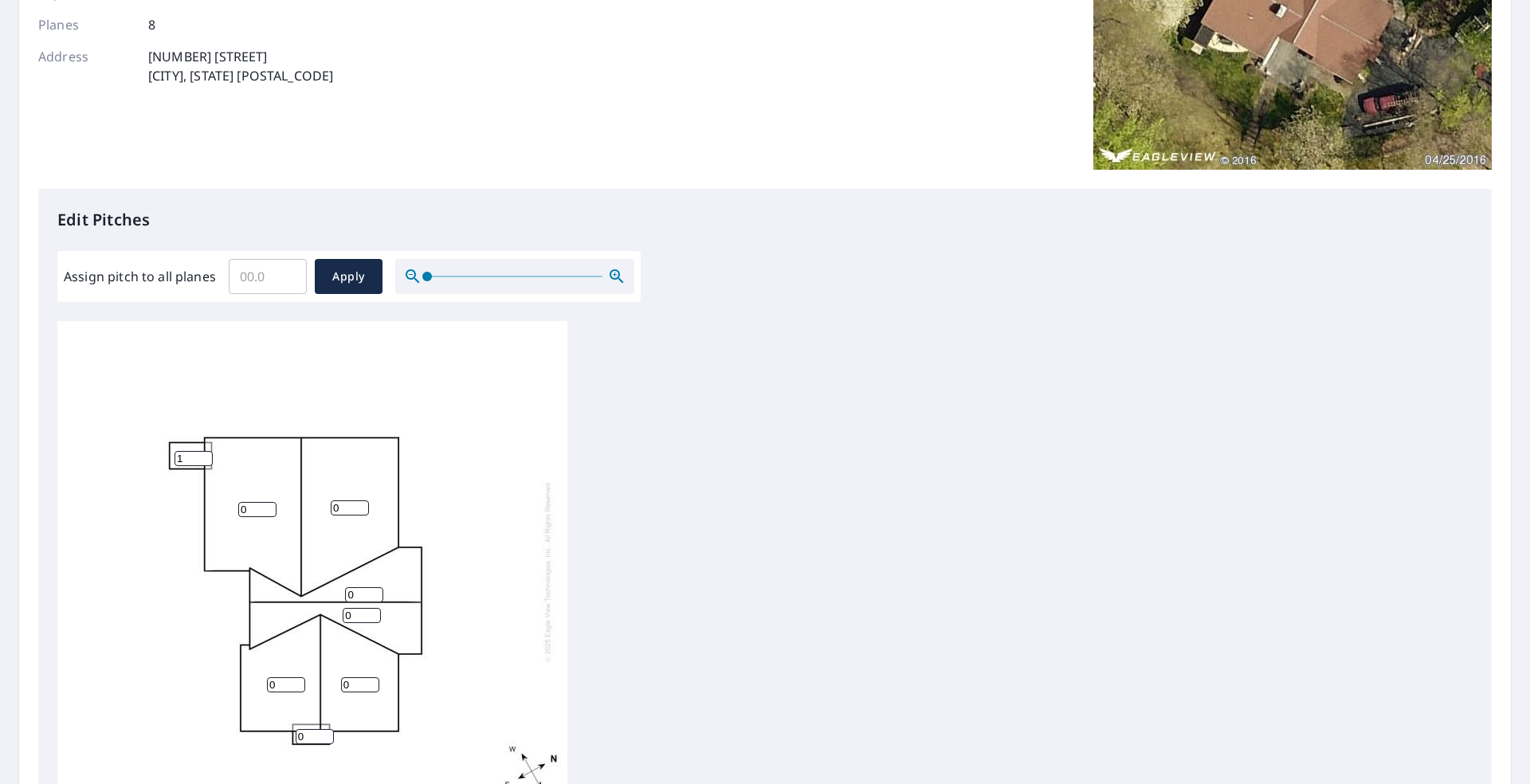 type on "1" 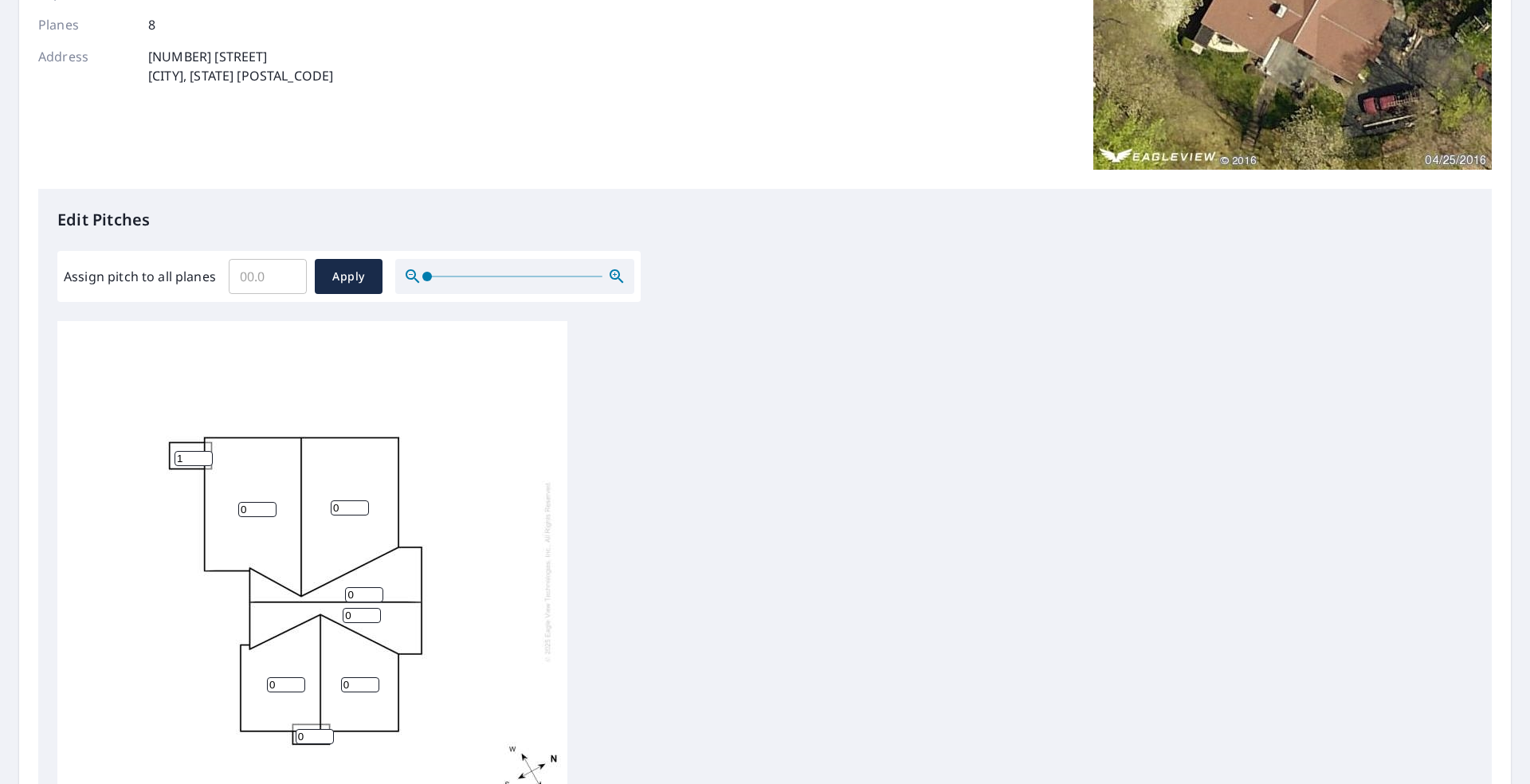 click on "0" at bounding box center [257, 509] 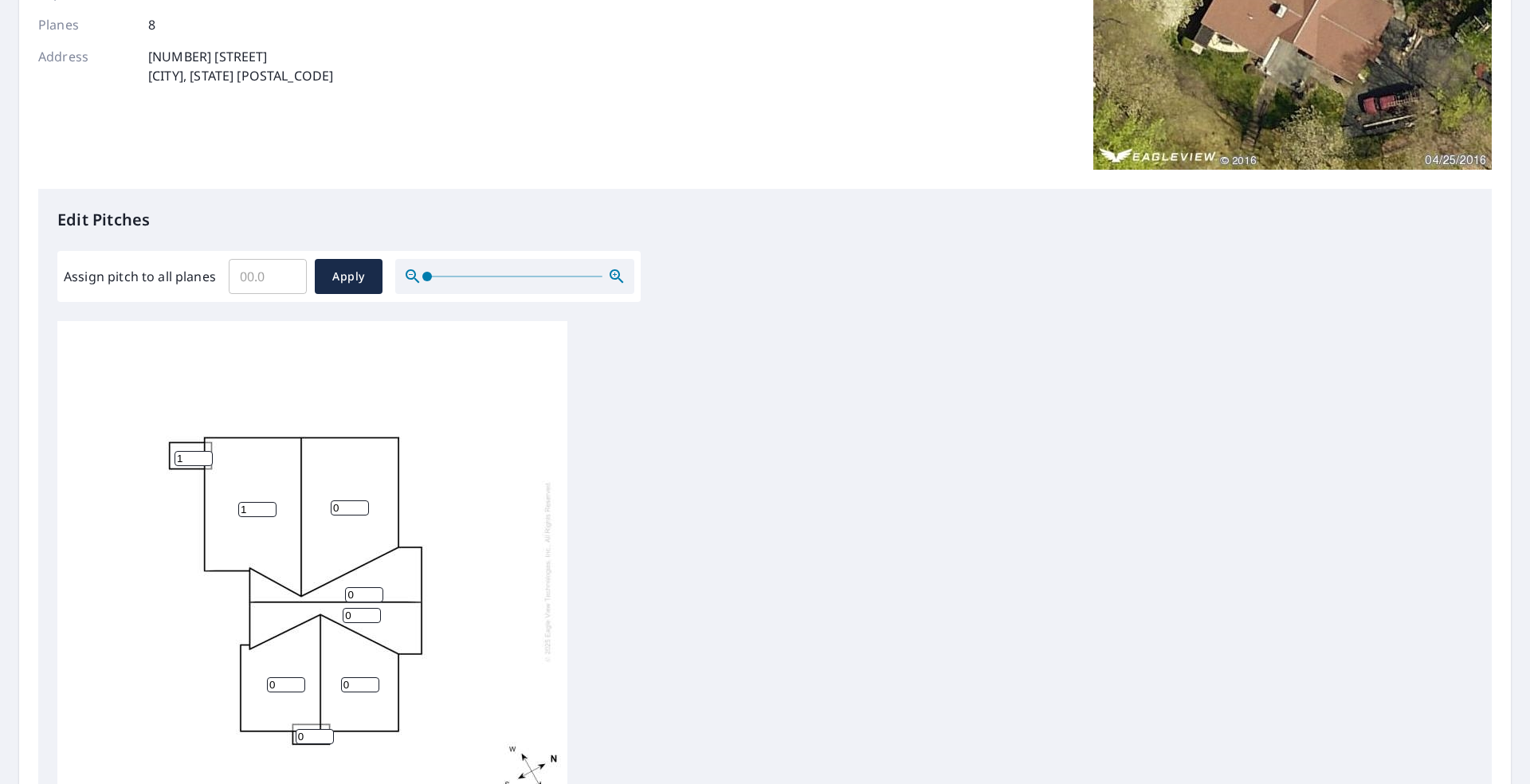 click on "1" at bounding box center [257, 509] 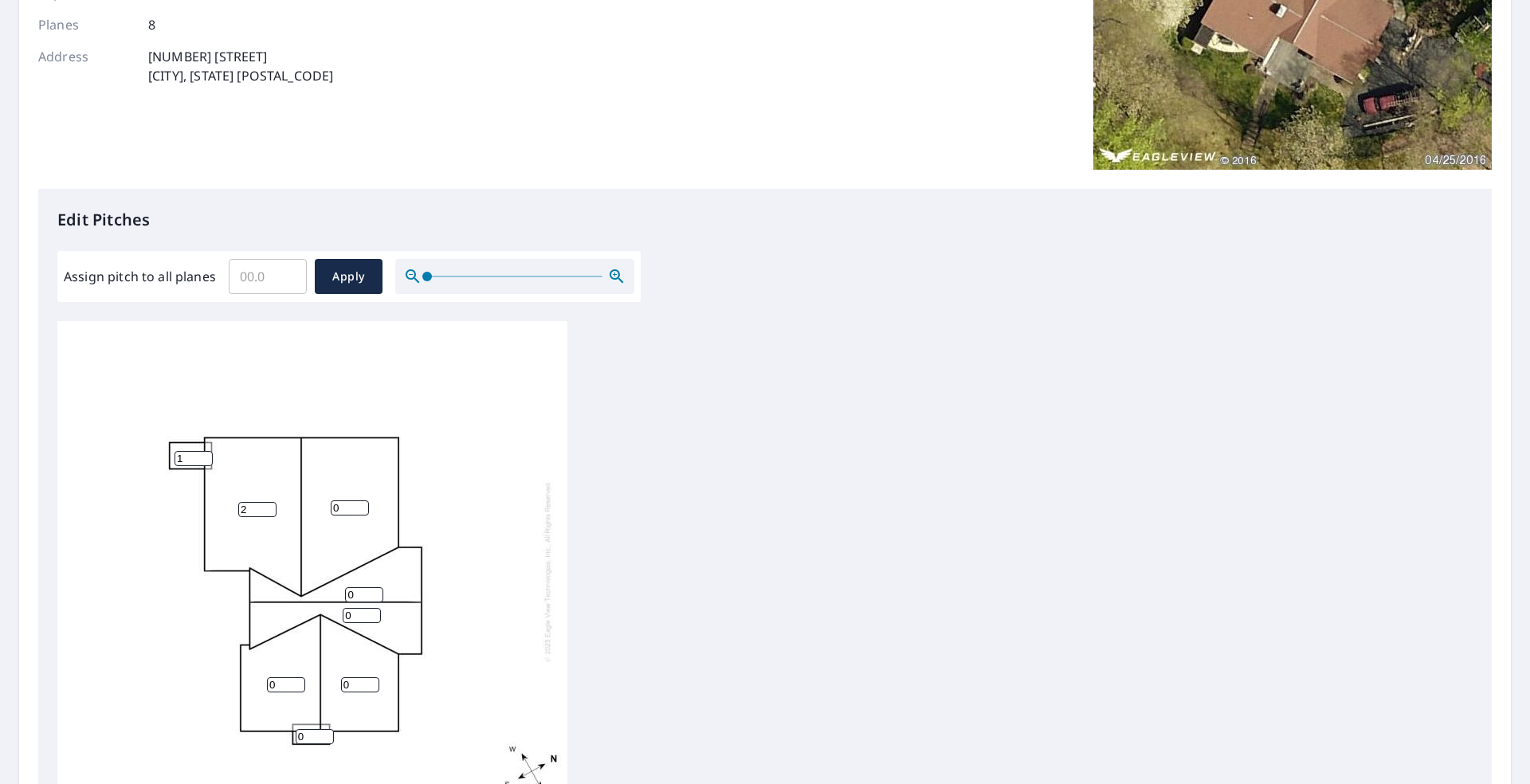 click on "2" at bounding box center [257, 509] 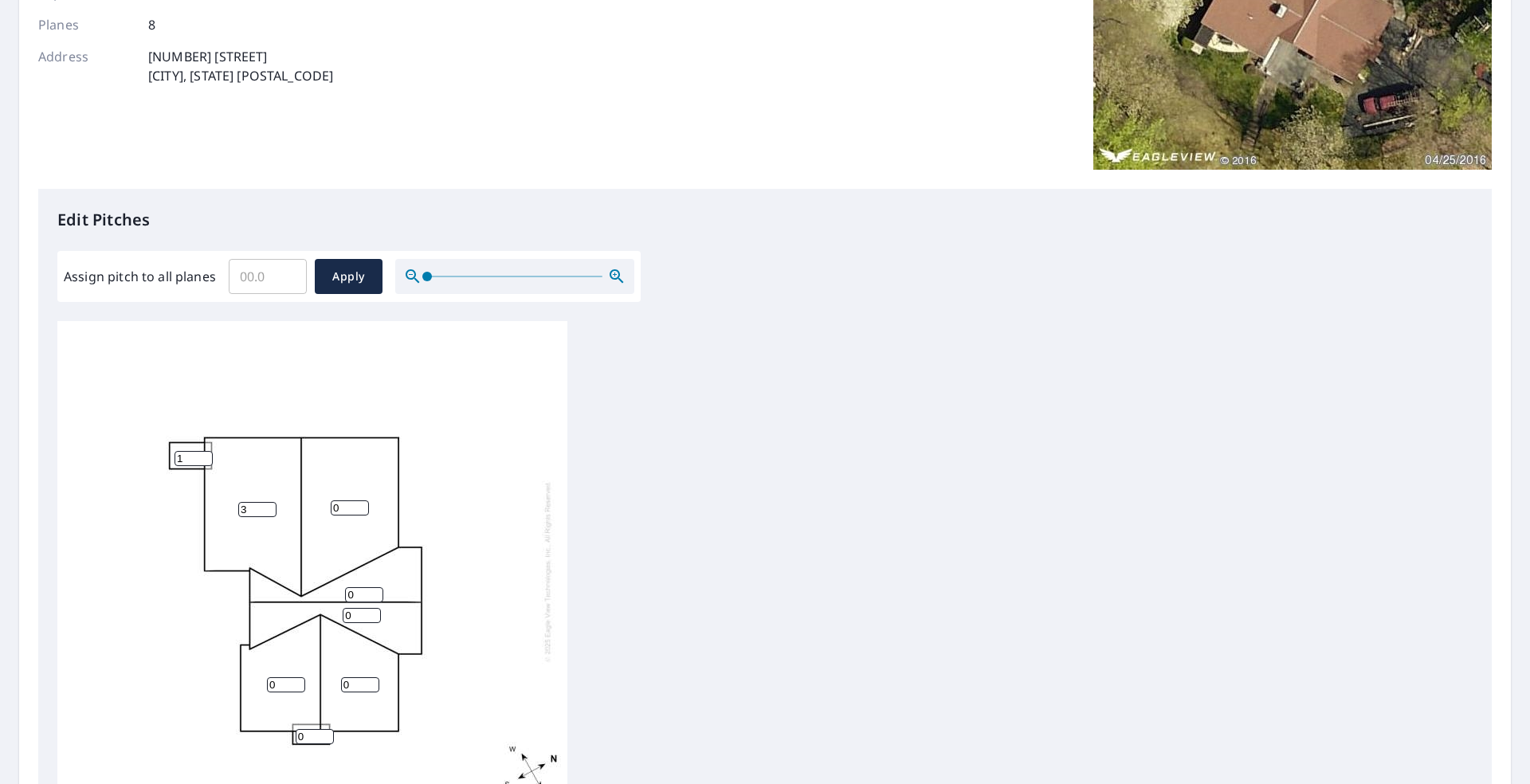 click on "3" at bounding box center [257, 509] 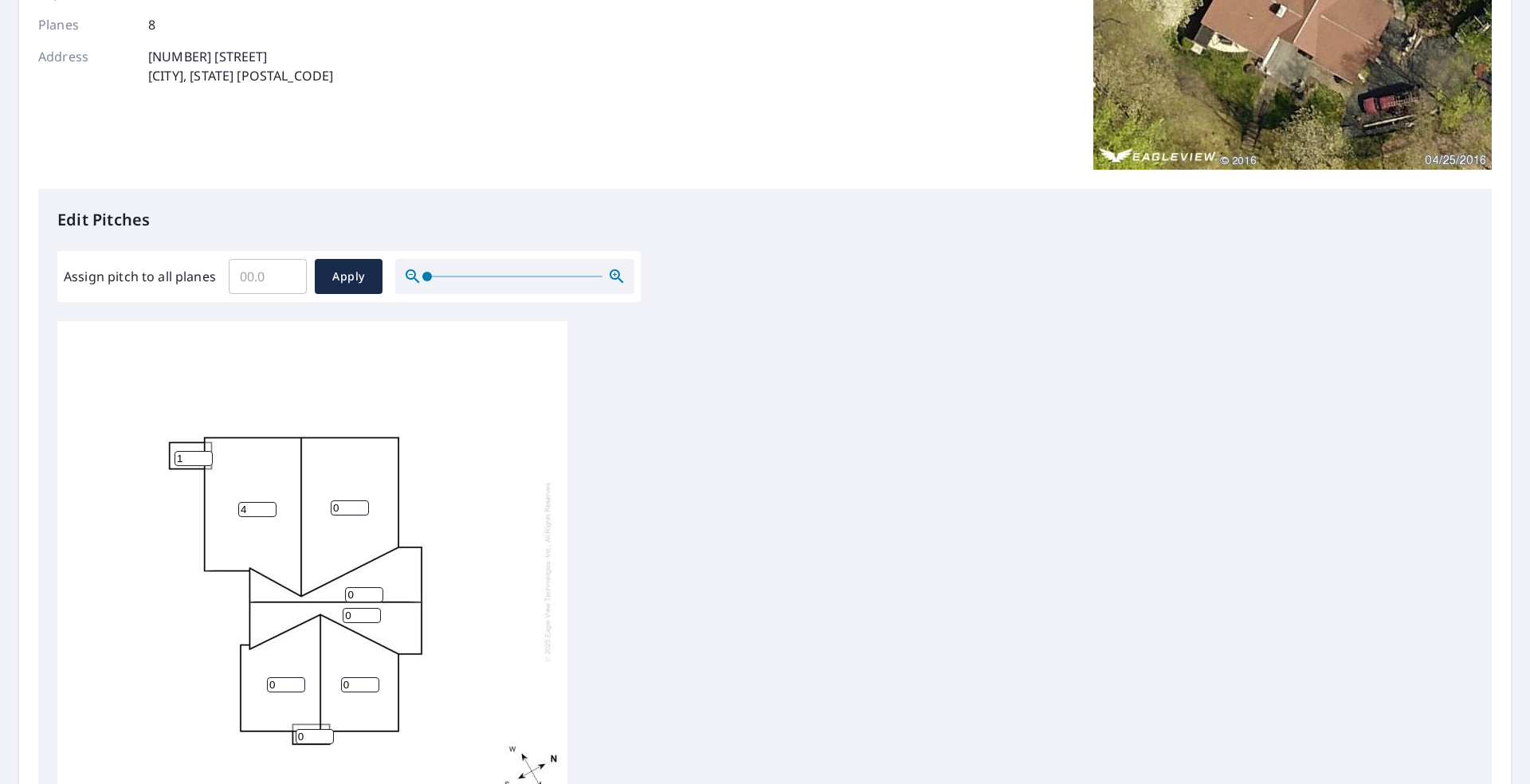 type on "4" 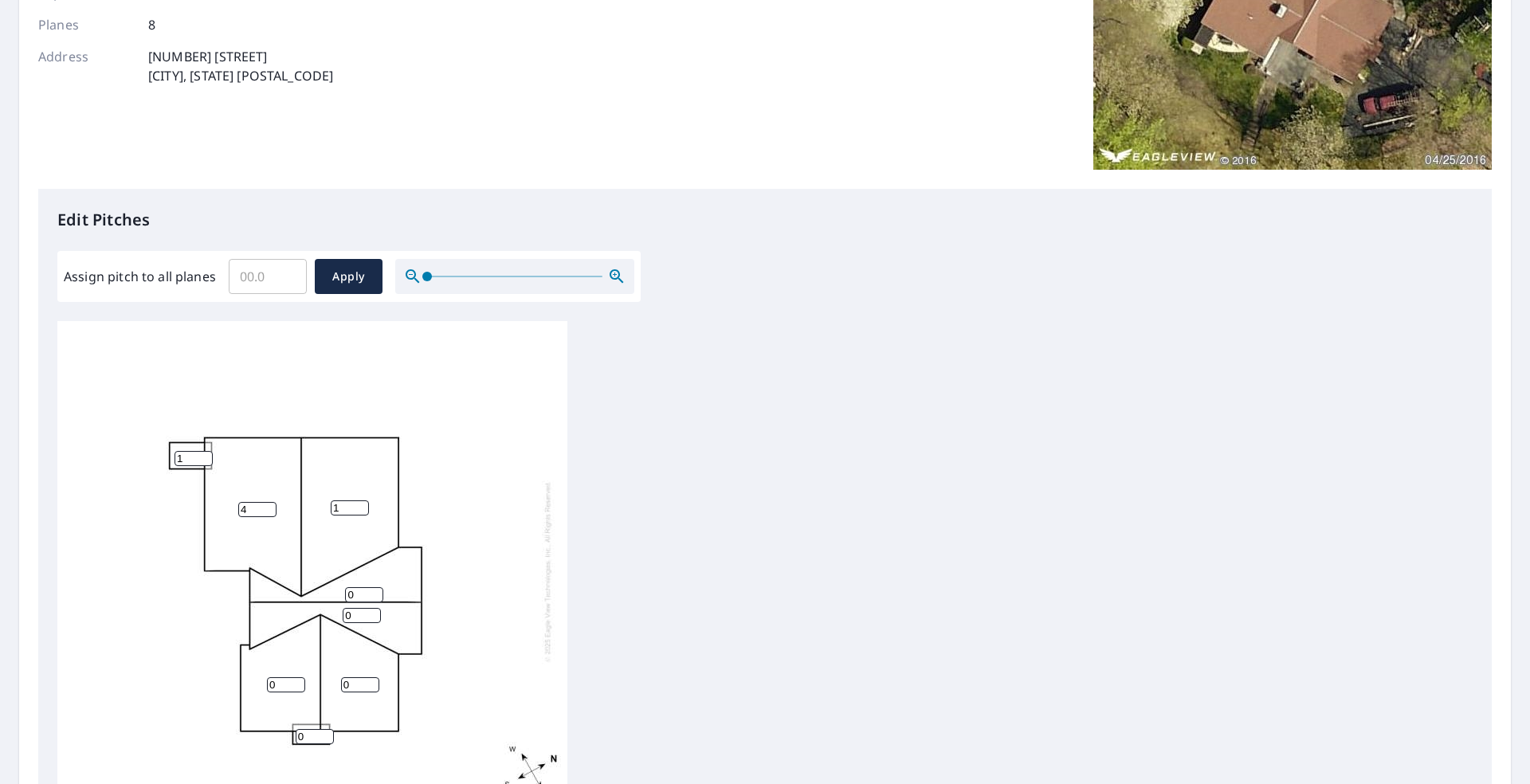 click on "1" at bounding box center (350, 508) 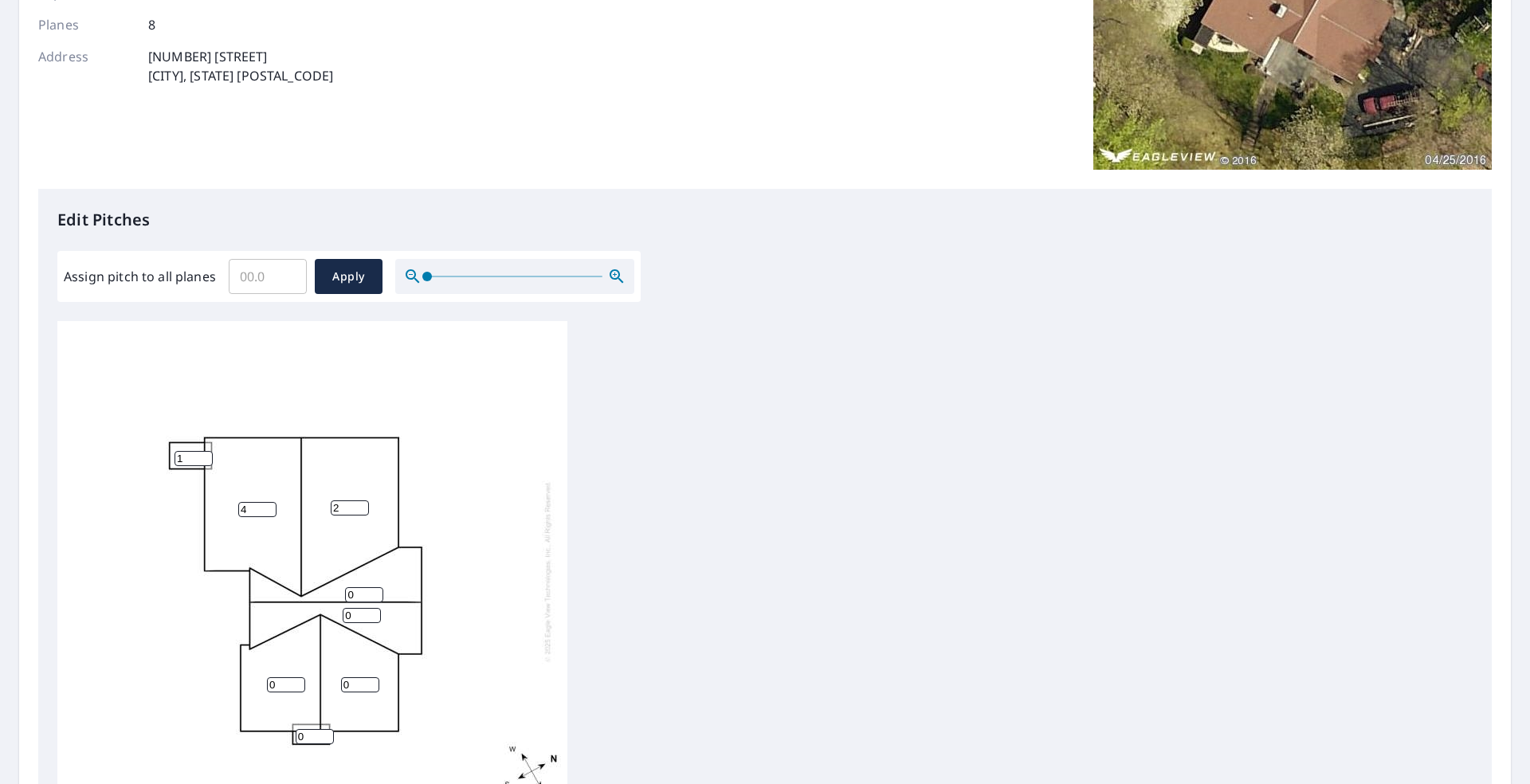 click on "2" at bounding box center [350, 508] 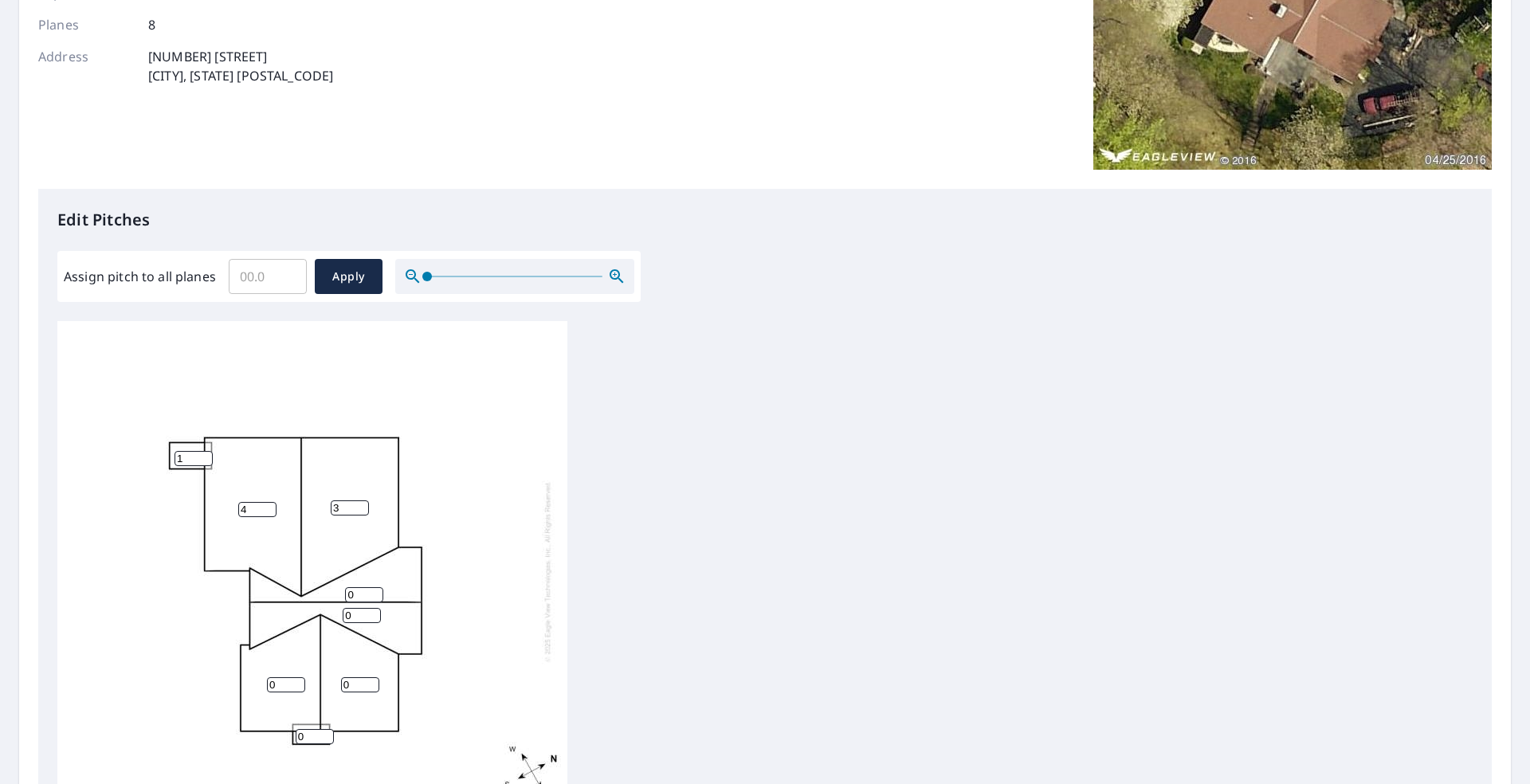 click on "3" at bounding box center [350, 508] 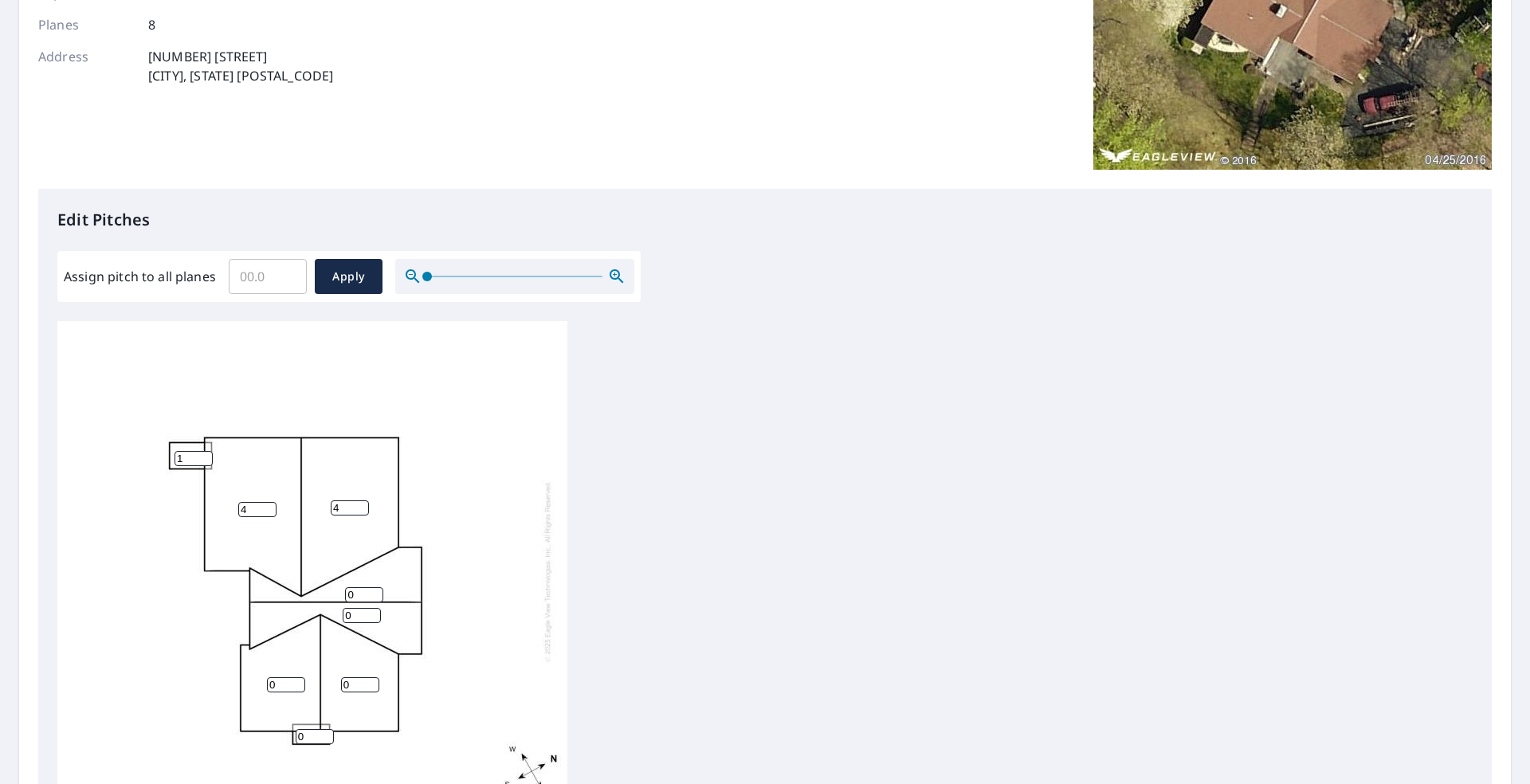 type on "4" 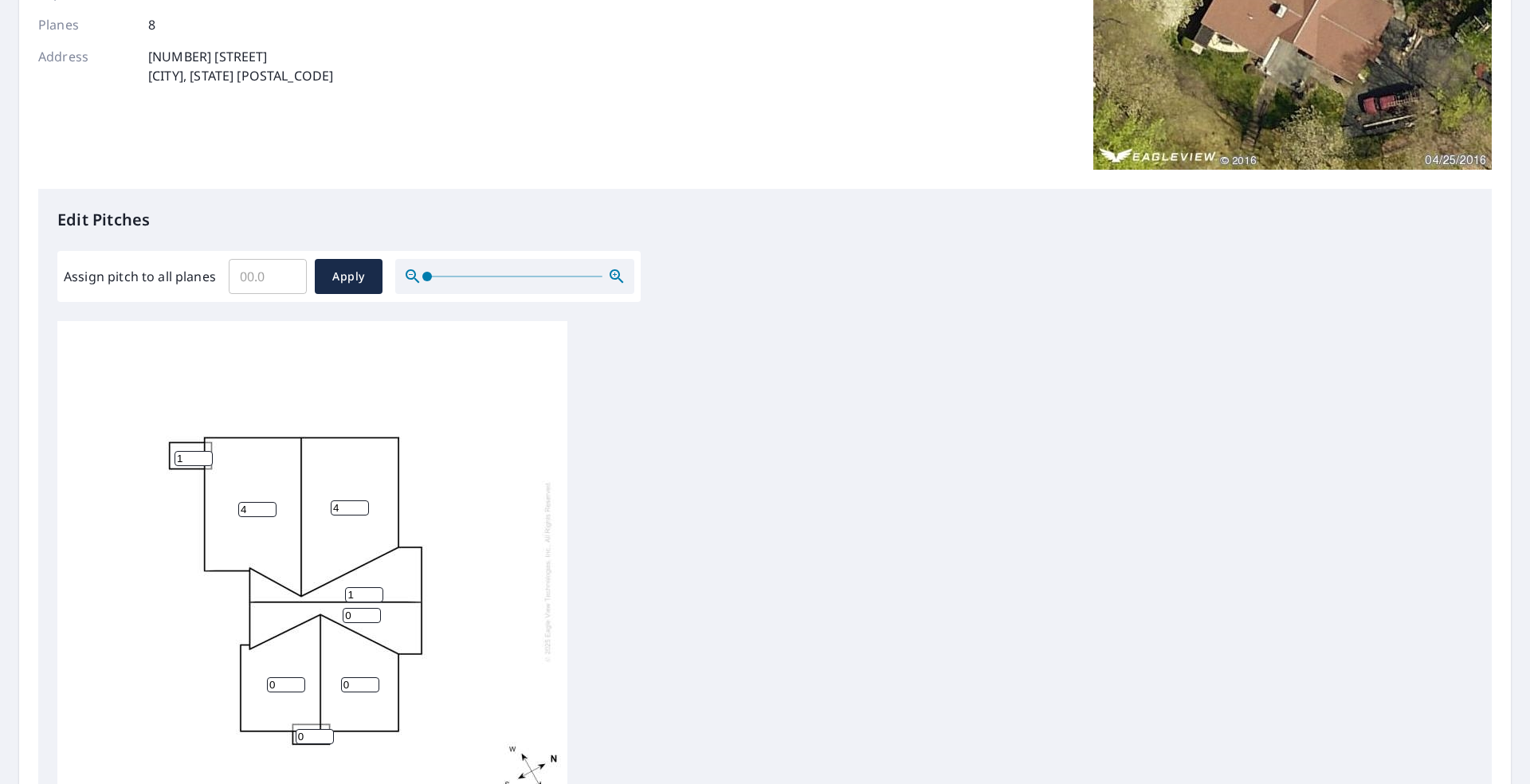 click on "1" at bounding box center (364, 594) 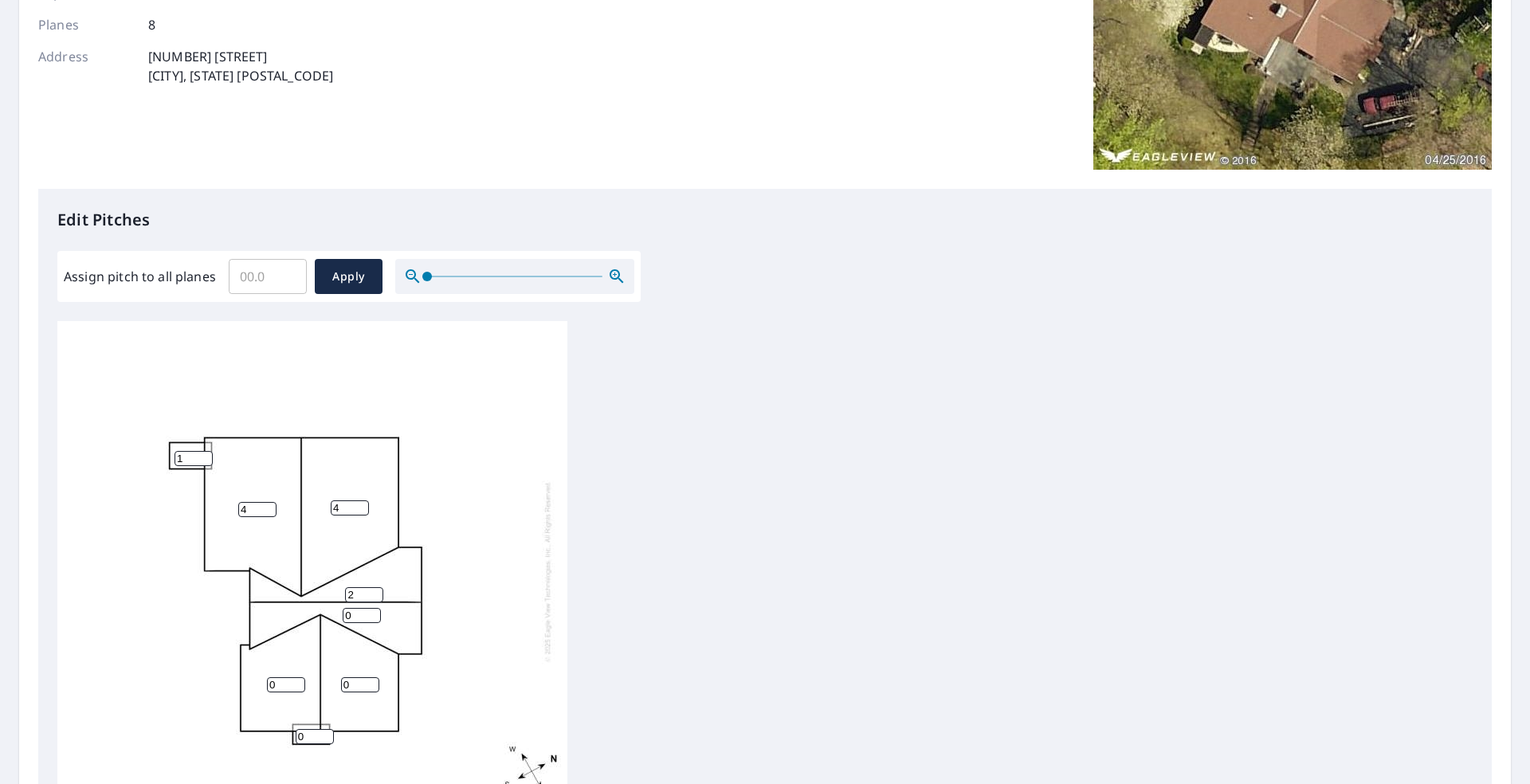 click on "2" at bounding box center [364, 594] 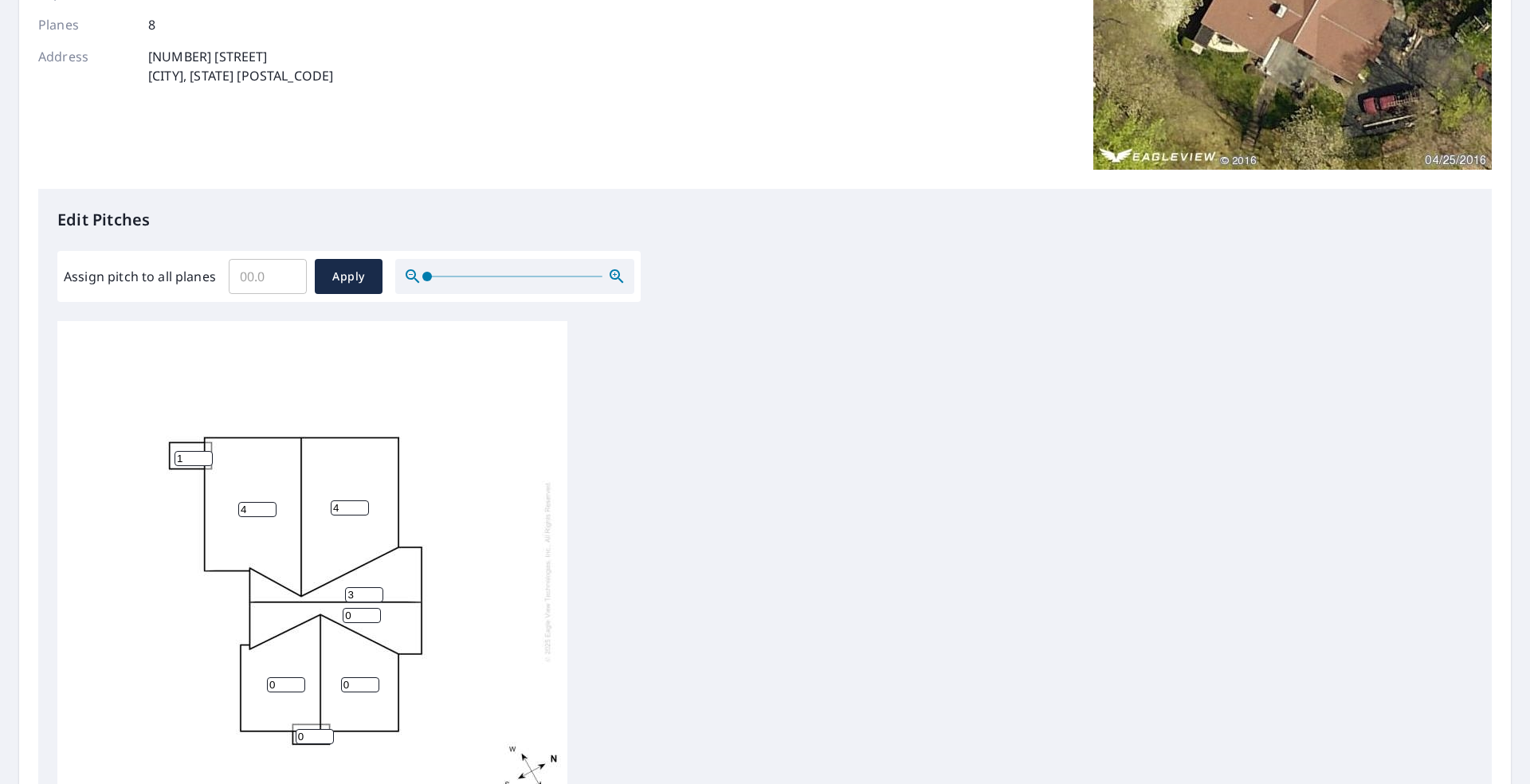 click on "3" at bounding box center [364, 594] 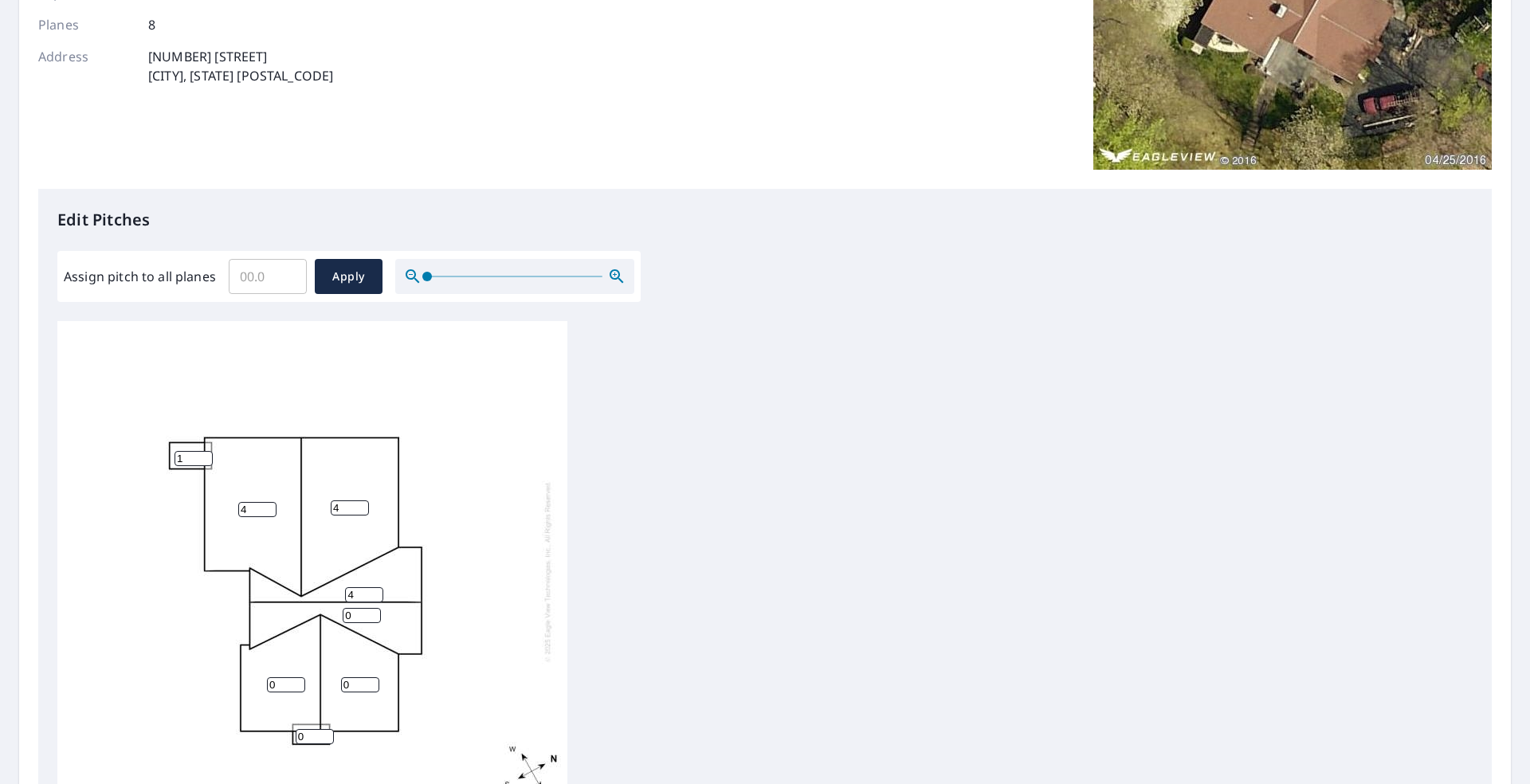 click on "4" at bounding box center [364, 594] 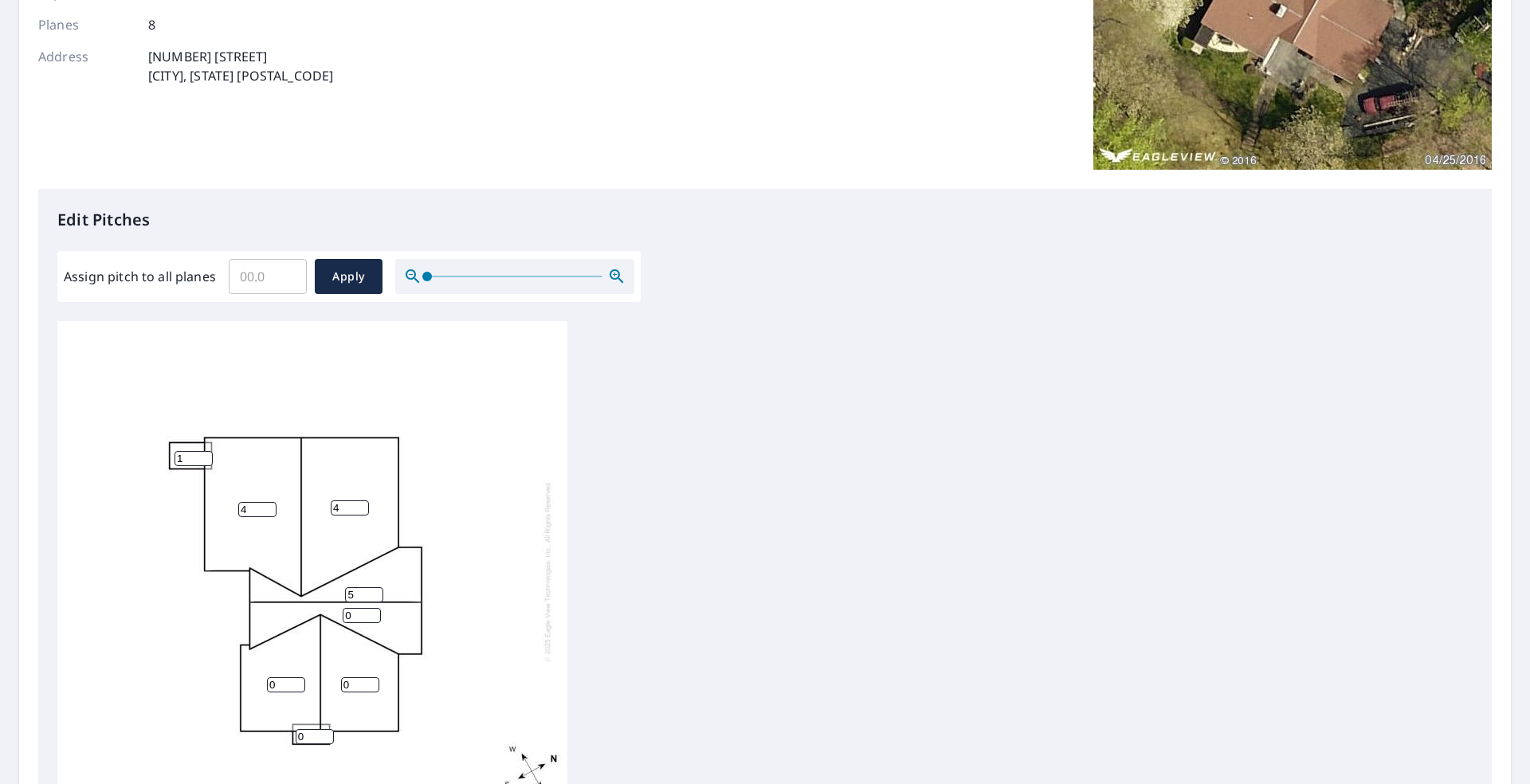 click on "5" at bounding box center [364, 594] 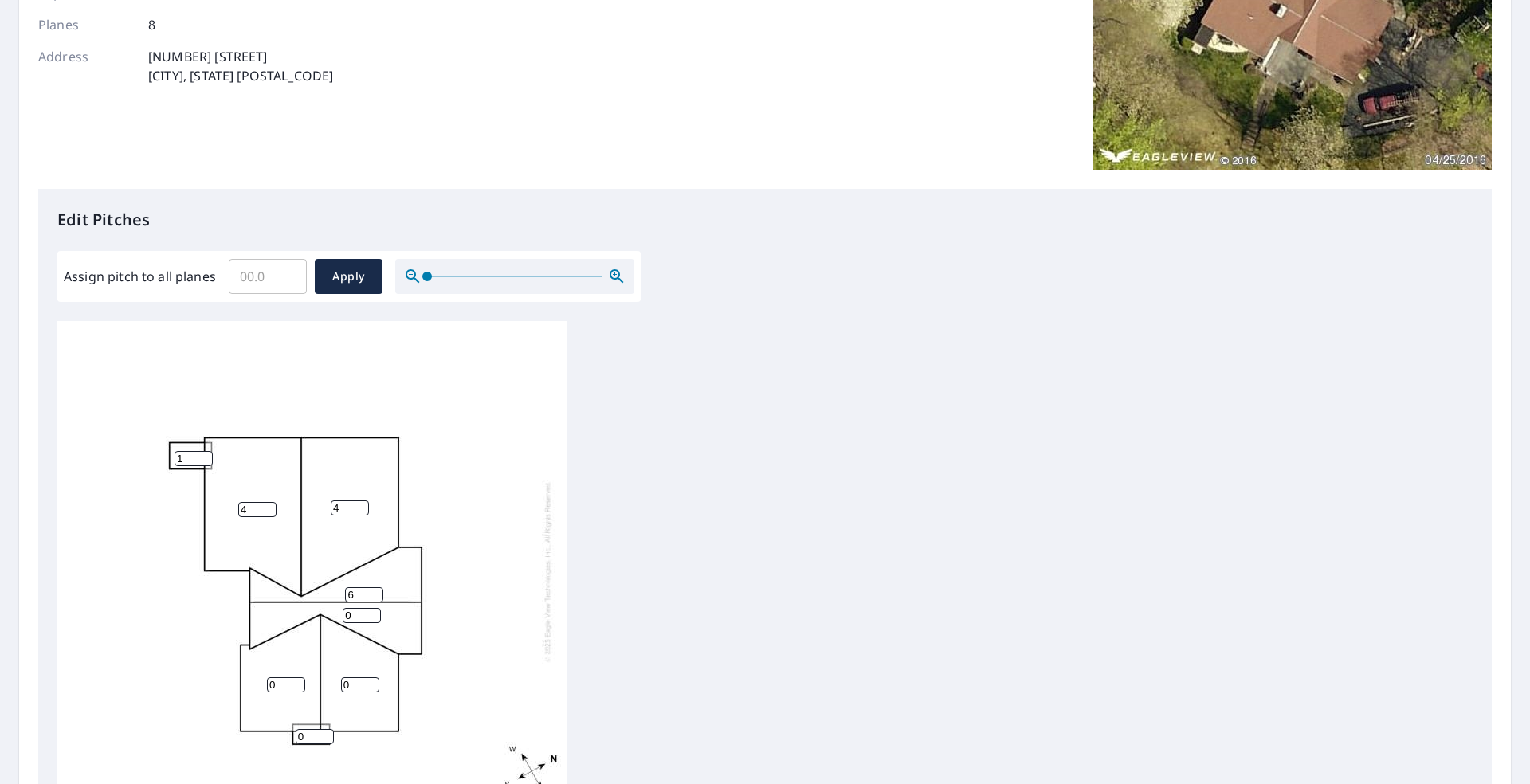 click on "6" at bounding box center (364, 594) 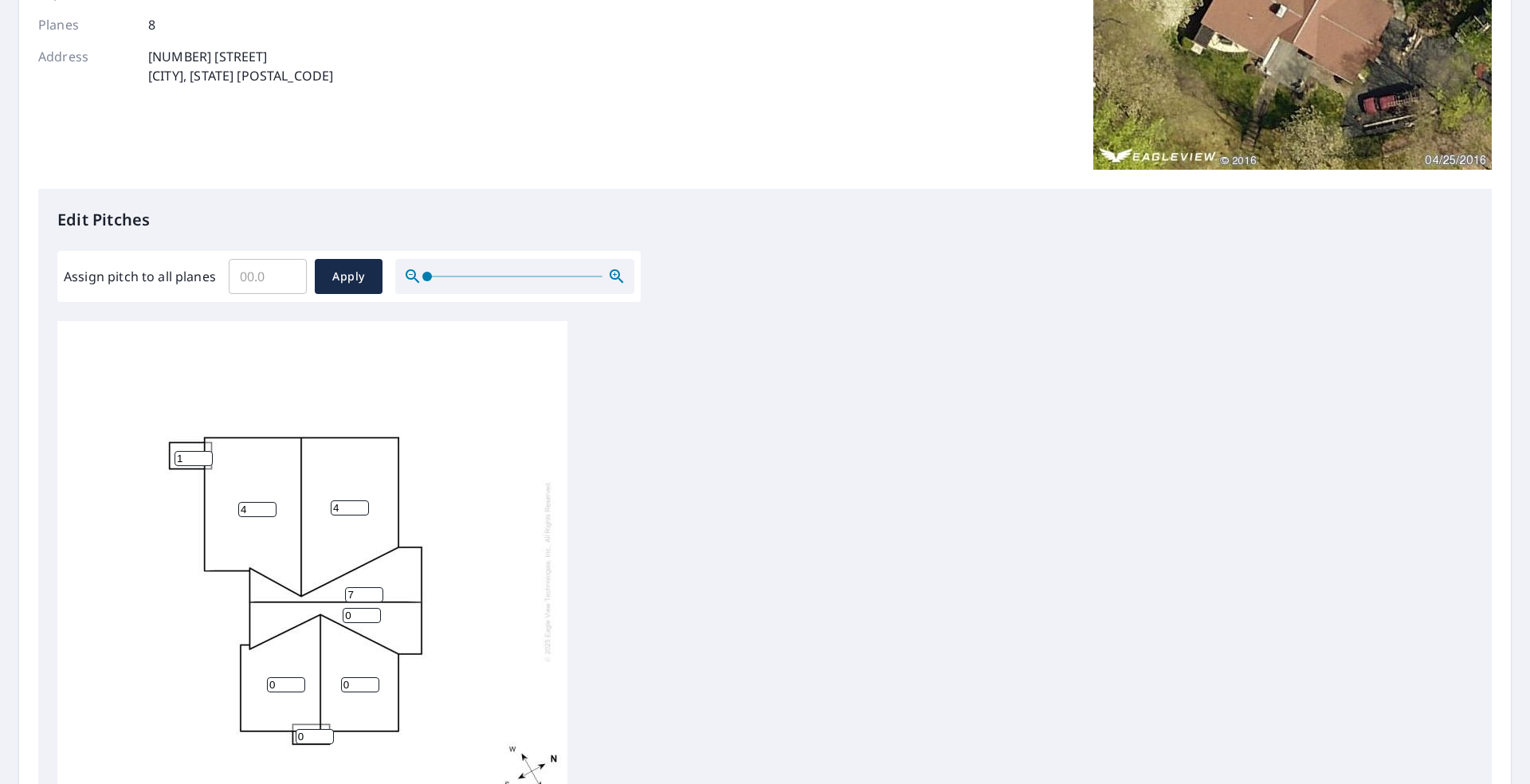 click on "7" at bounding box center [364, 594] 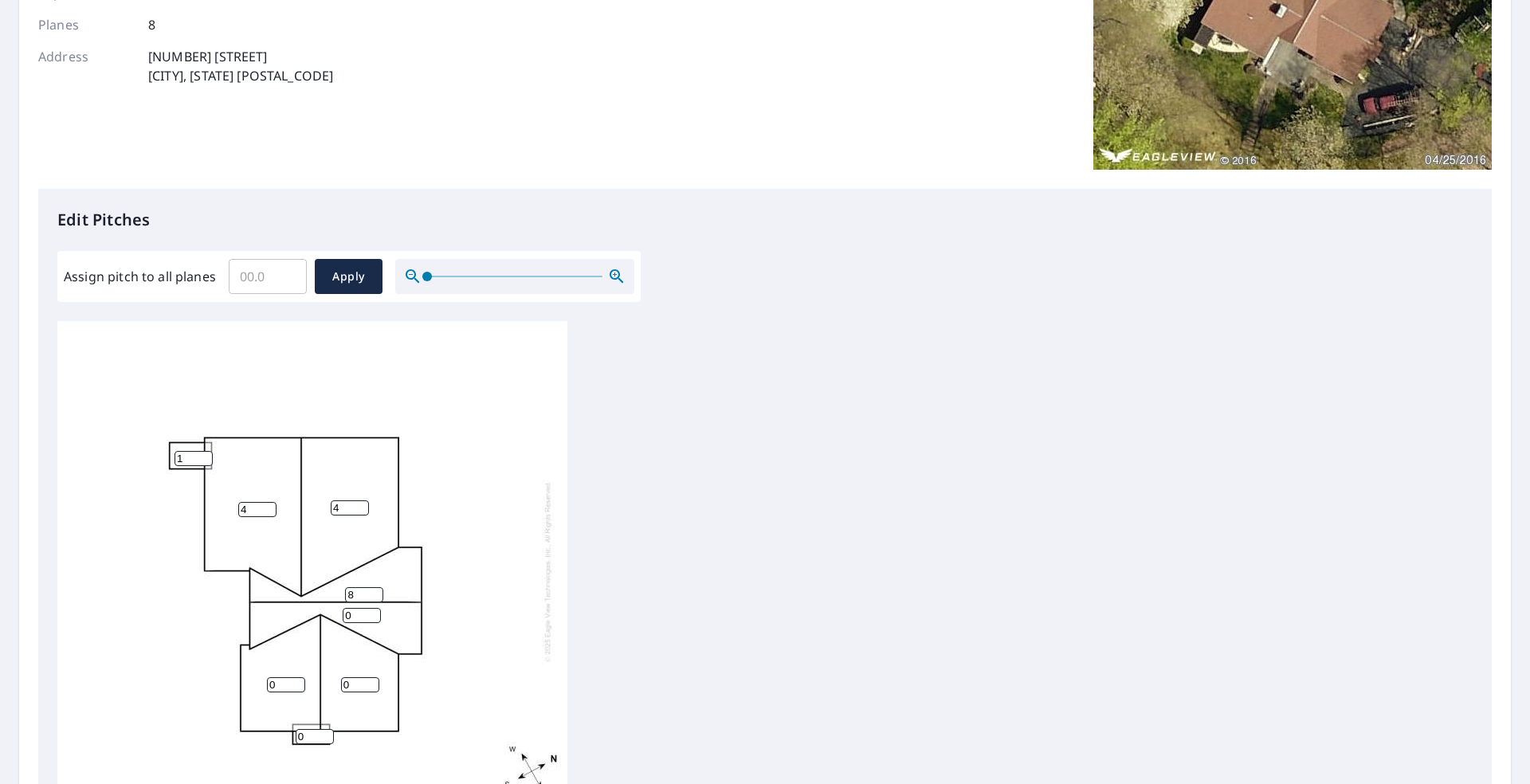 type on "8" 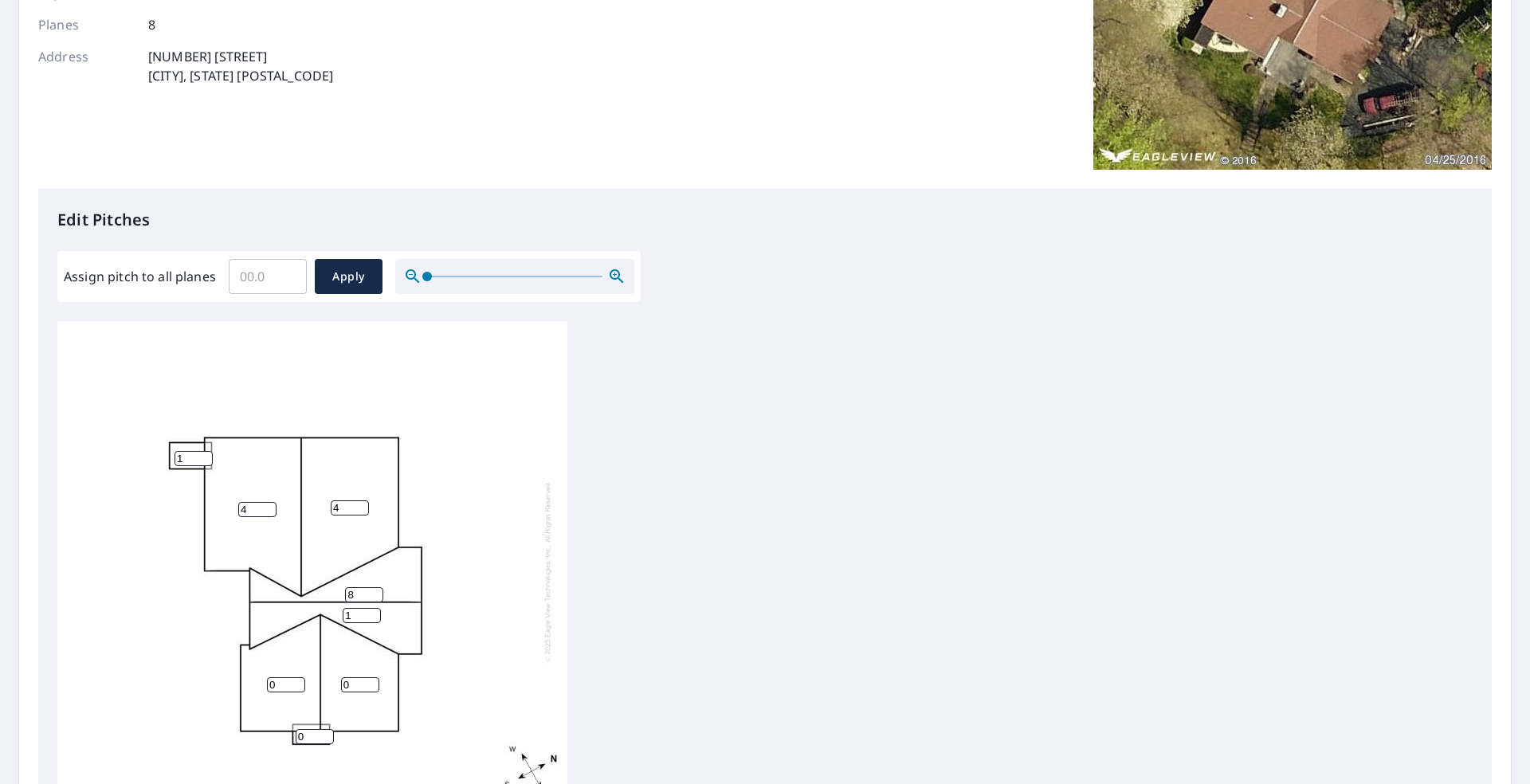click on "1" at bounding box center [362, 615] 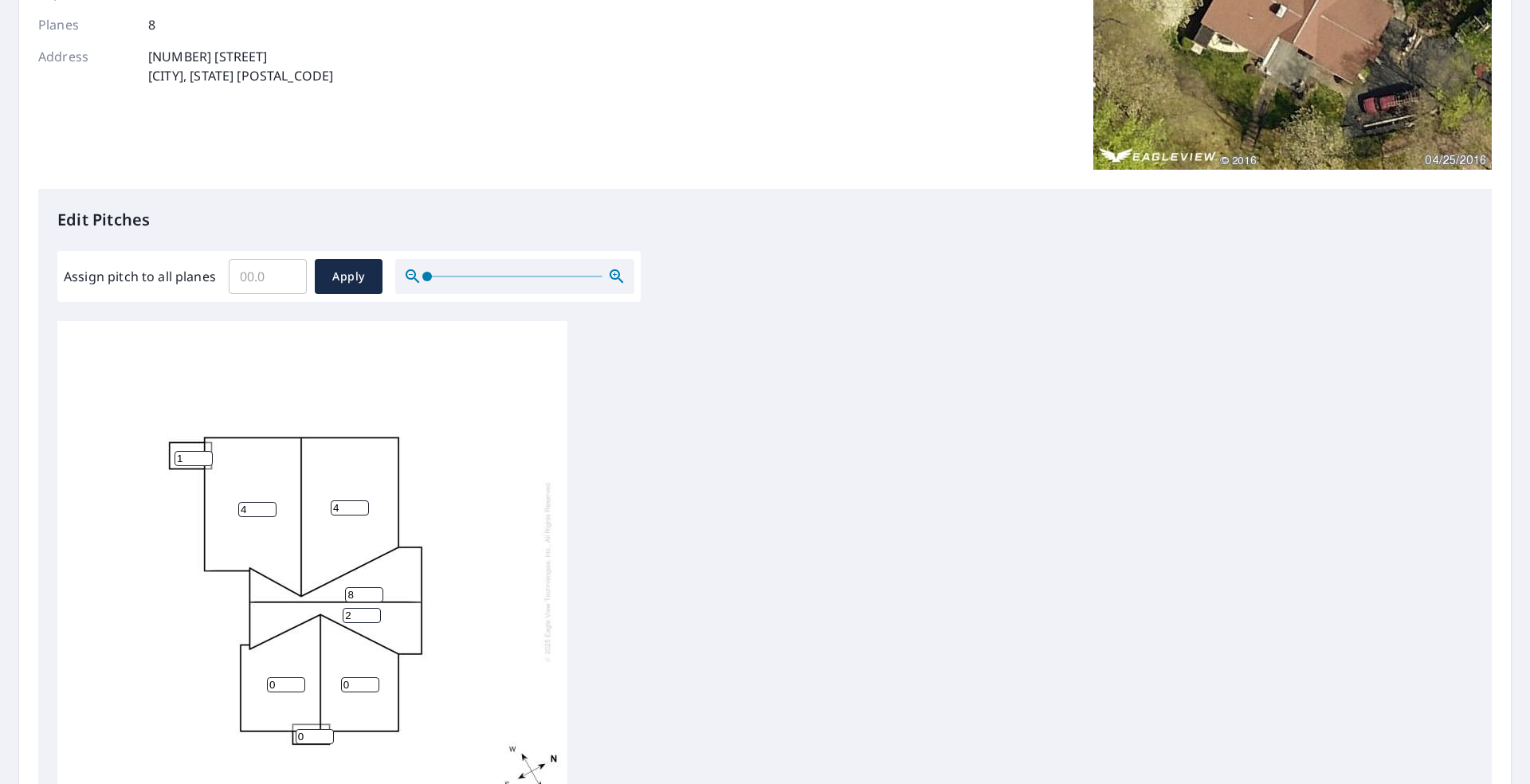 click on "2" at bounding box center [362, 615] 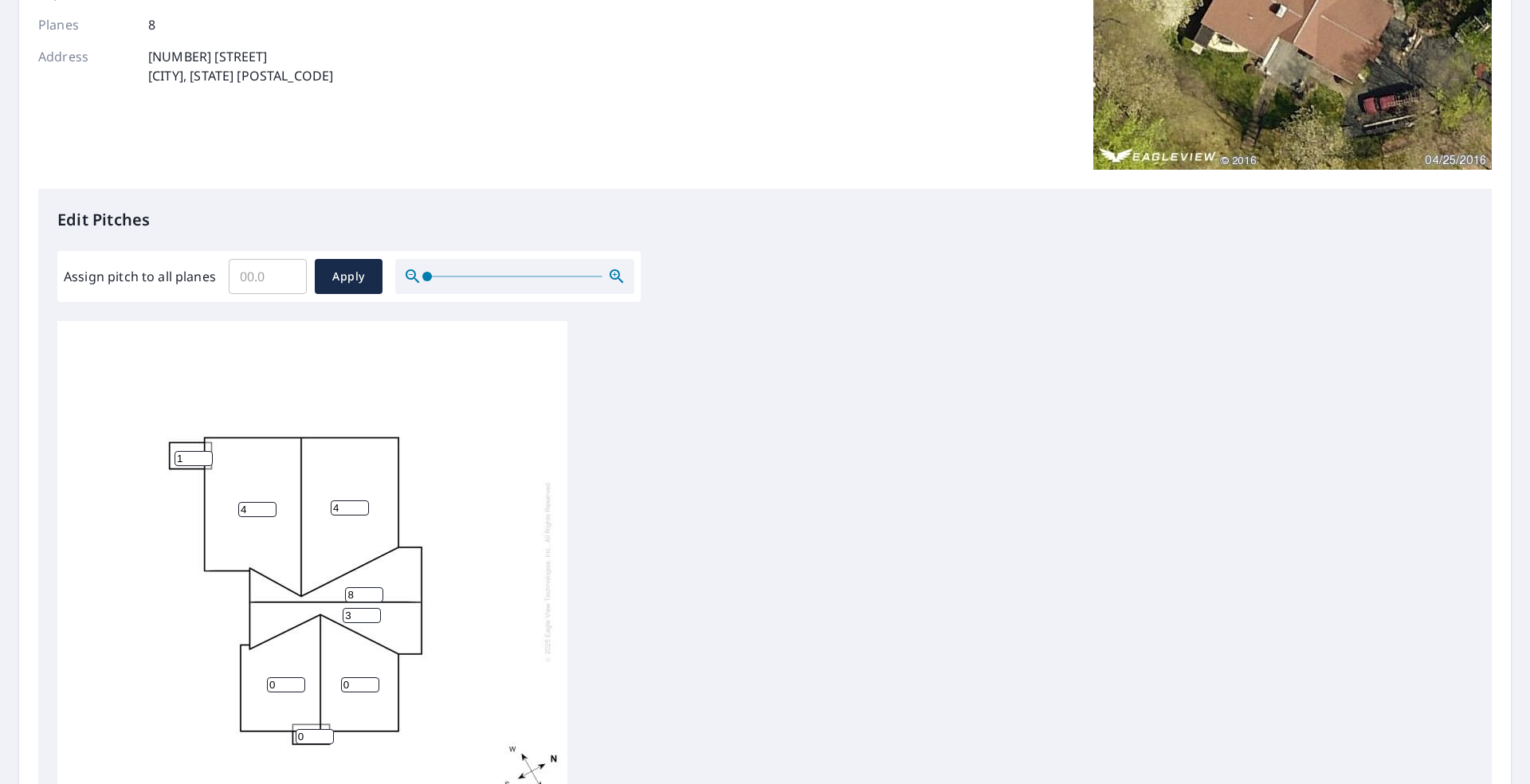 click on "3" at bounding box center (362, 615) 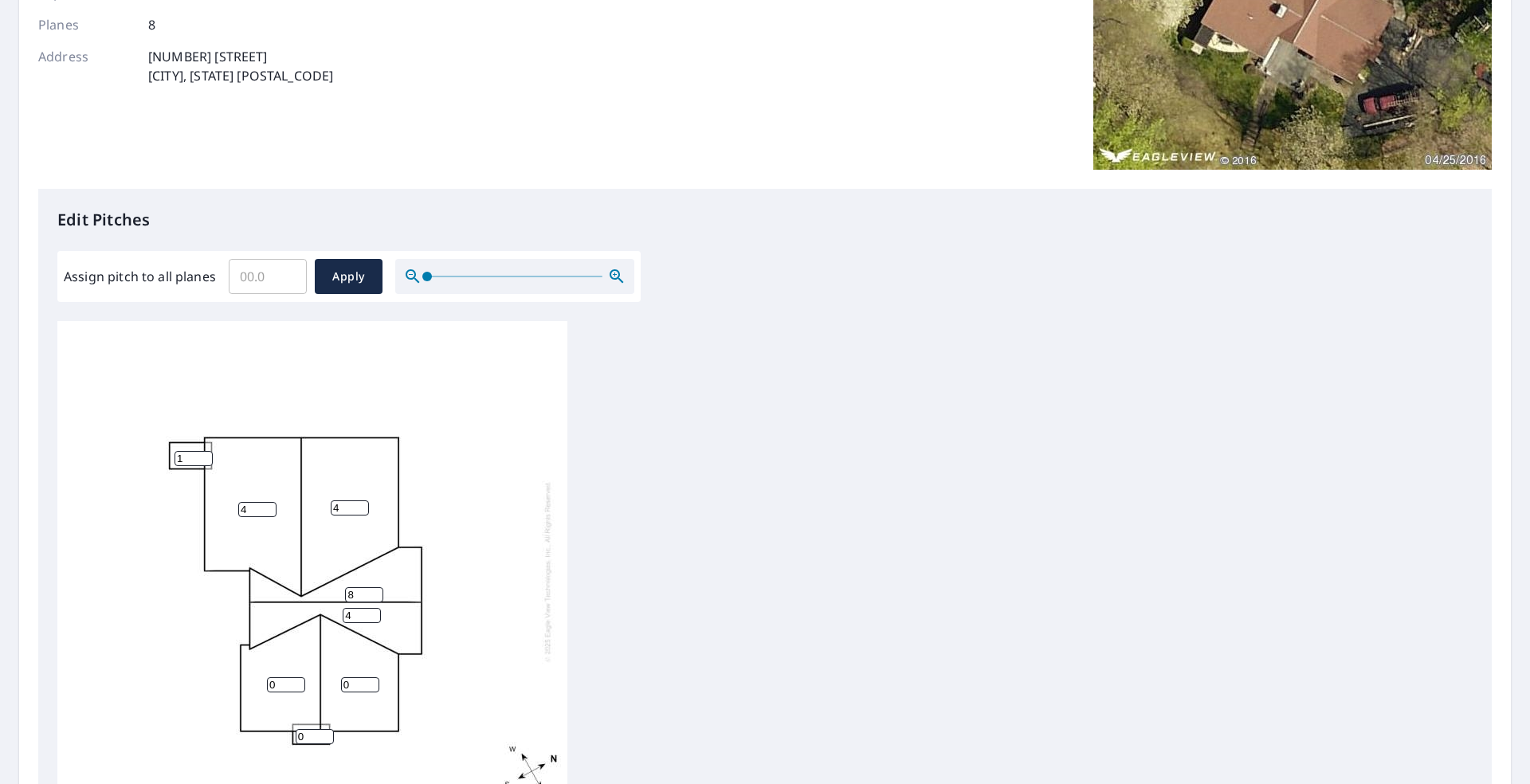 click on "4" at bounding box center (362, 615) 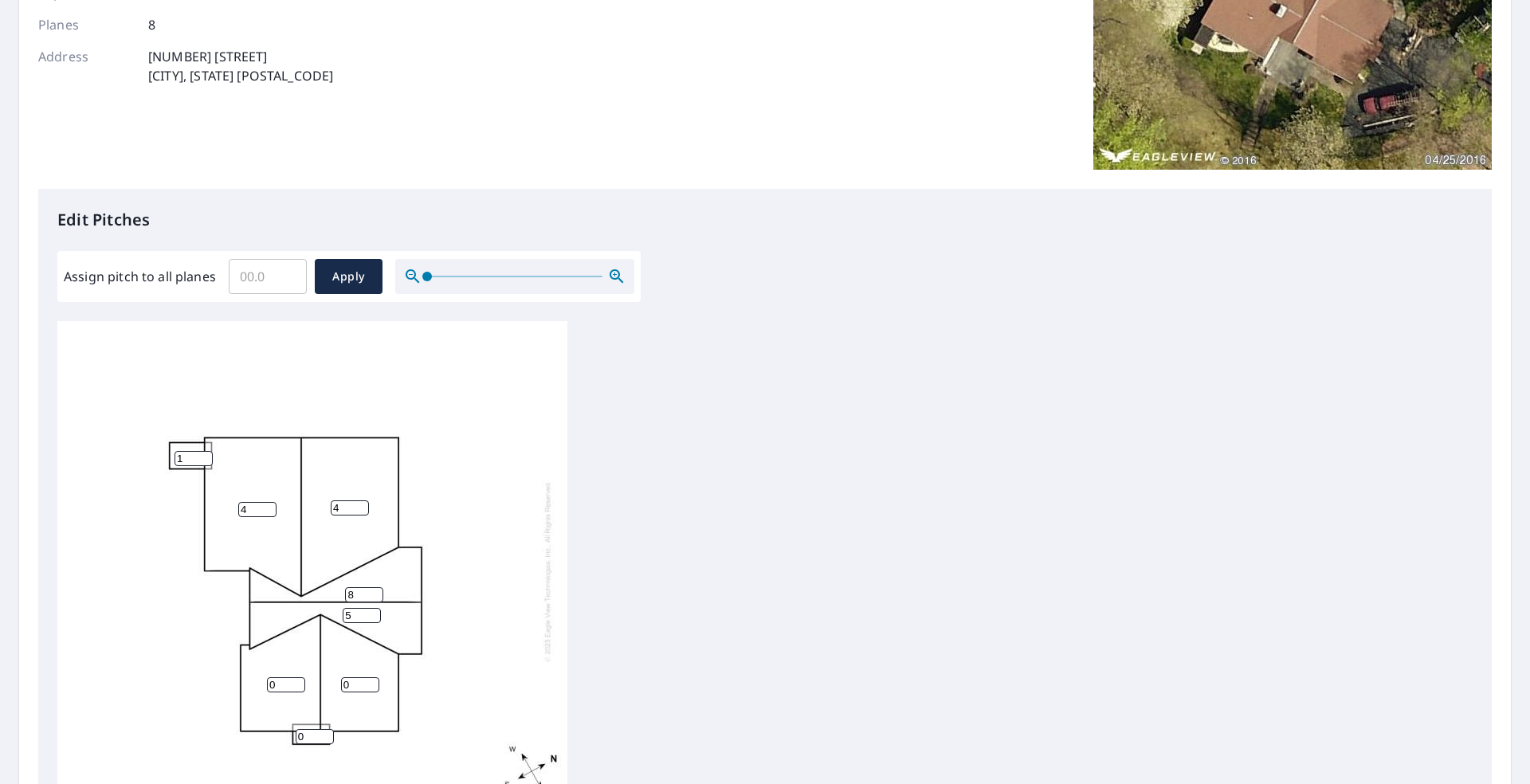 click on "5" at bounding box center [362, 615] 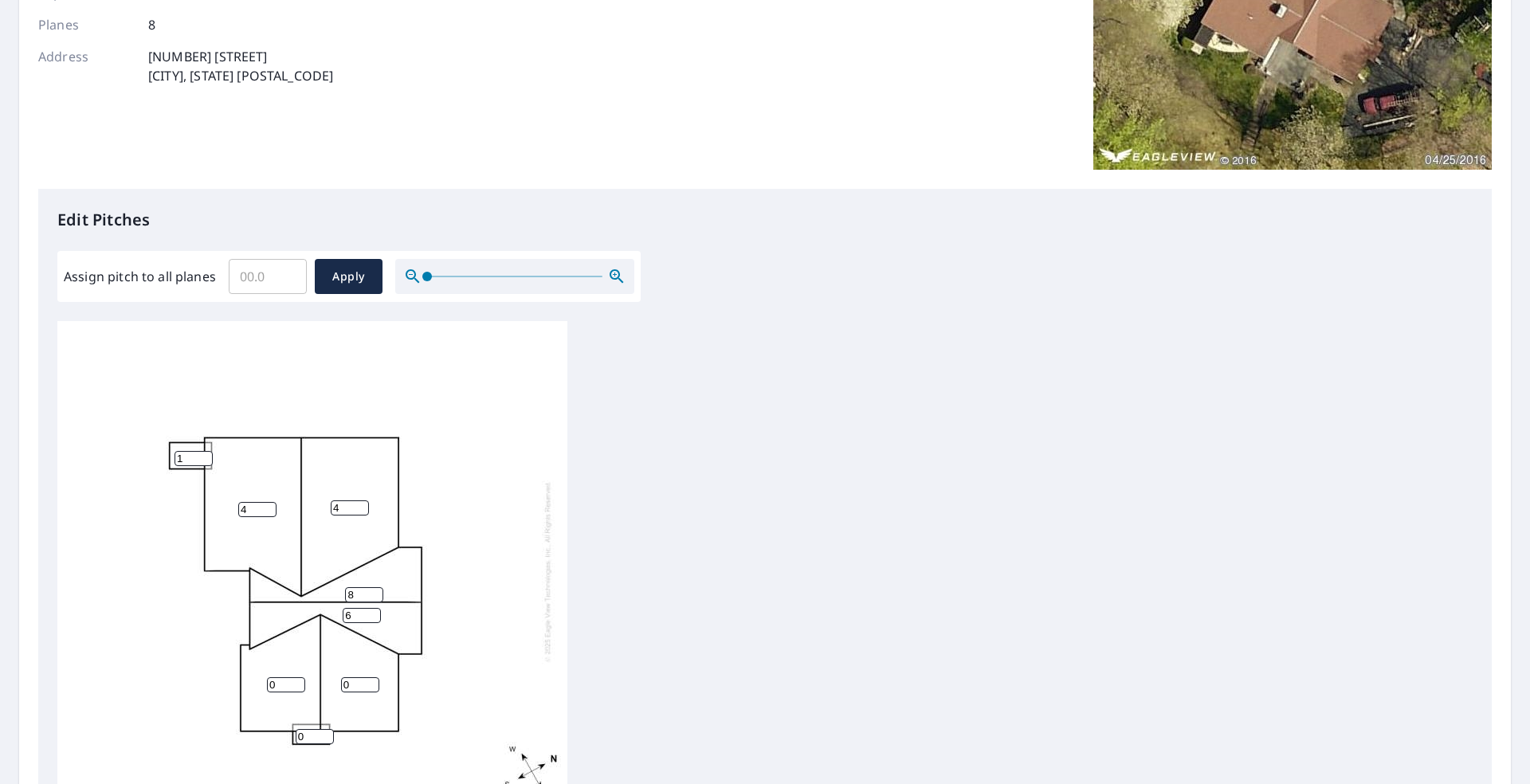 click on "6" at bounding box center (362, 615) 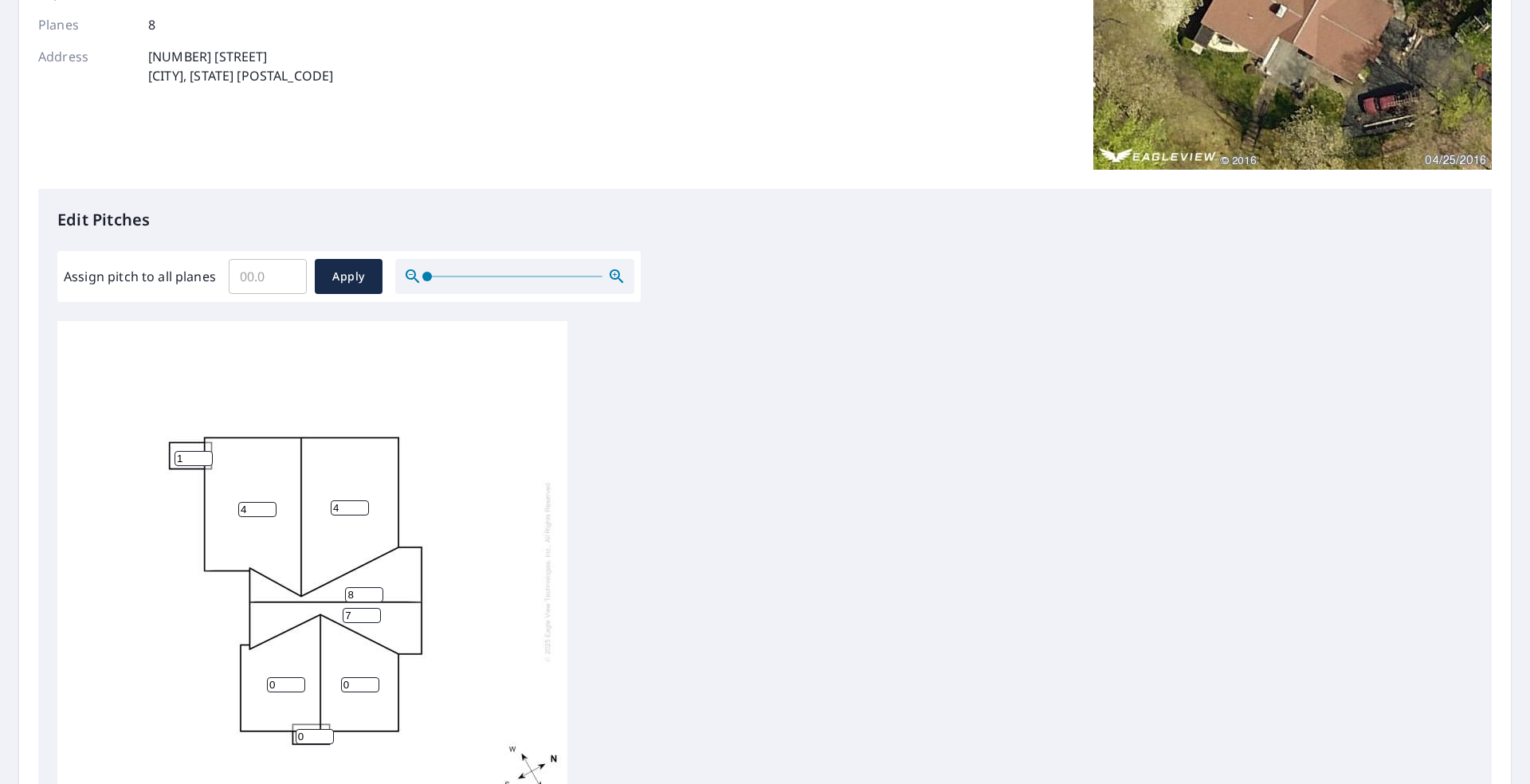 click on "7" at bounding box center (362, 615) 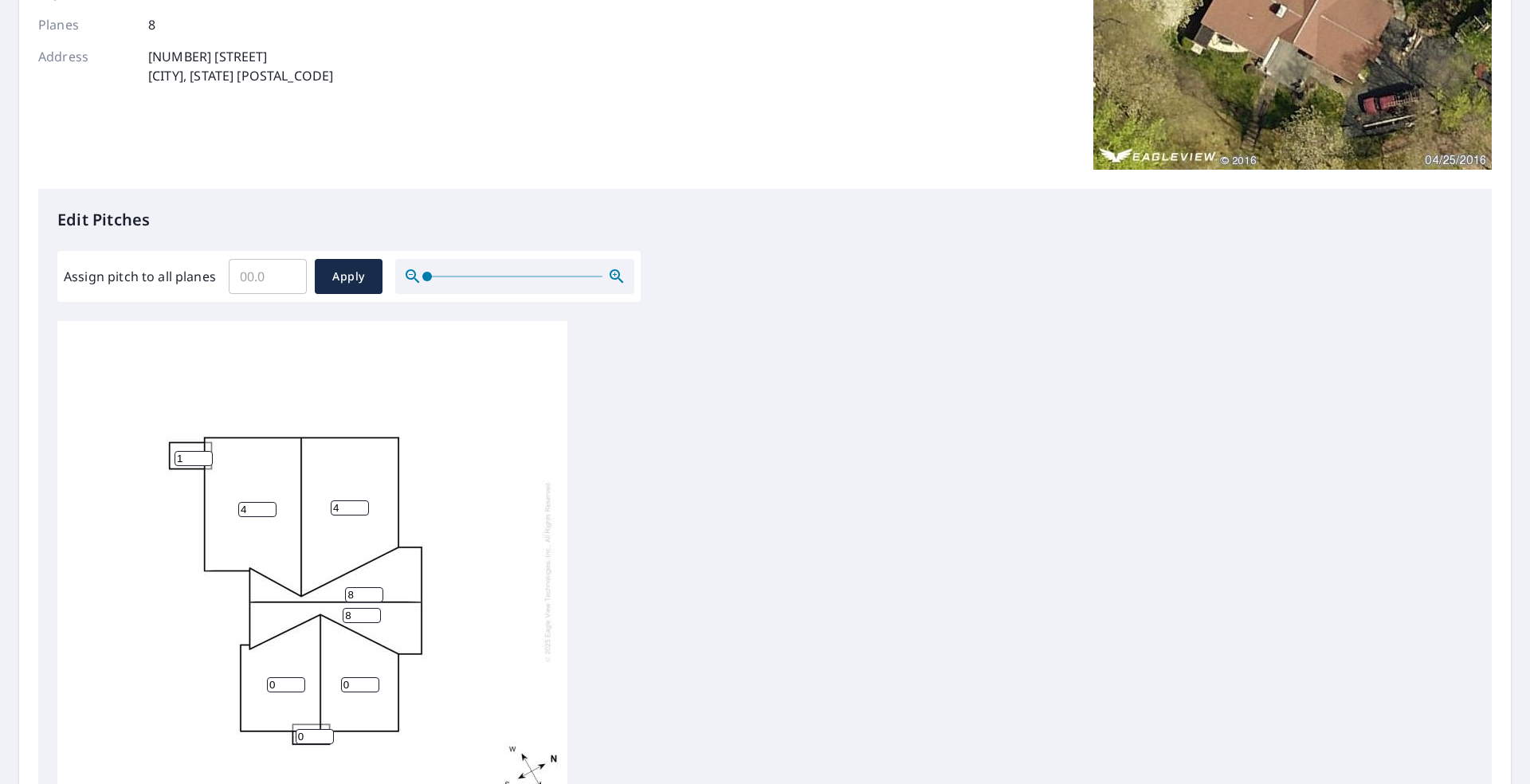 type on "8" 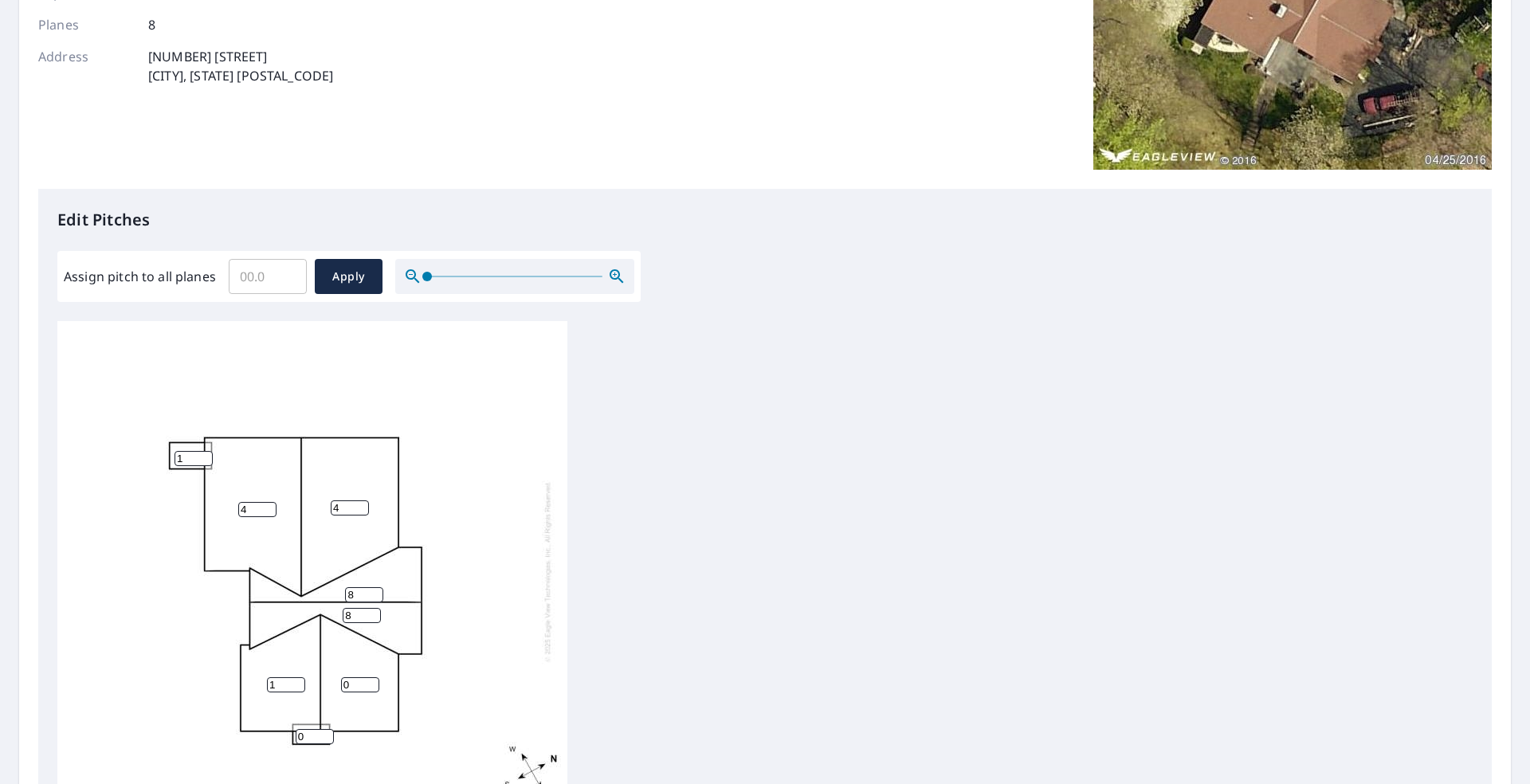 click on "1" at bounding box center [286, 684] 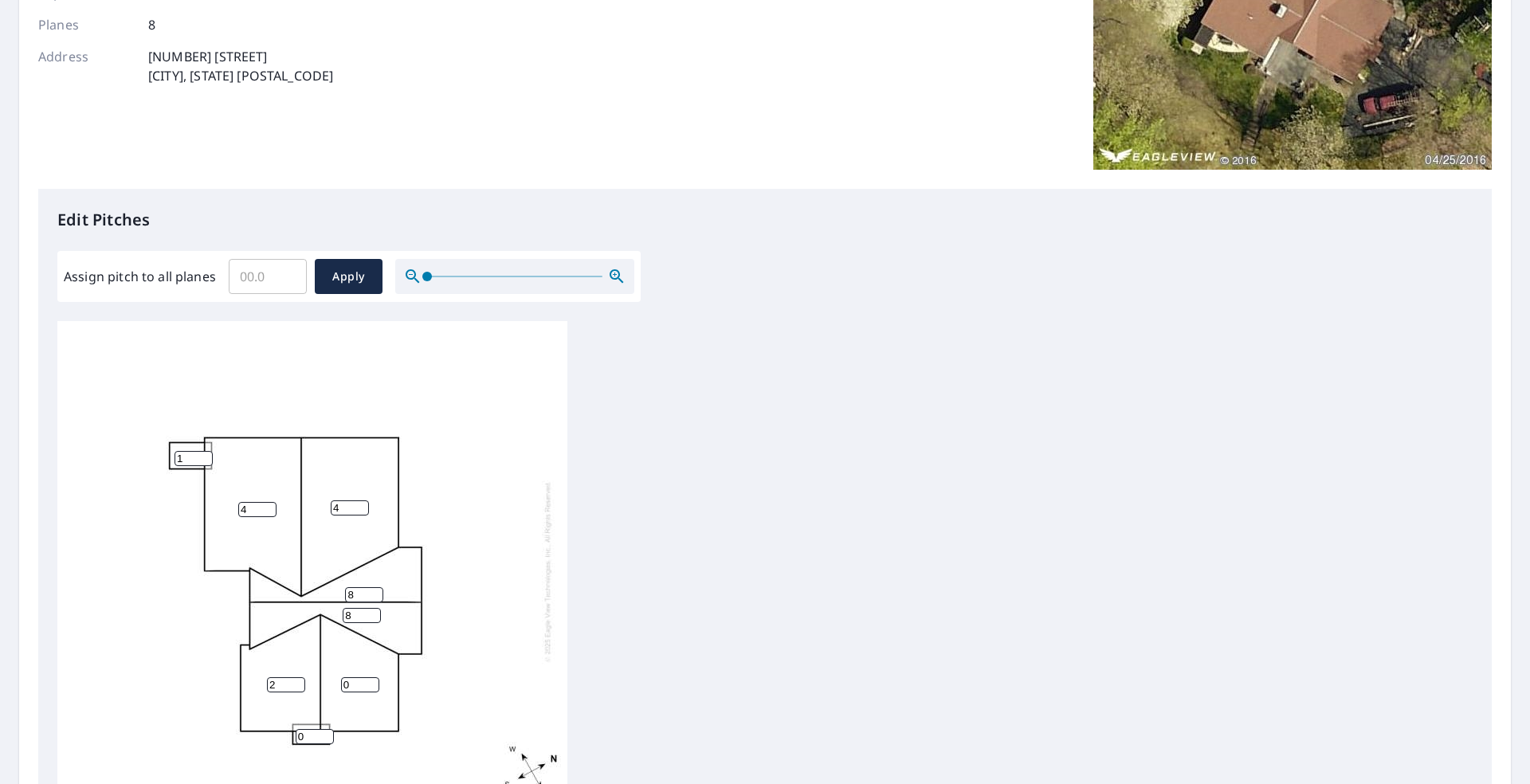 click on "2" at bounding box center [286, 684] 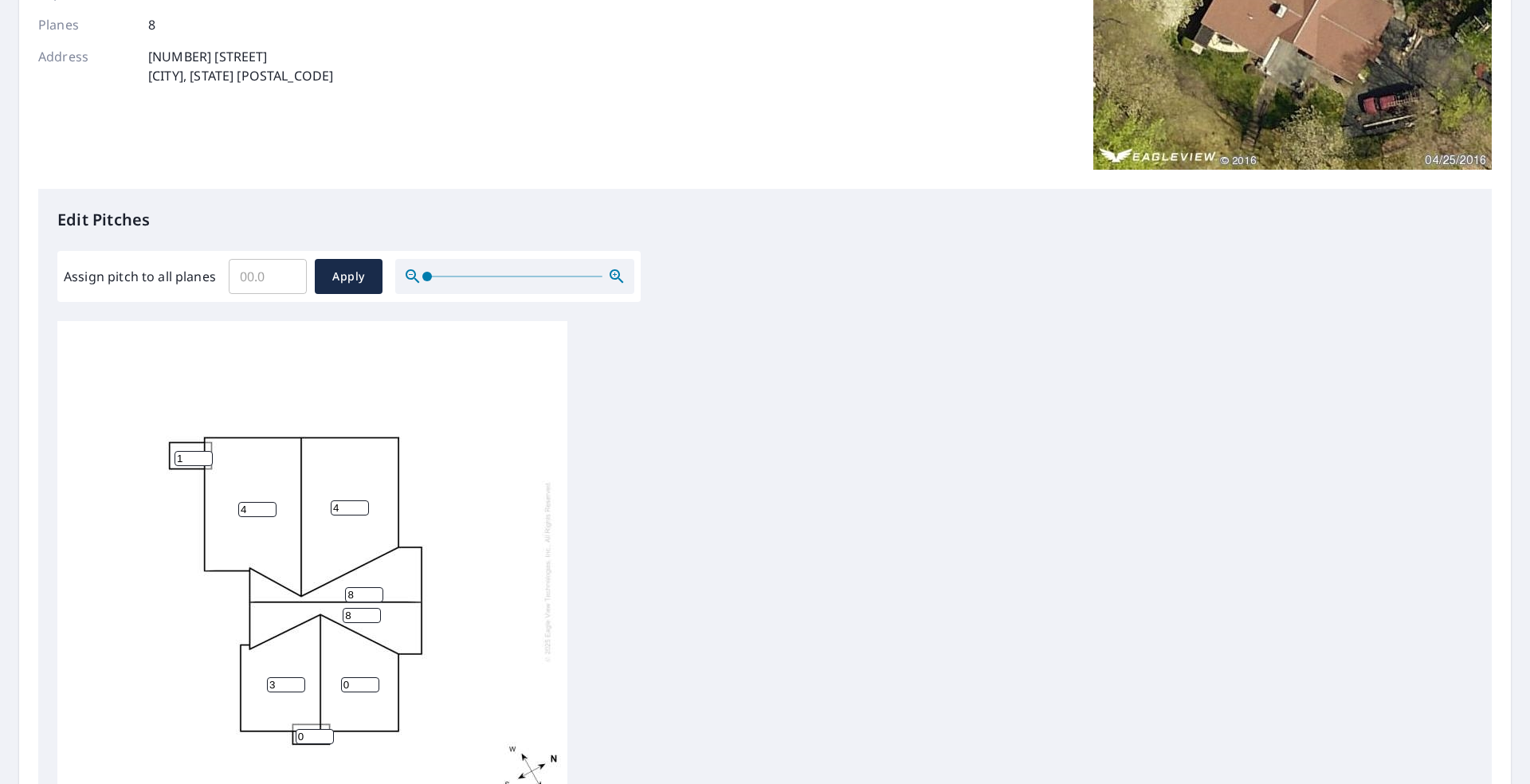 click on "3" at bounding box center (286, 684) 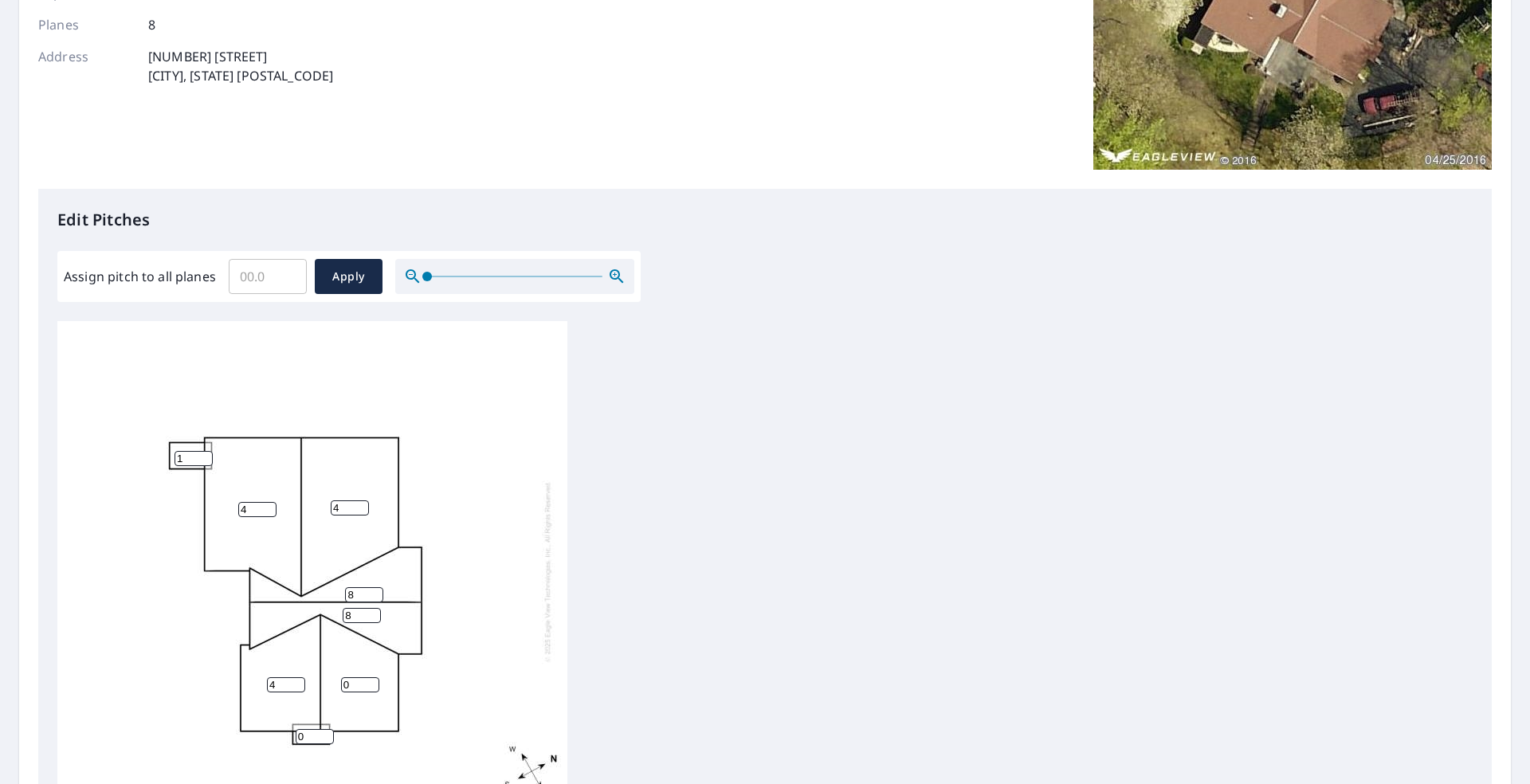 type on "4" 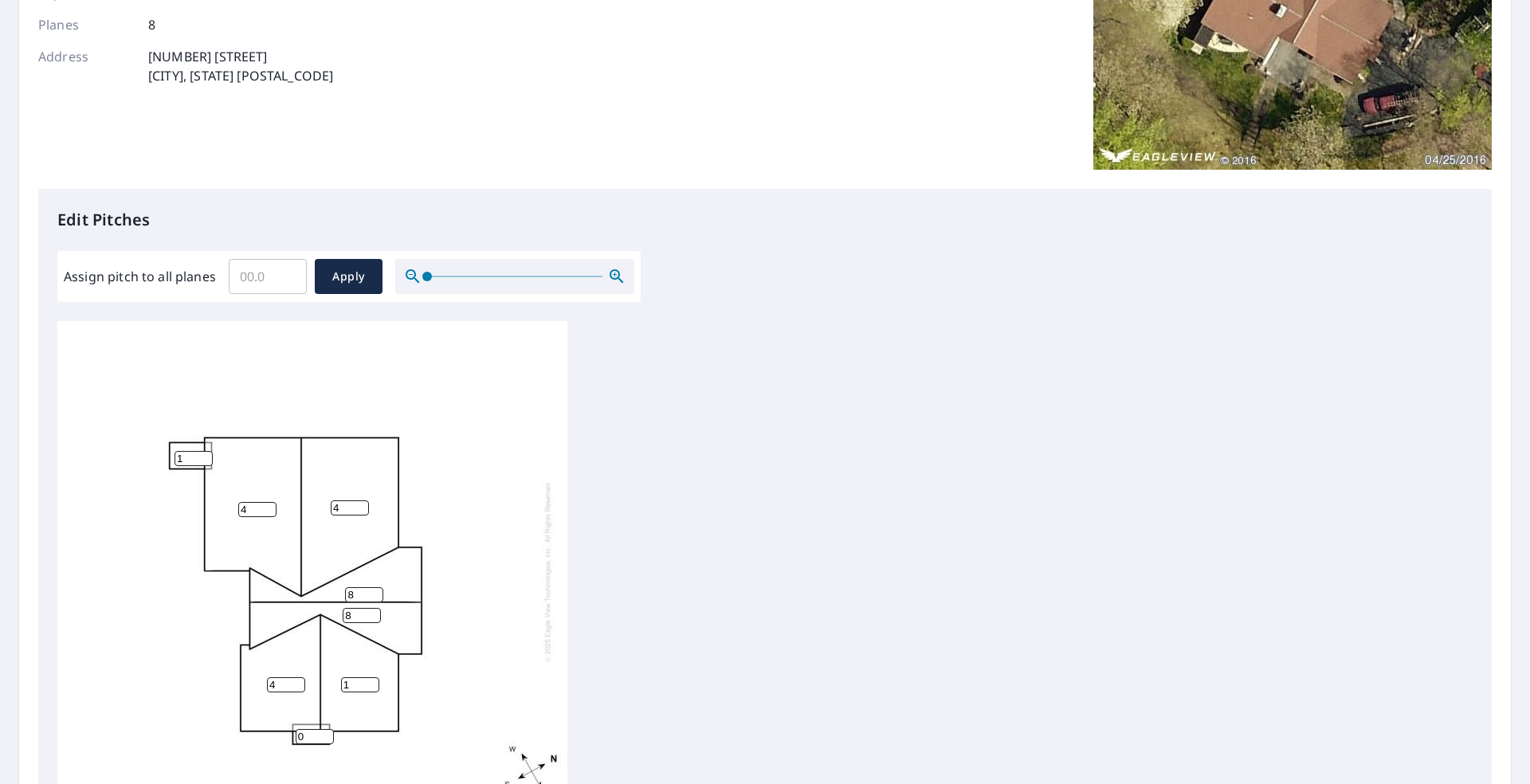 click on "1" at bounding box center (360, 684) 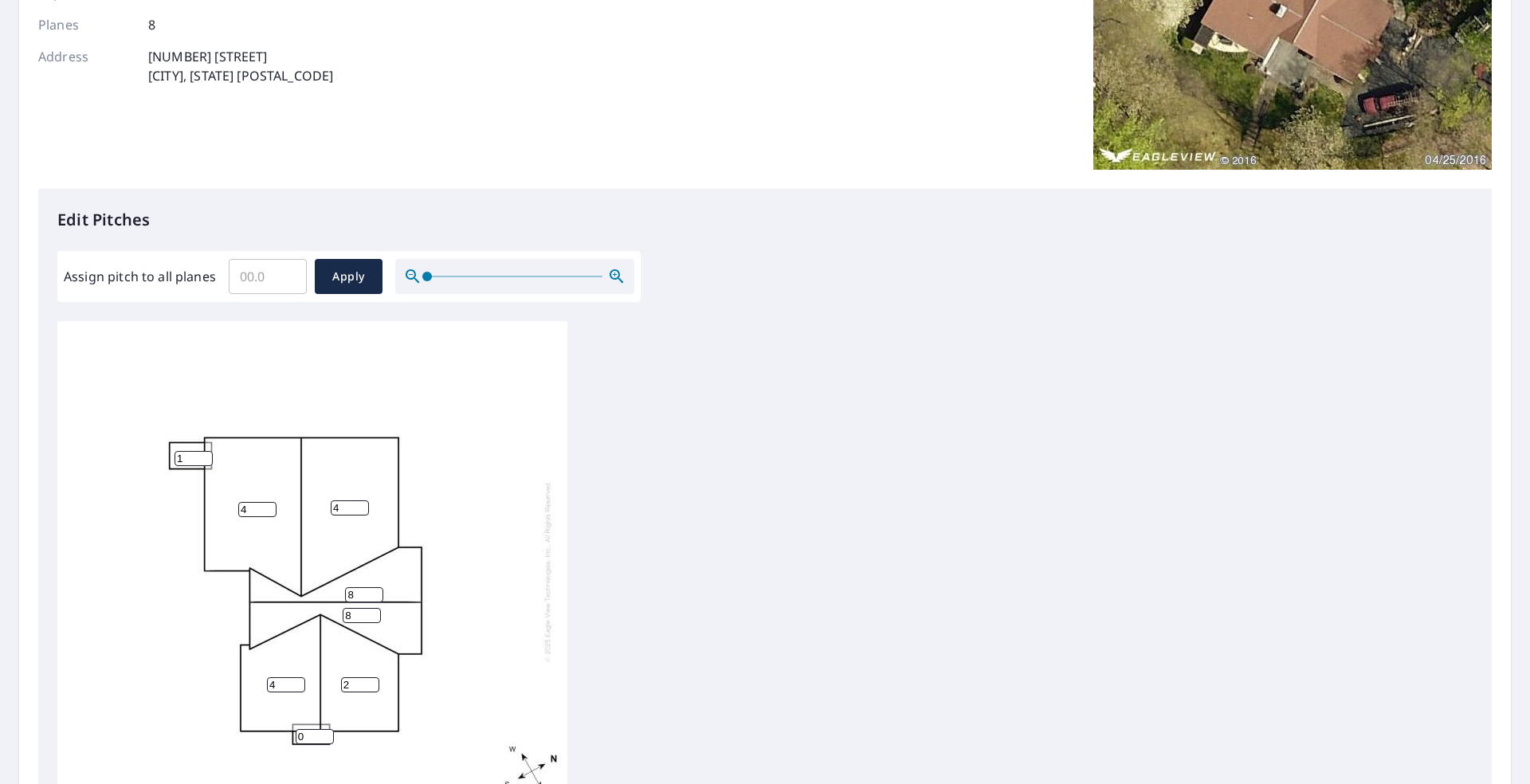 click on "2" at bounding box center (360, 684) 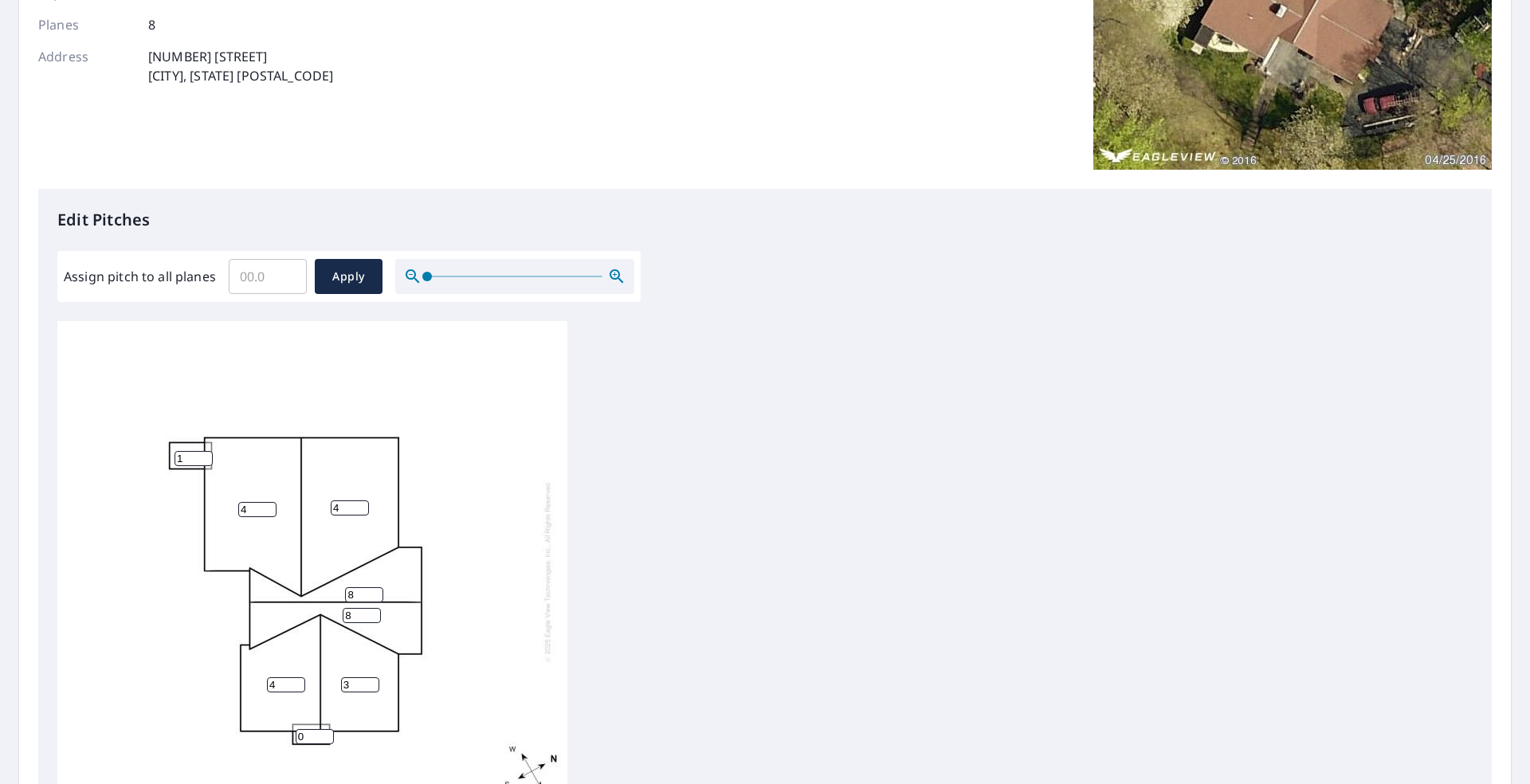 click on "3" at bounding box center (360, 684) 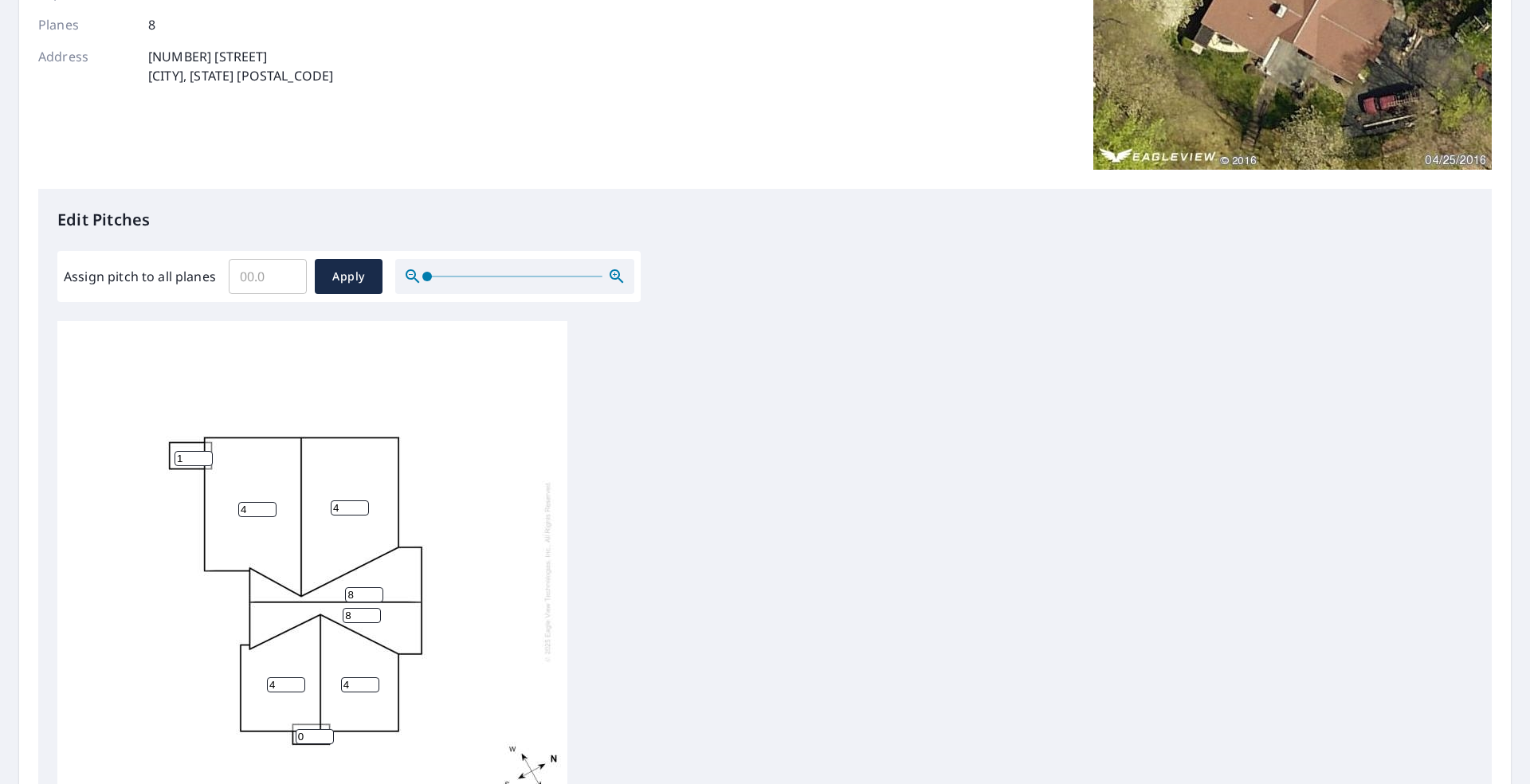 type on "4" 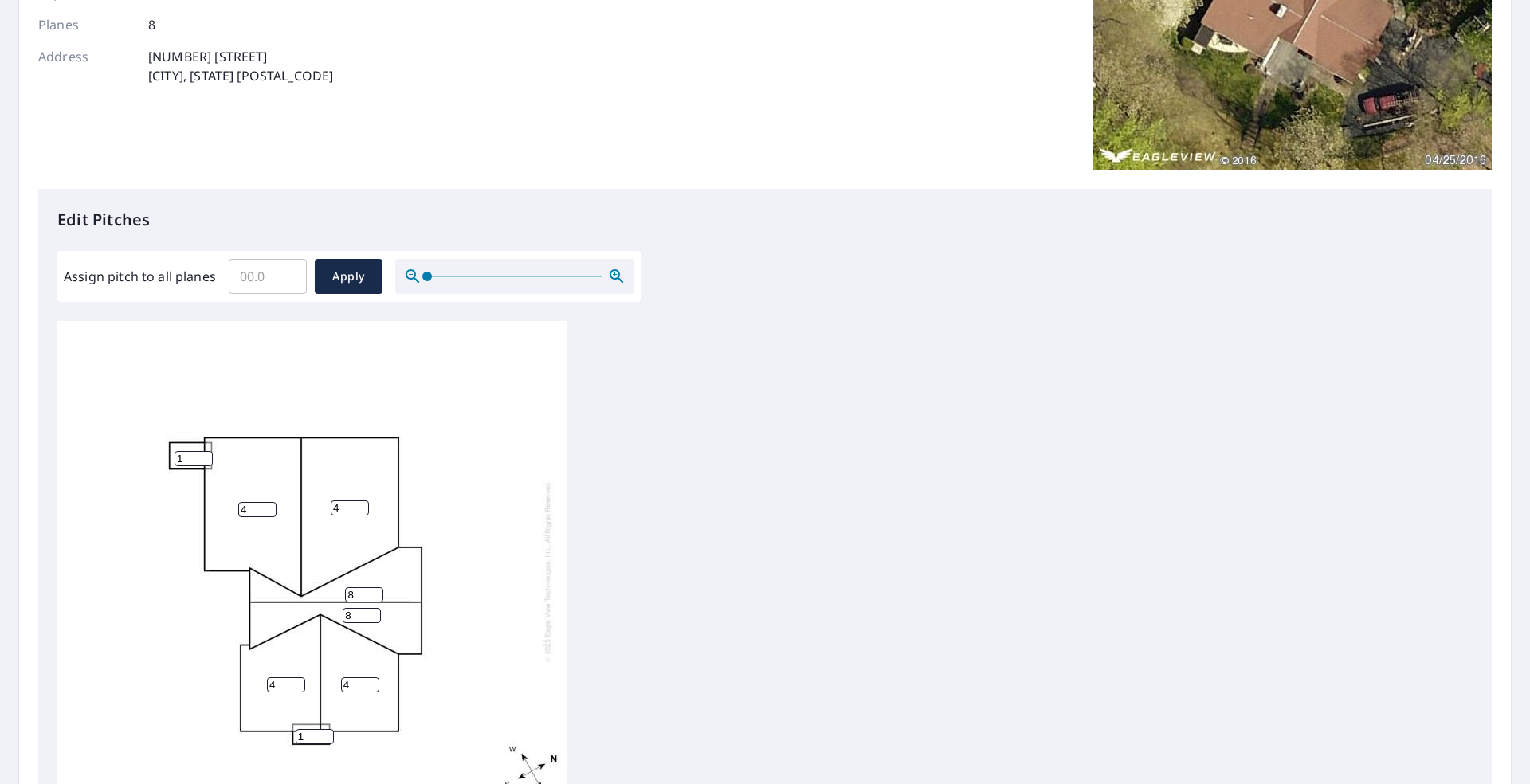 click on "1" at bounding box center (315, 736) 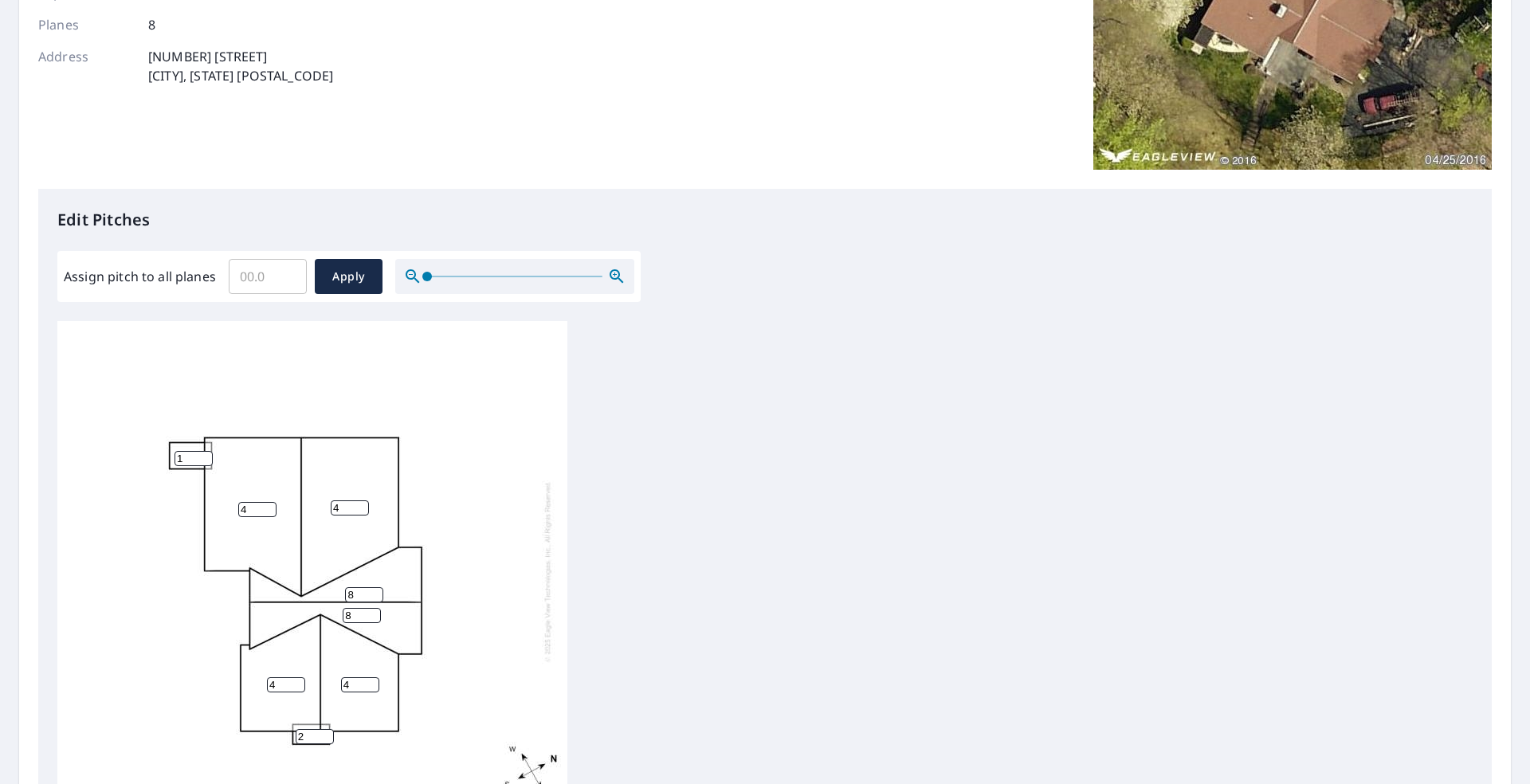 click on "2" at bounding box center (315, 736) 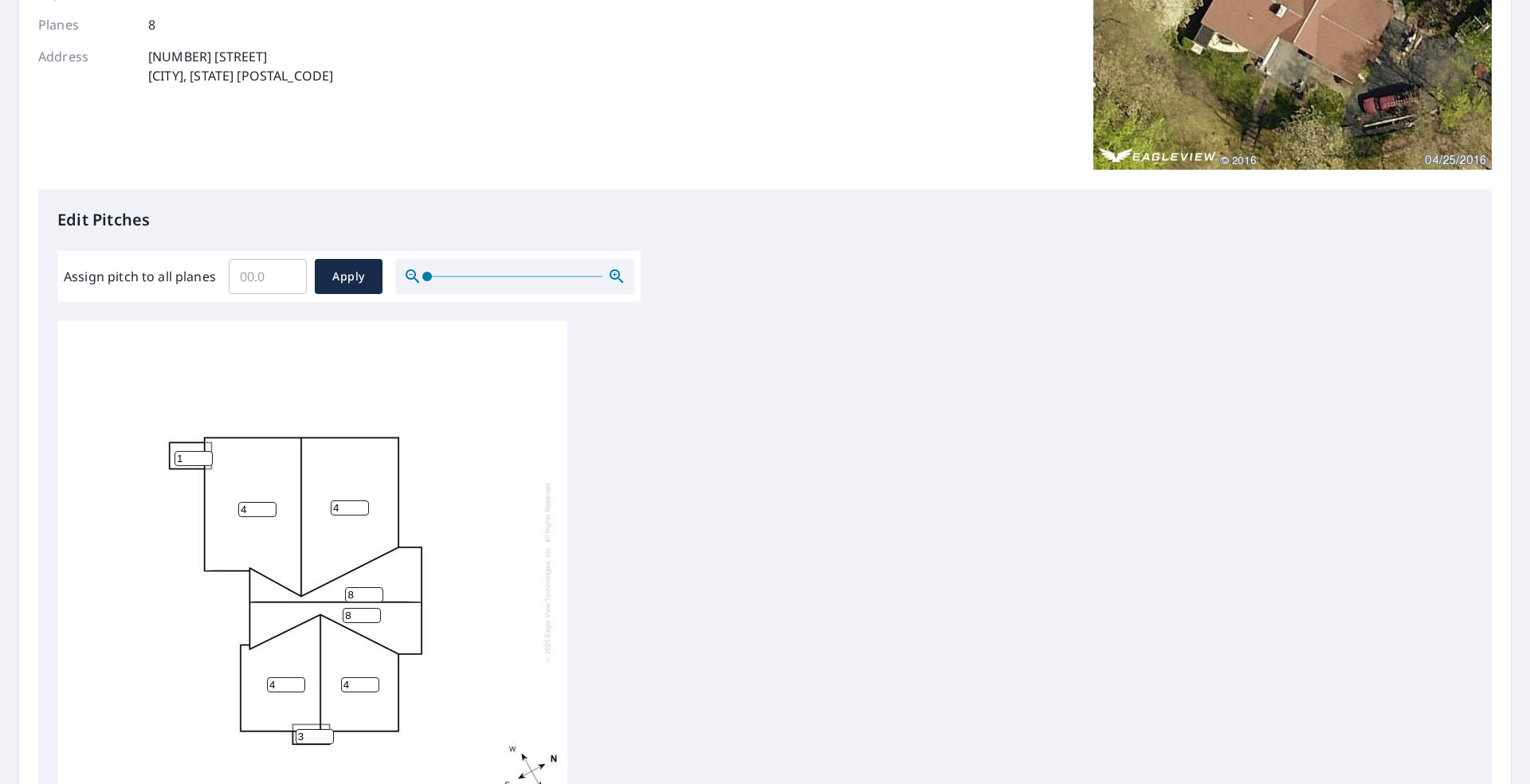 click on "3" at bounding box center [315, 736] 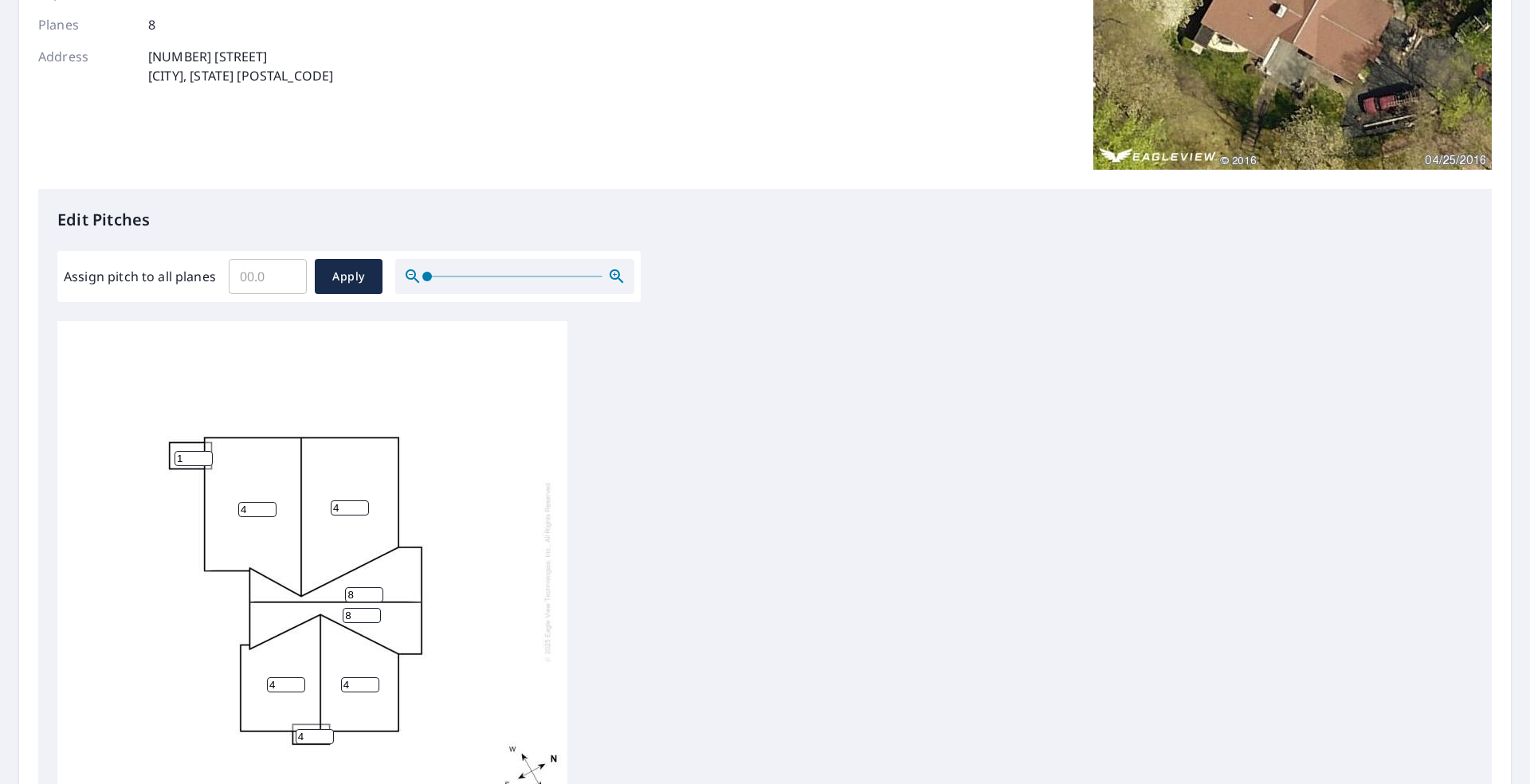 type on "4" 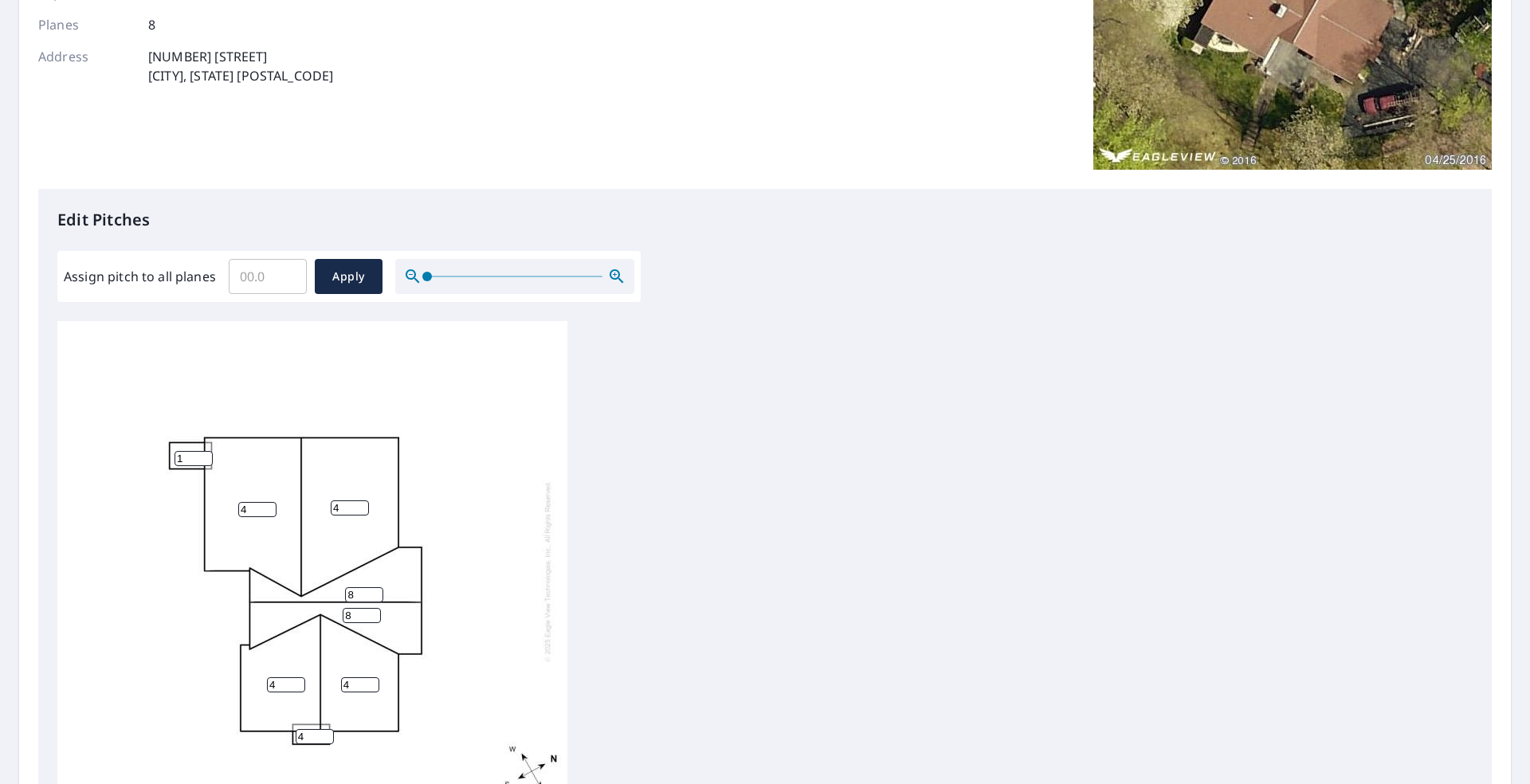 click on "4 4 4 4 8 8 1 4" at bounding box center [765, 571] 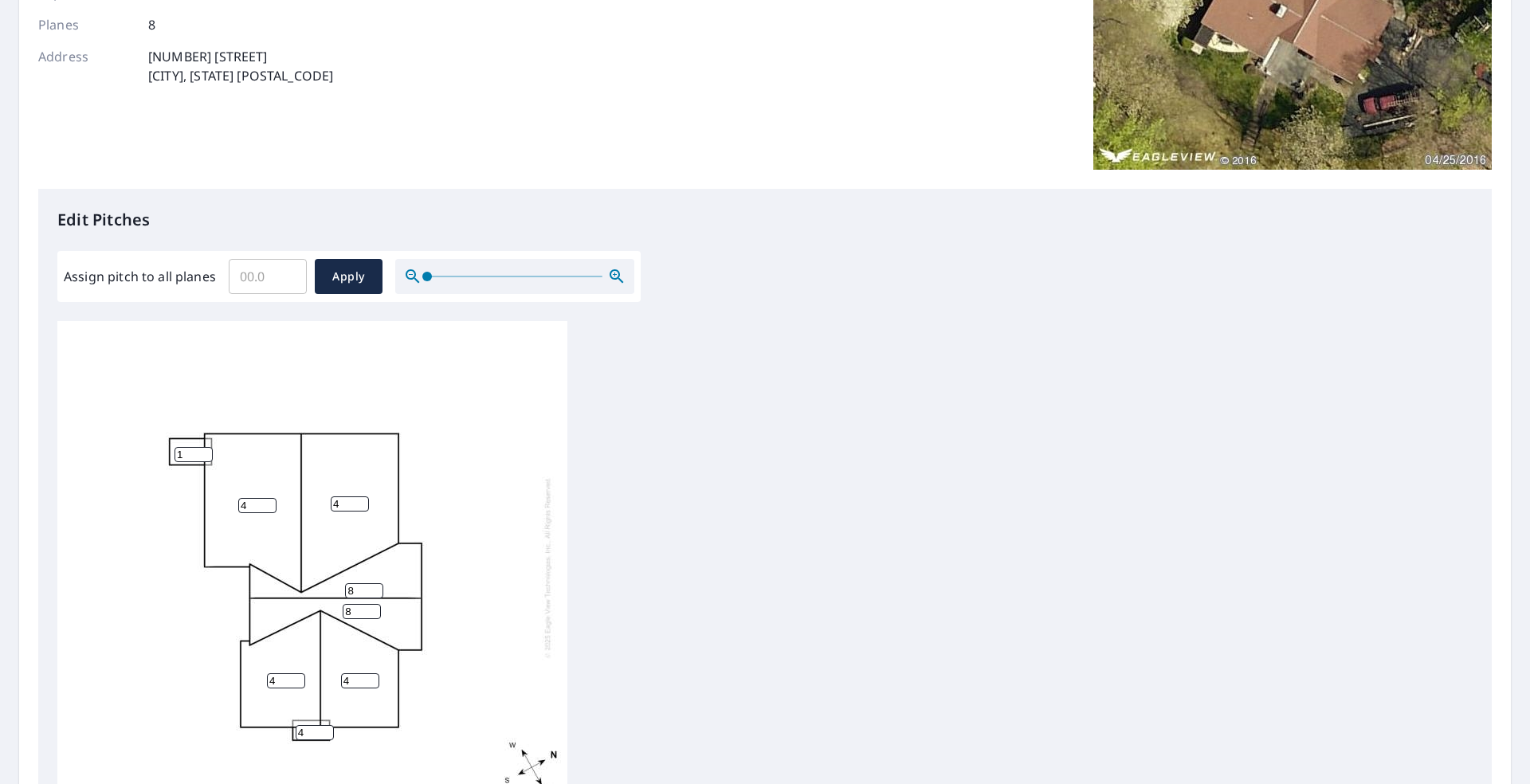 scroll, scrollTop: 16, scrollLeft: 0, axis: vertical 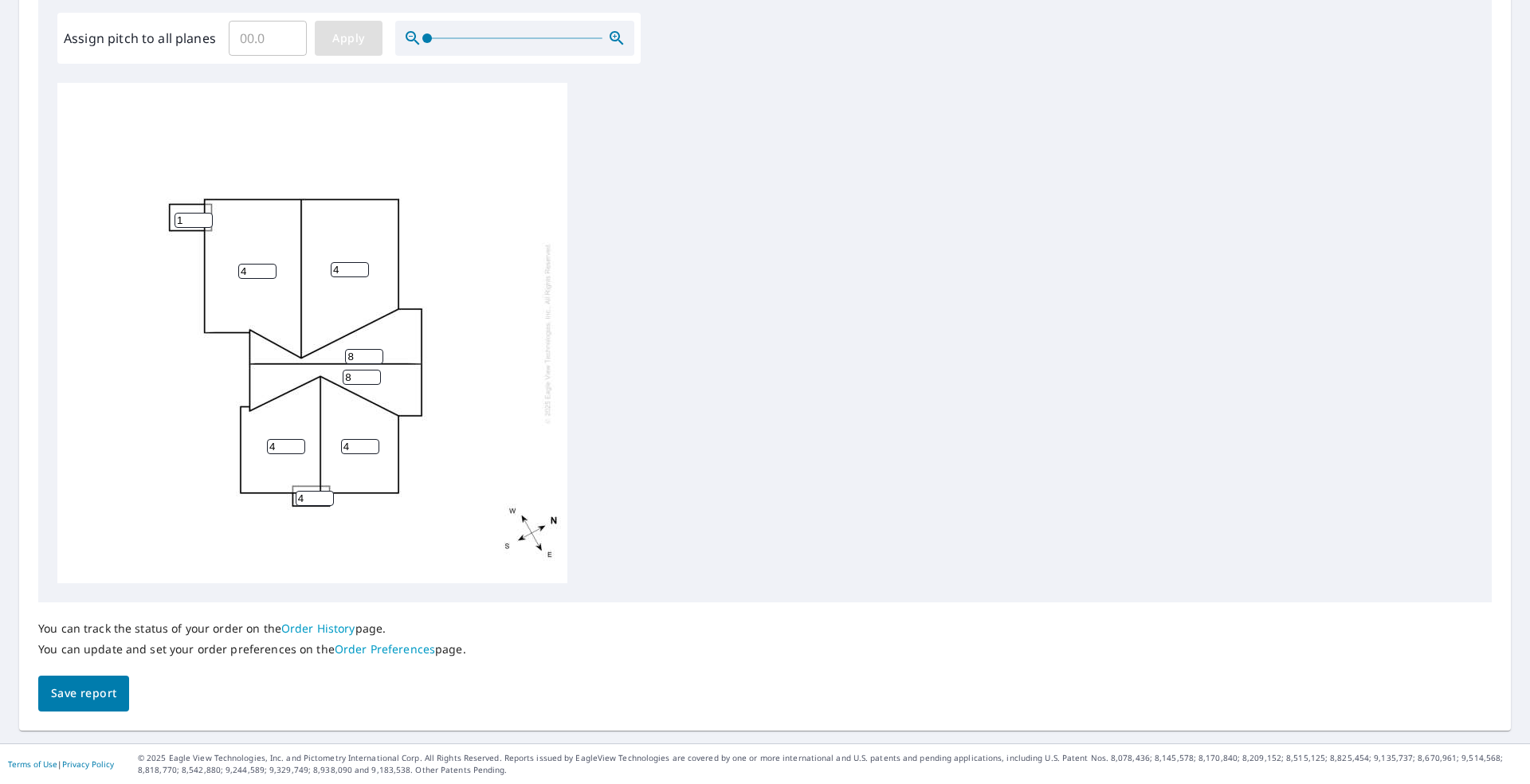 click on "Apply" at bounding box center (348, 38) 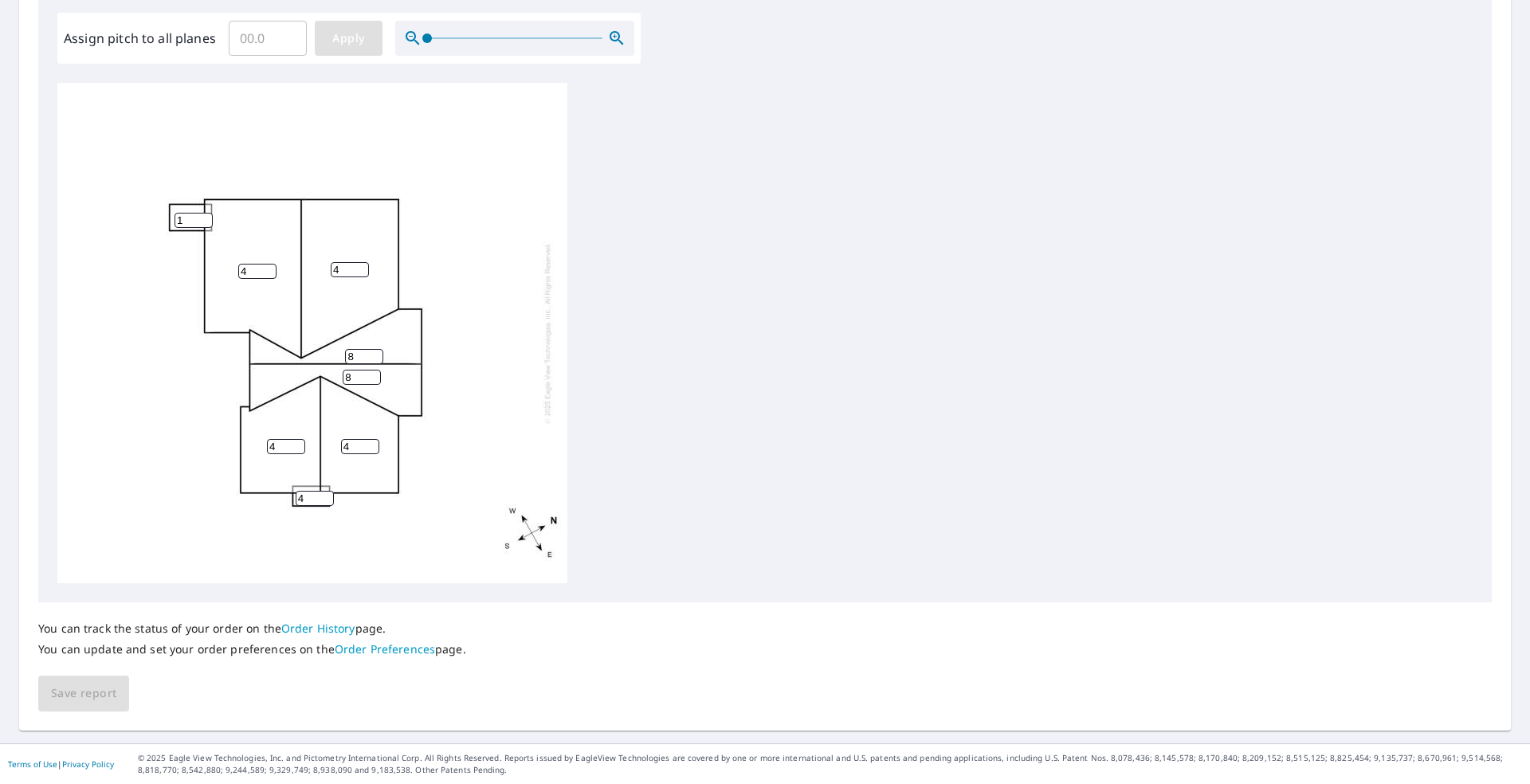 type 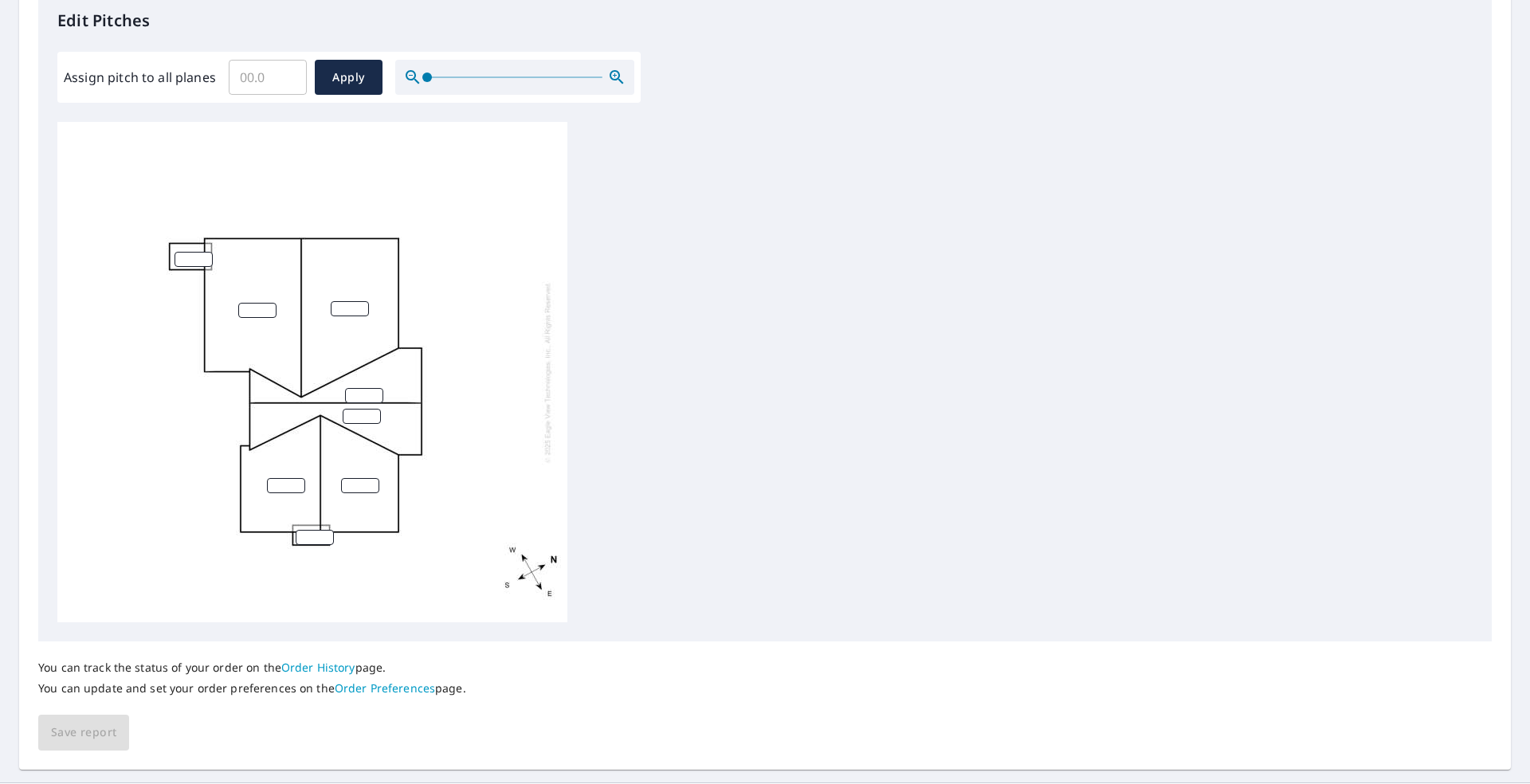 scroll, scrollTop: 0, scrollLeft: 0, axis: both 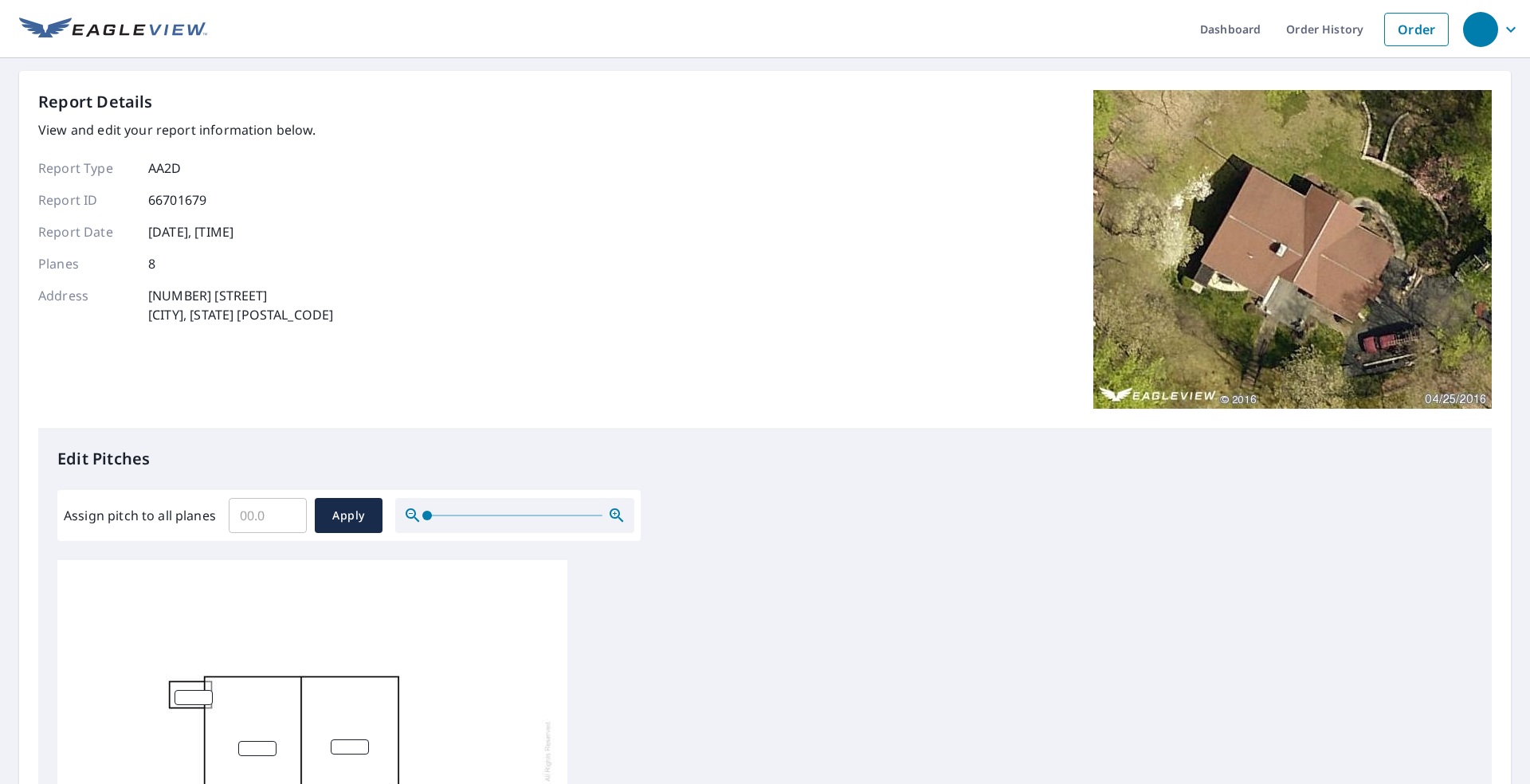 click at bounding box center (312, 810) 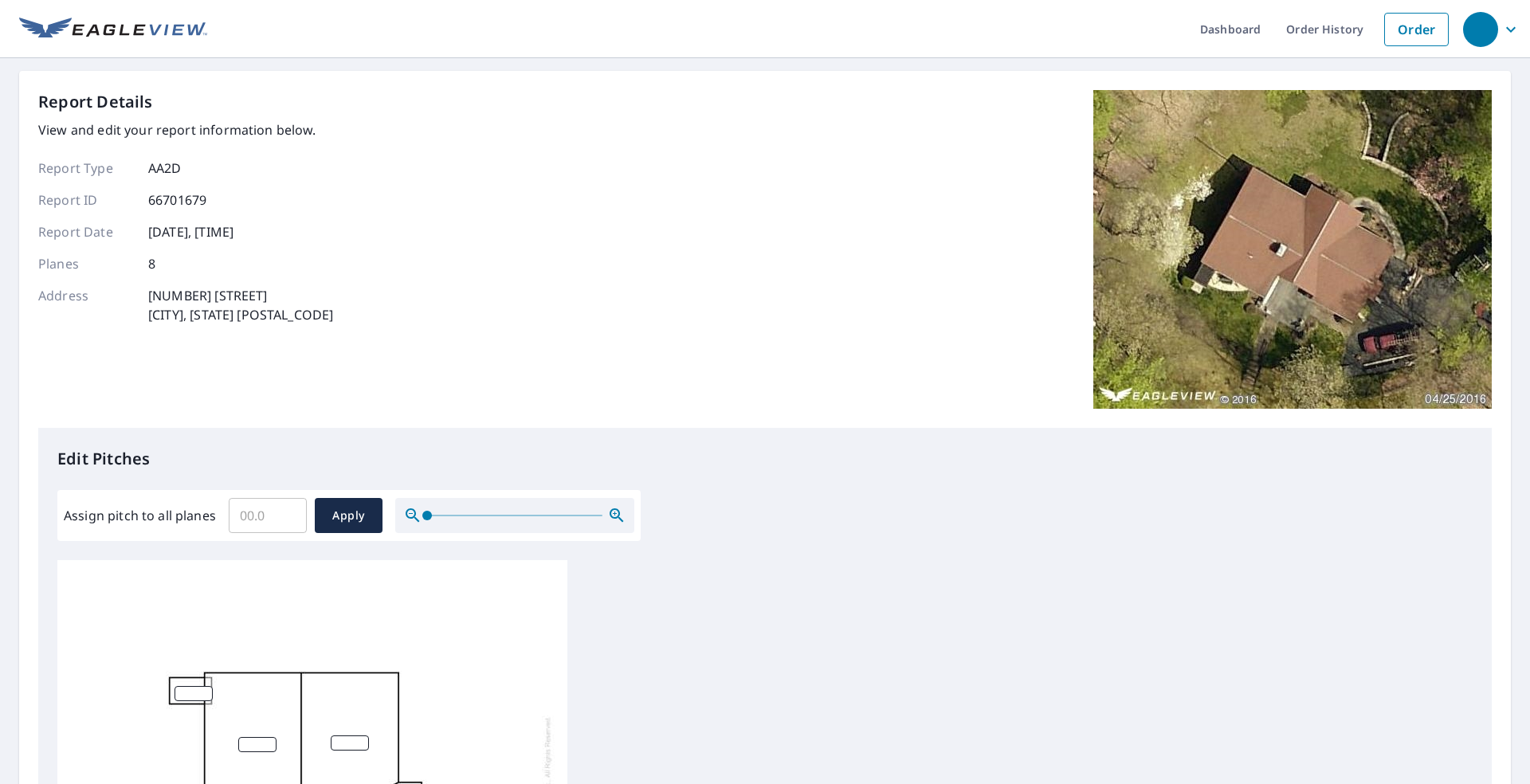 scroll, scrollTop: 16, scrollLeft: 0, axis: vertical 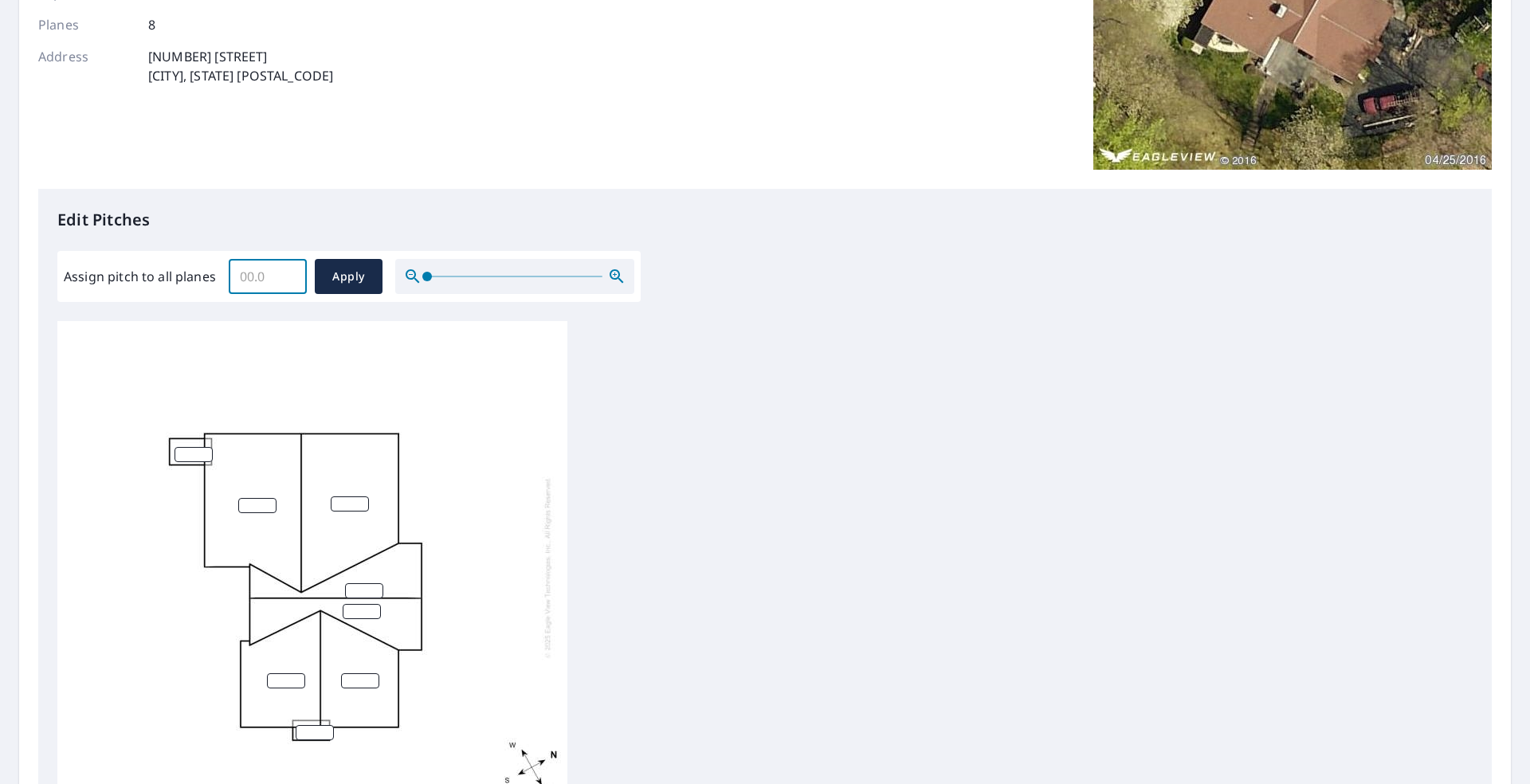 click on "Assign pitch to all planes" at bounding box center (268, 276) 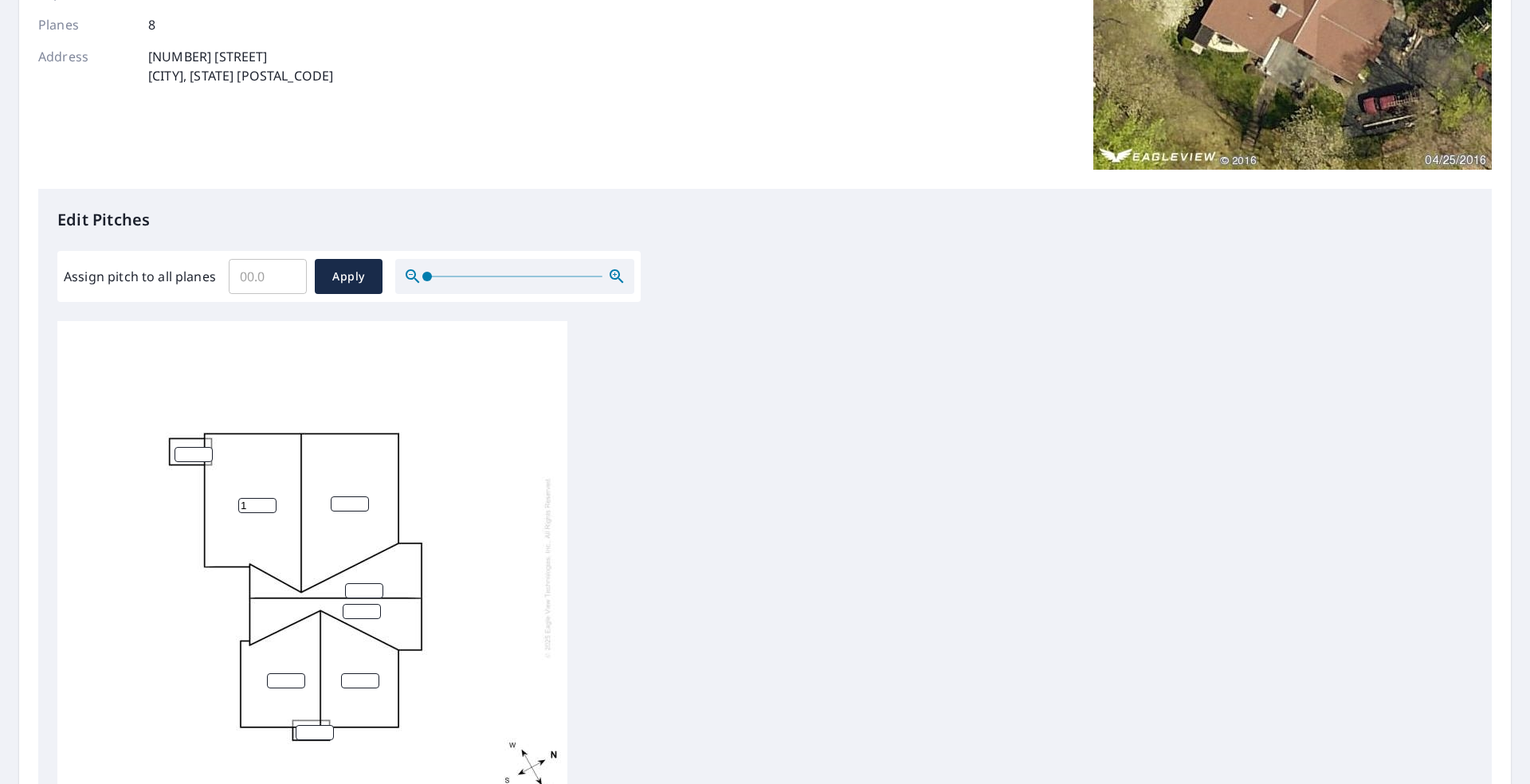click on "1" at bounding box center [257, 505] 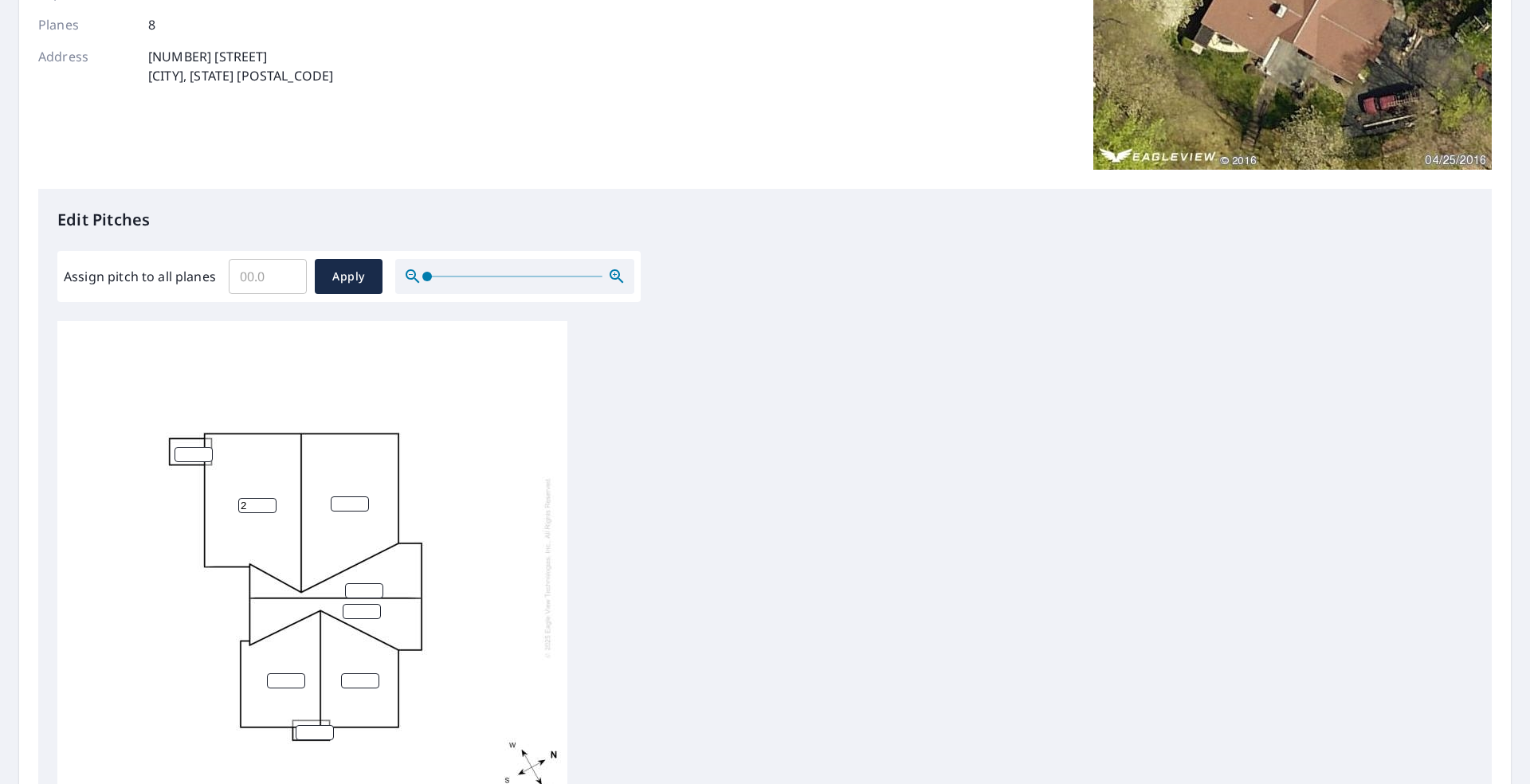 click on "2" at bounding box center (257, 505) 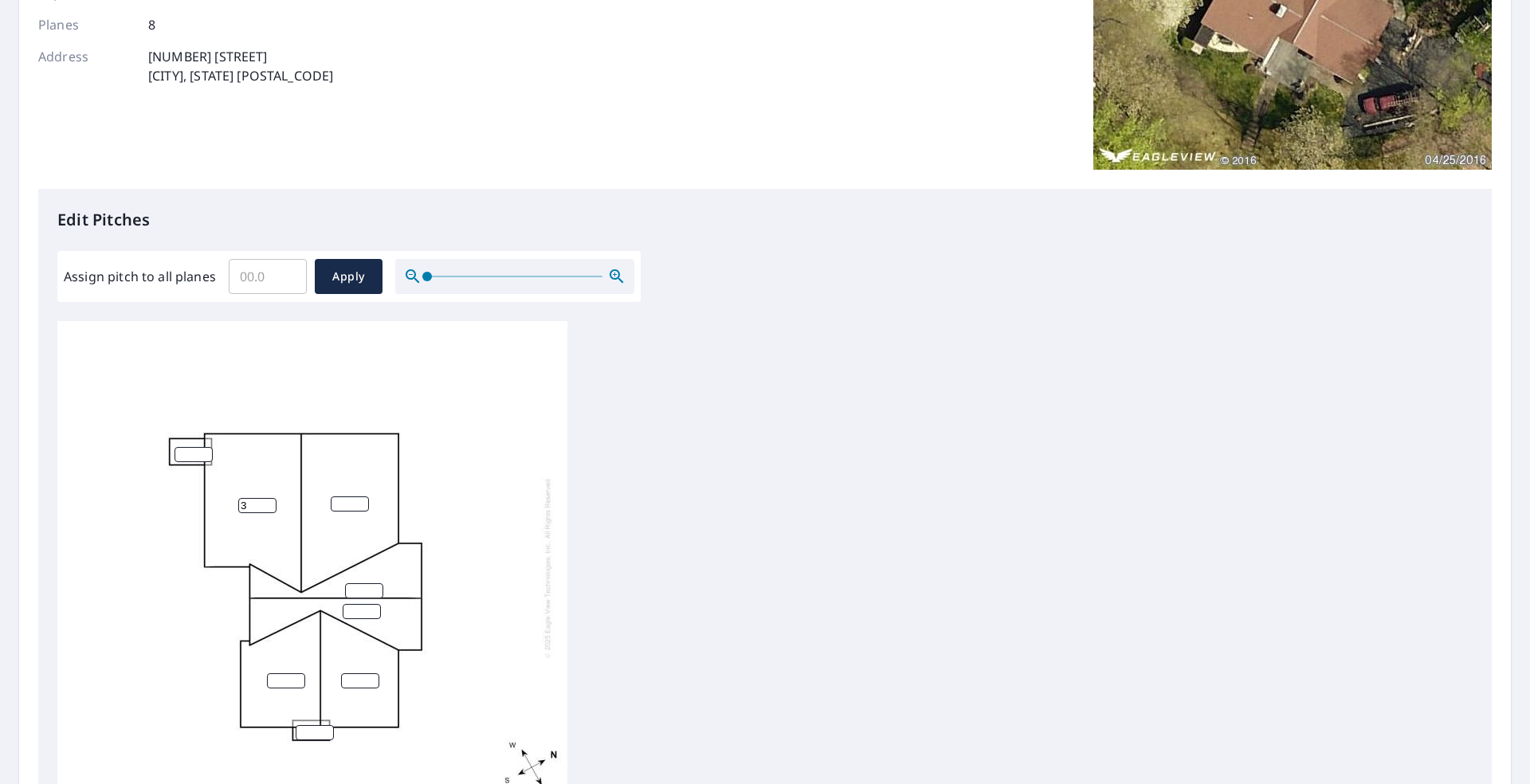 click on "3" at bounding box center [257, 505] 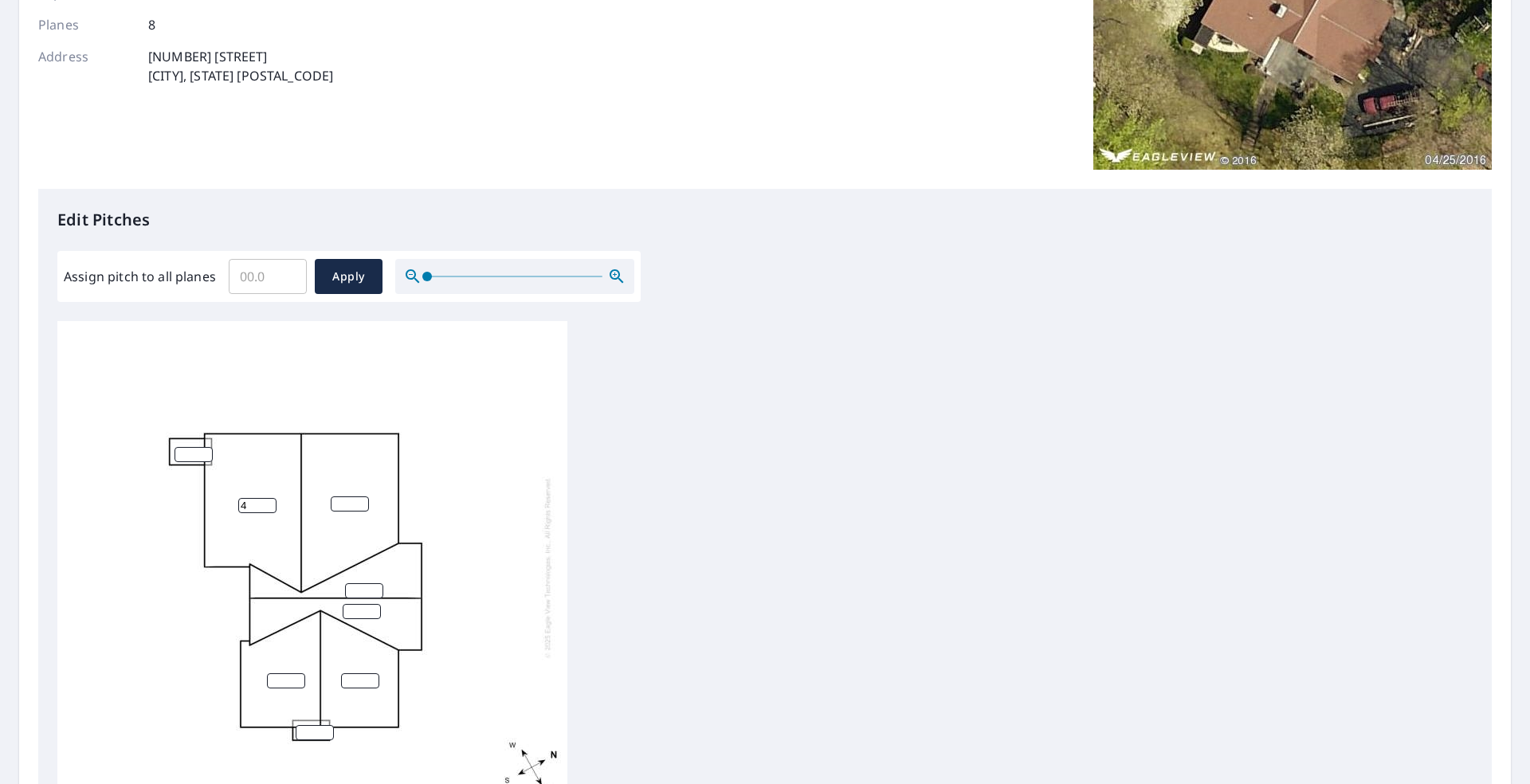 type on "4" 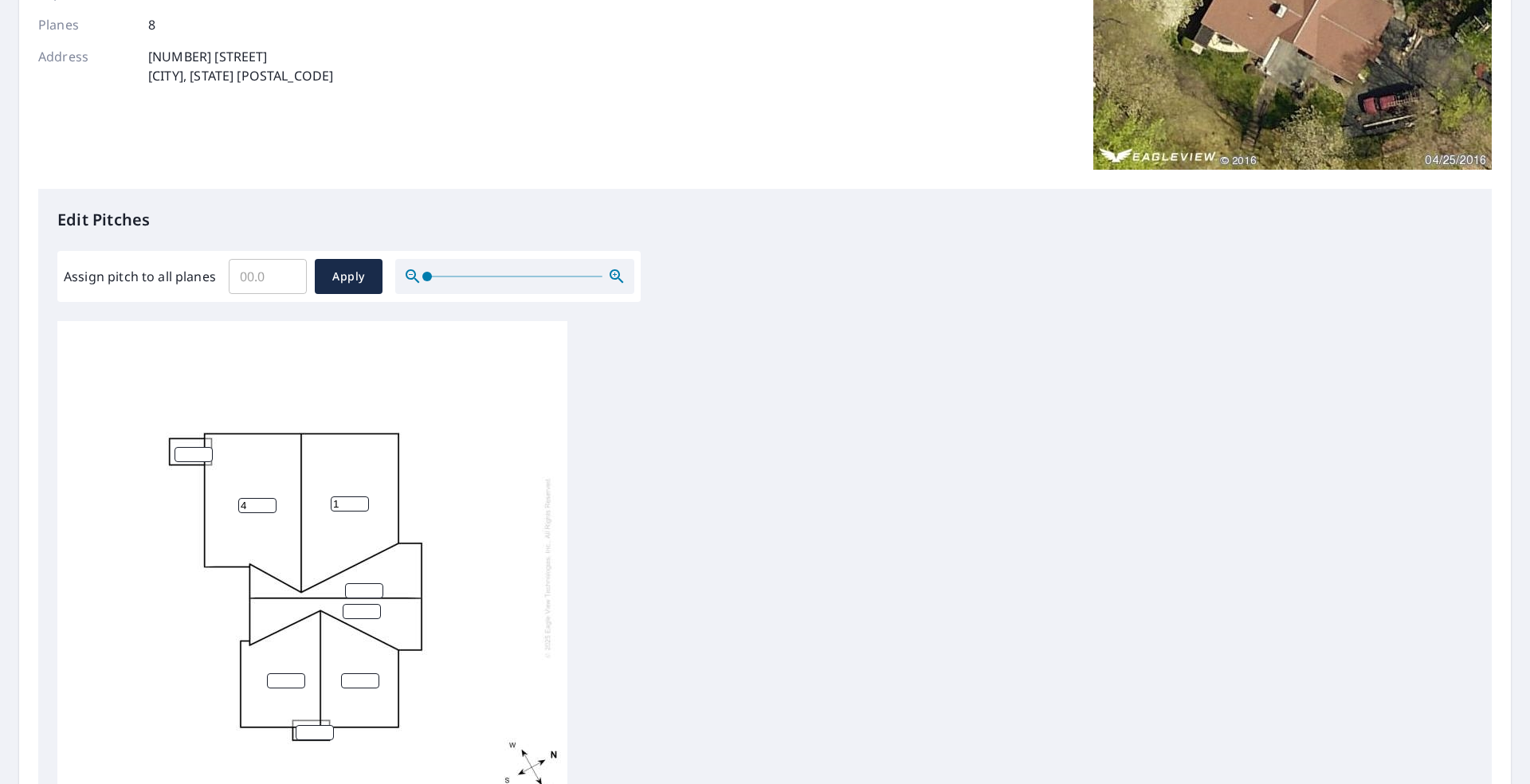 click on "1" at bounding box center [350, 504] 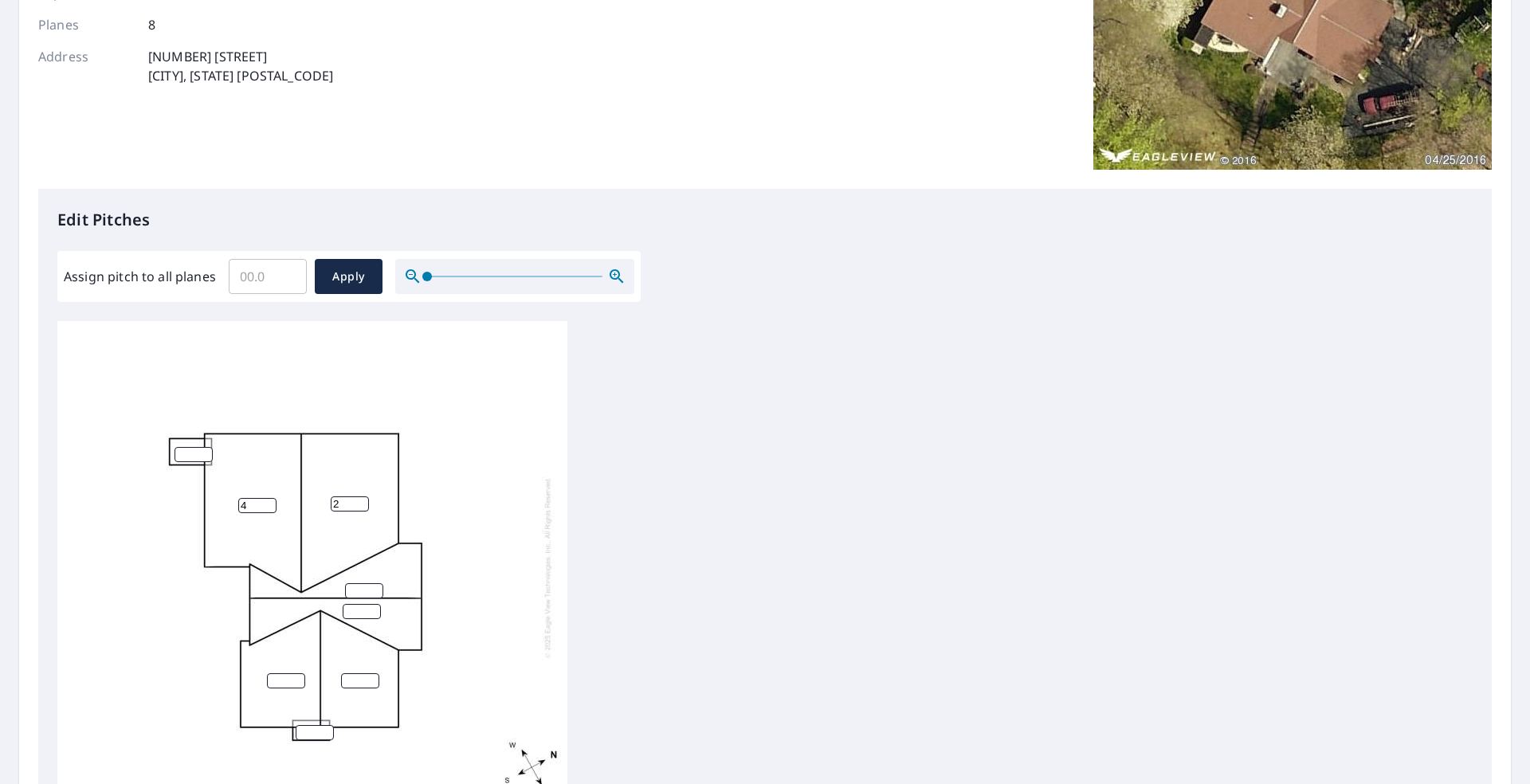 click on "2" at bounding box center [350, 504] 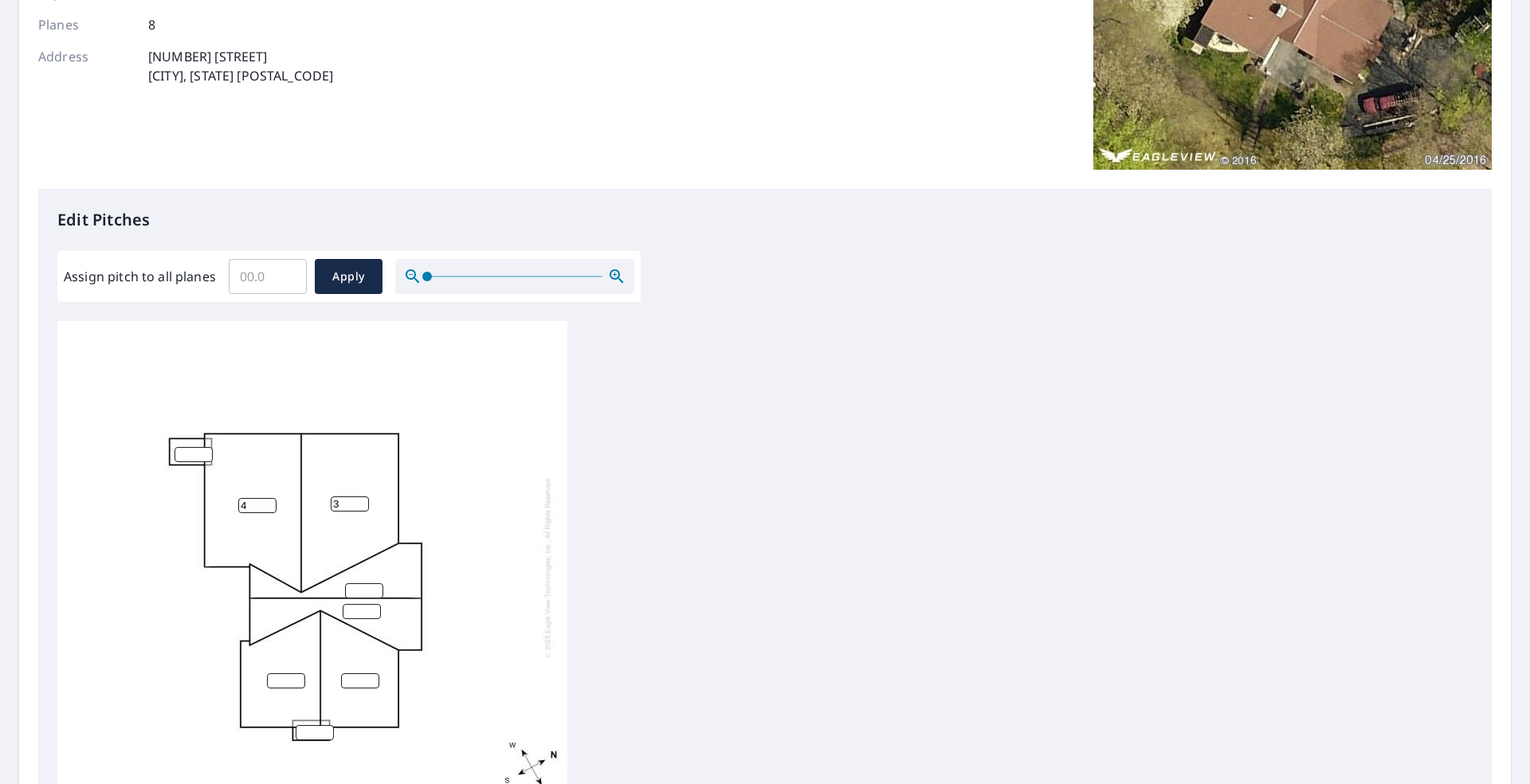 click on "3" at bounding box center (350, 504) 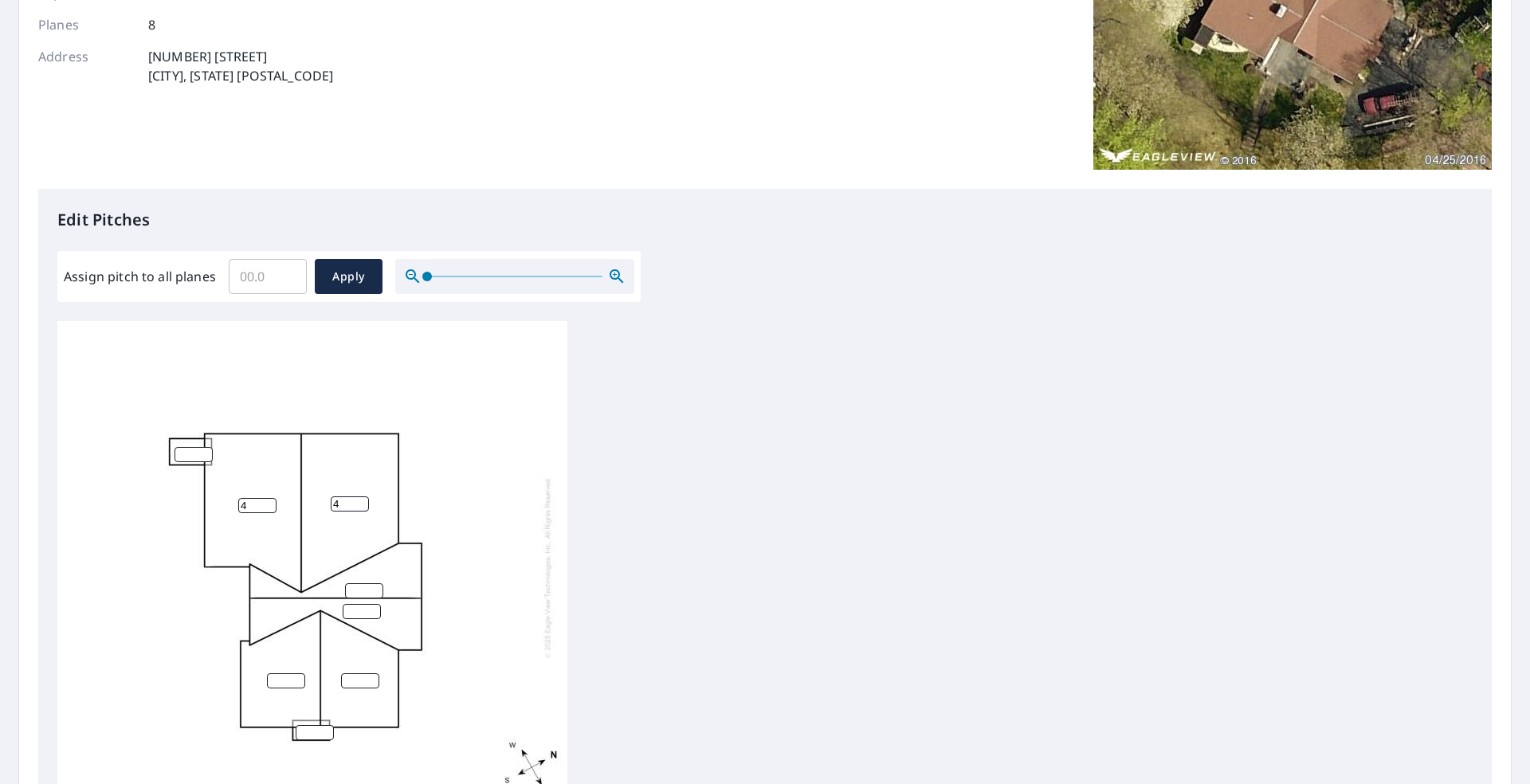 type on "4" 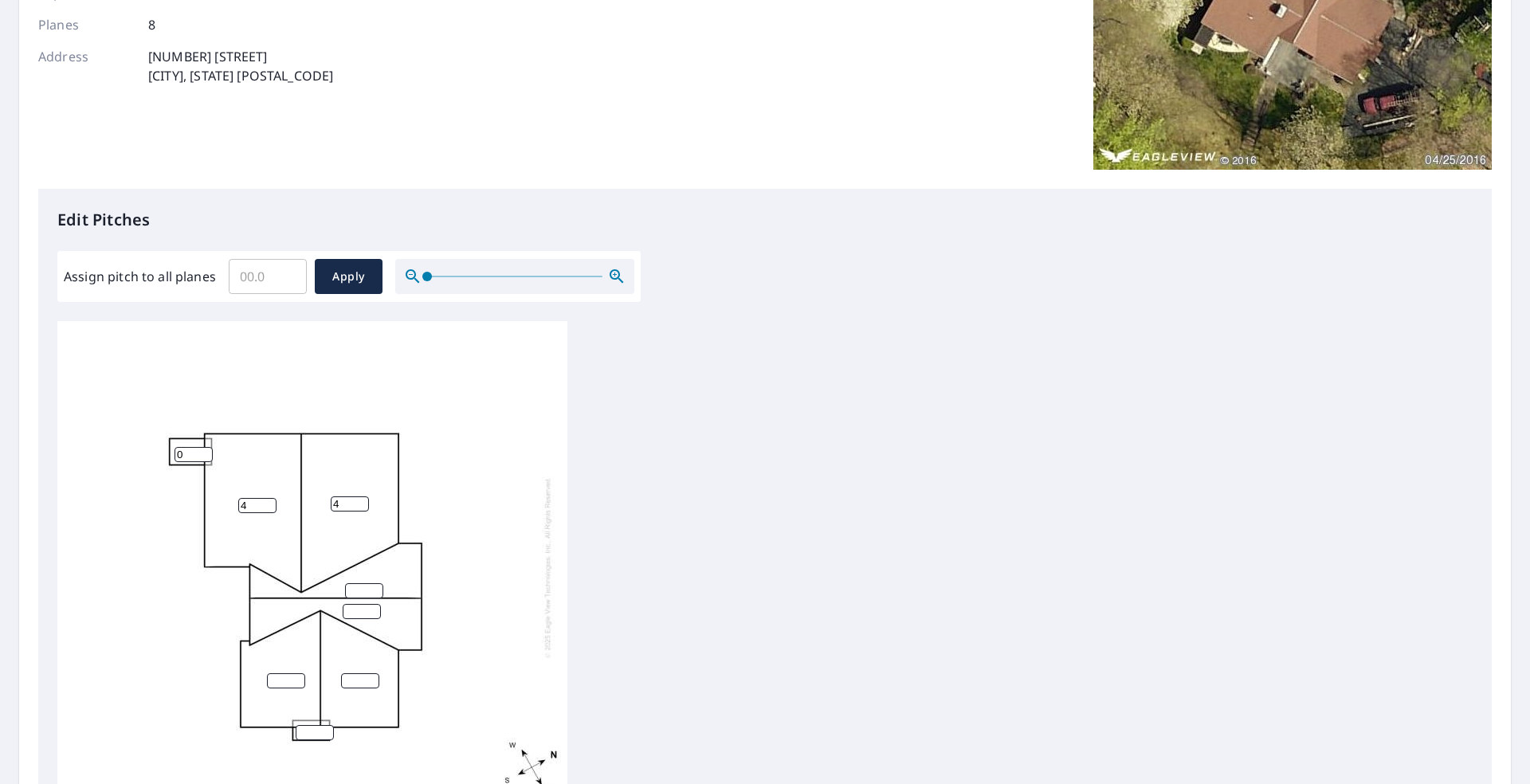 click on "0" at bounding box center (194, 454) 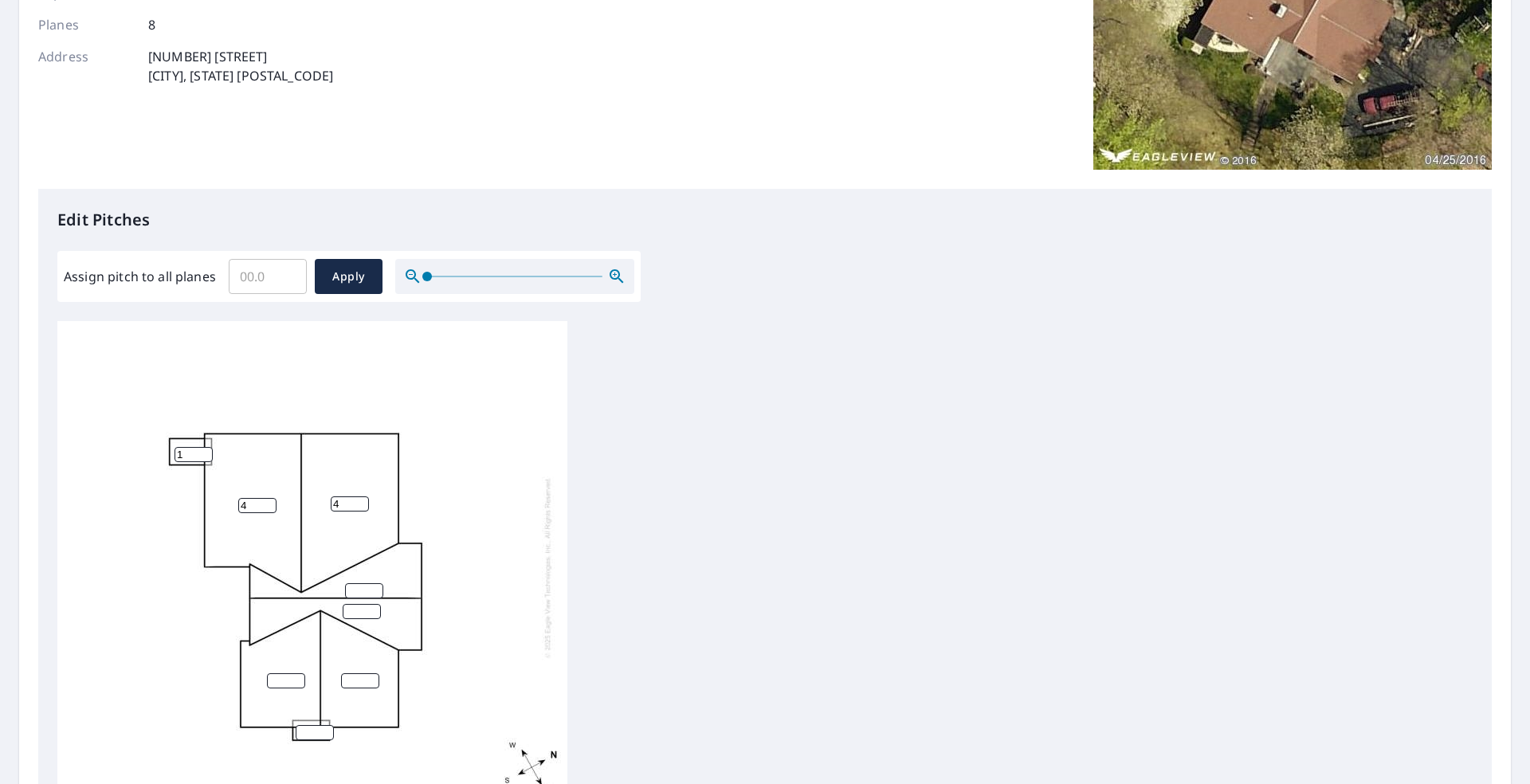 type on "1" 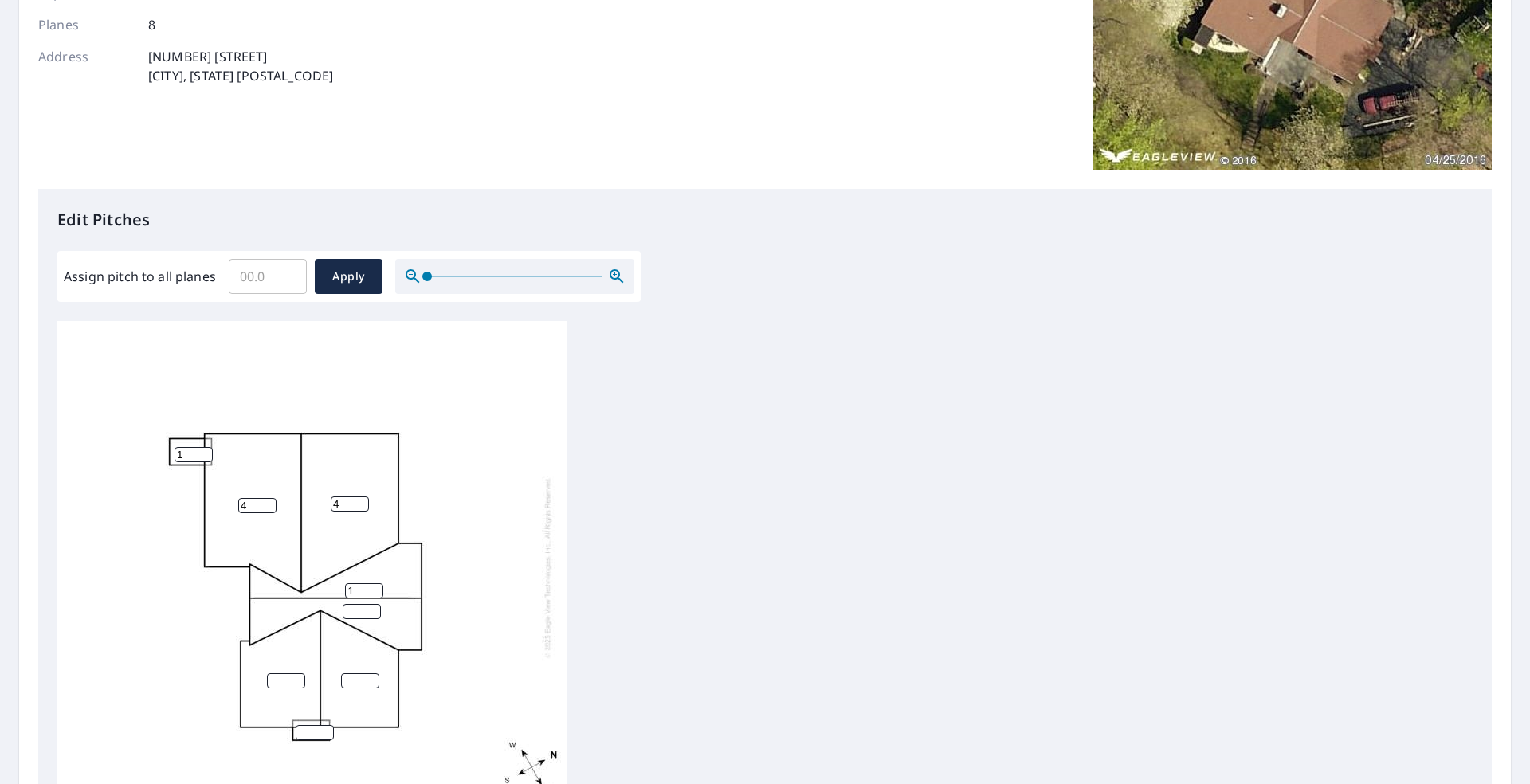 click on "1" at bounding box center [364, 590] 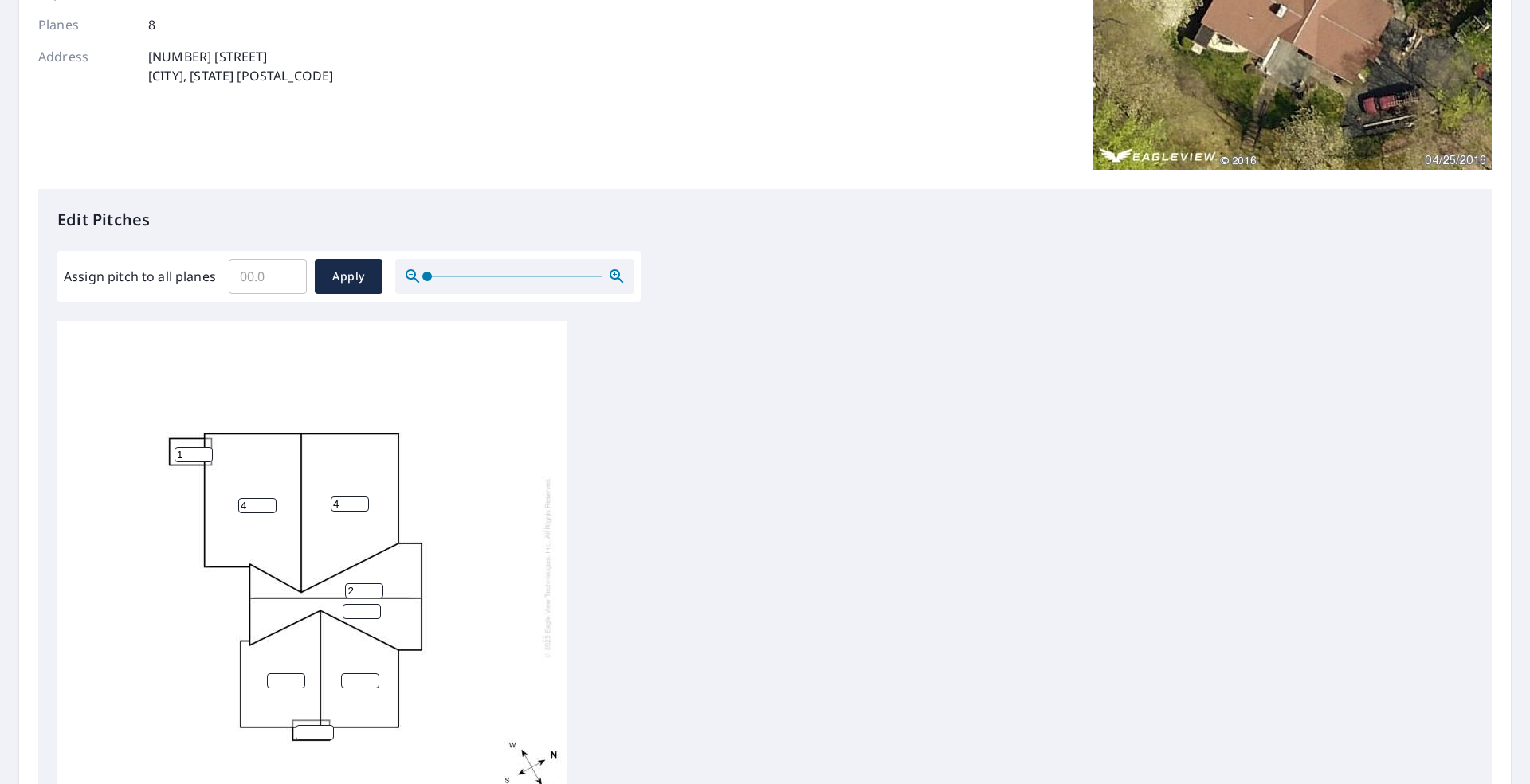 click on "2" at bounding box center (364, 590) 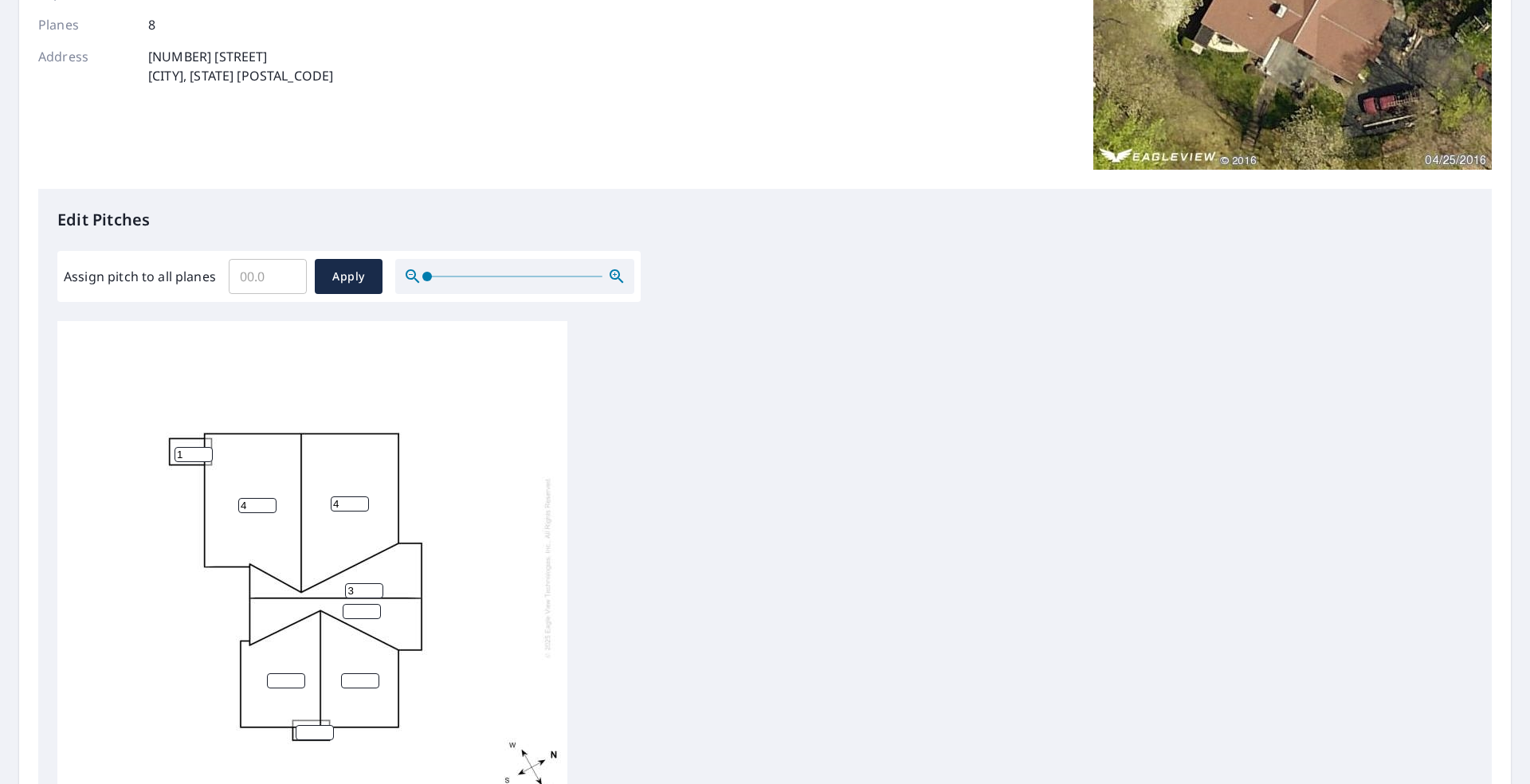 click on "3" at bounding box center [364, 590] 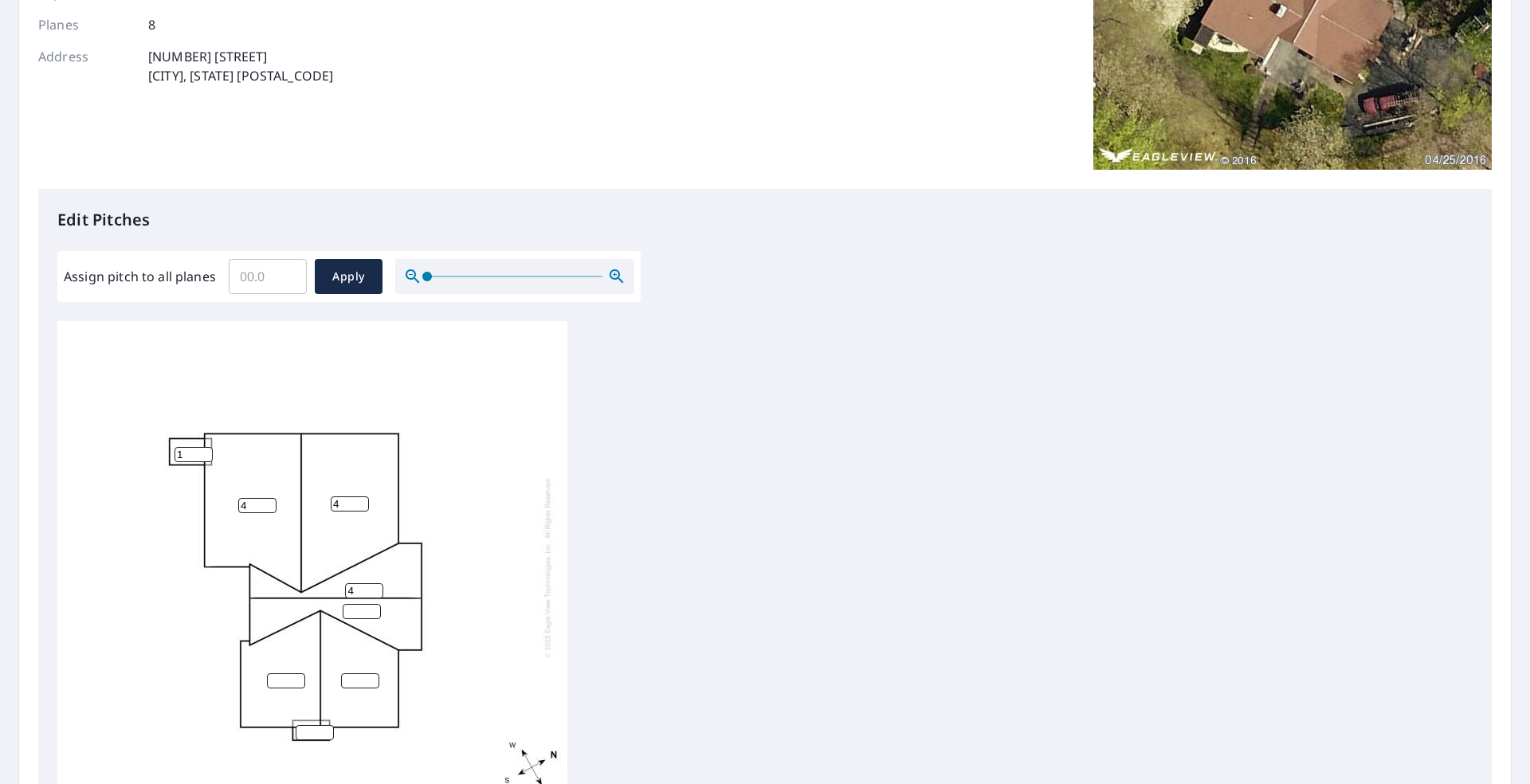 click on "4" at bounding box center [364, 590] 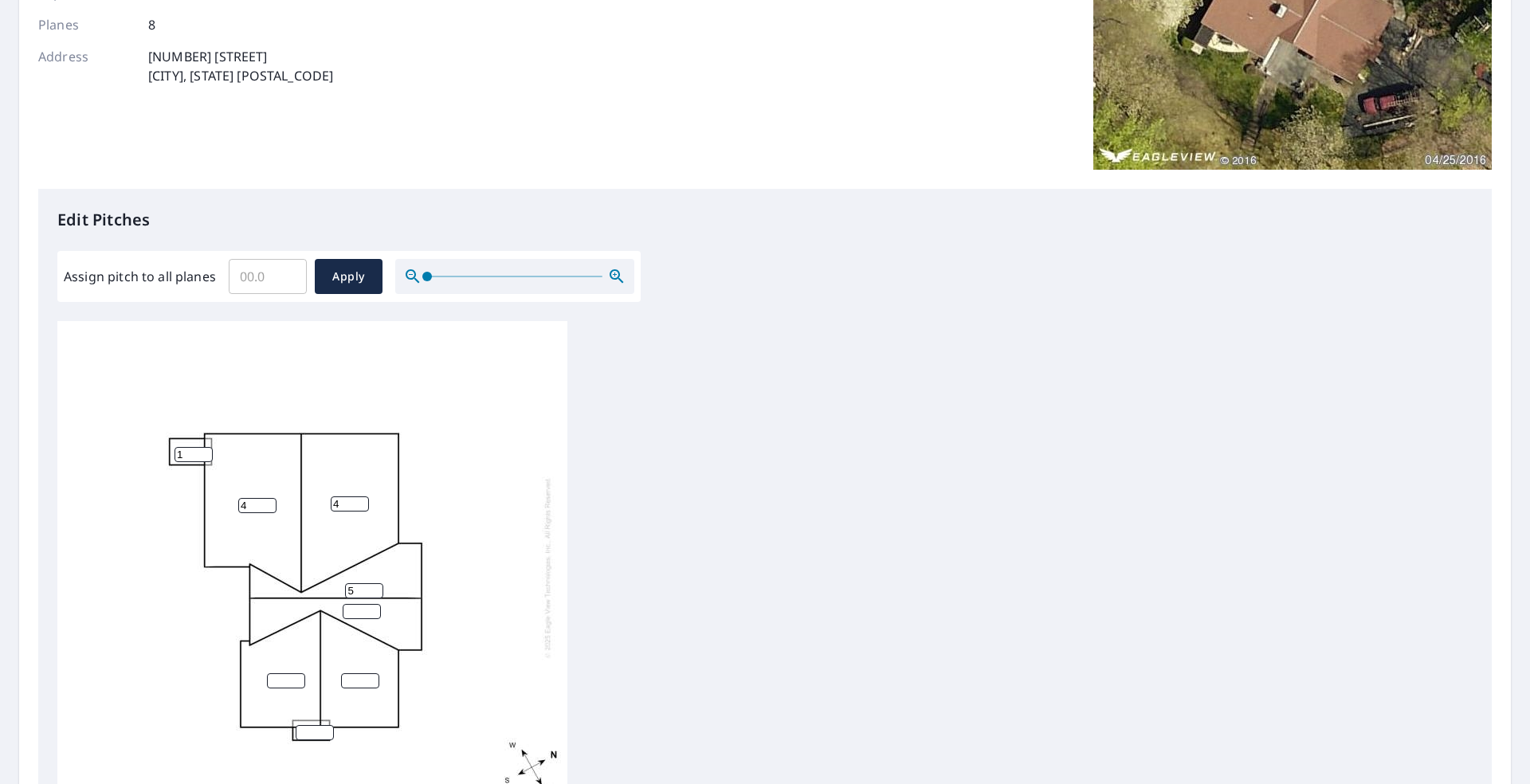 click on "5" at bounding box center (364, 590) 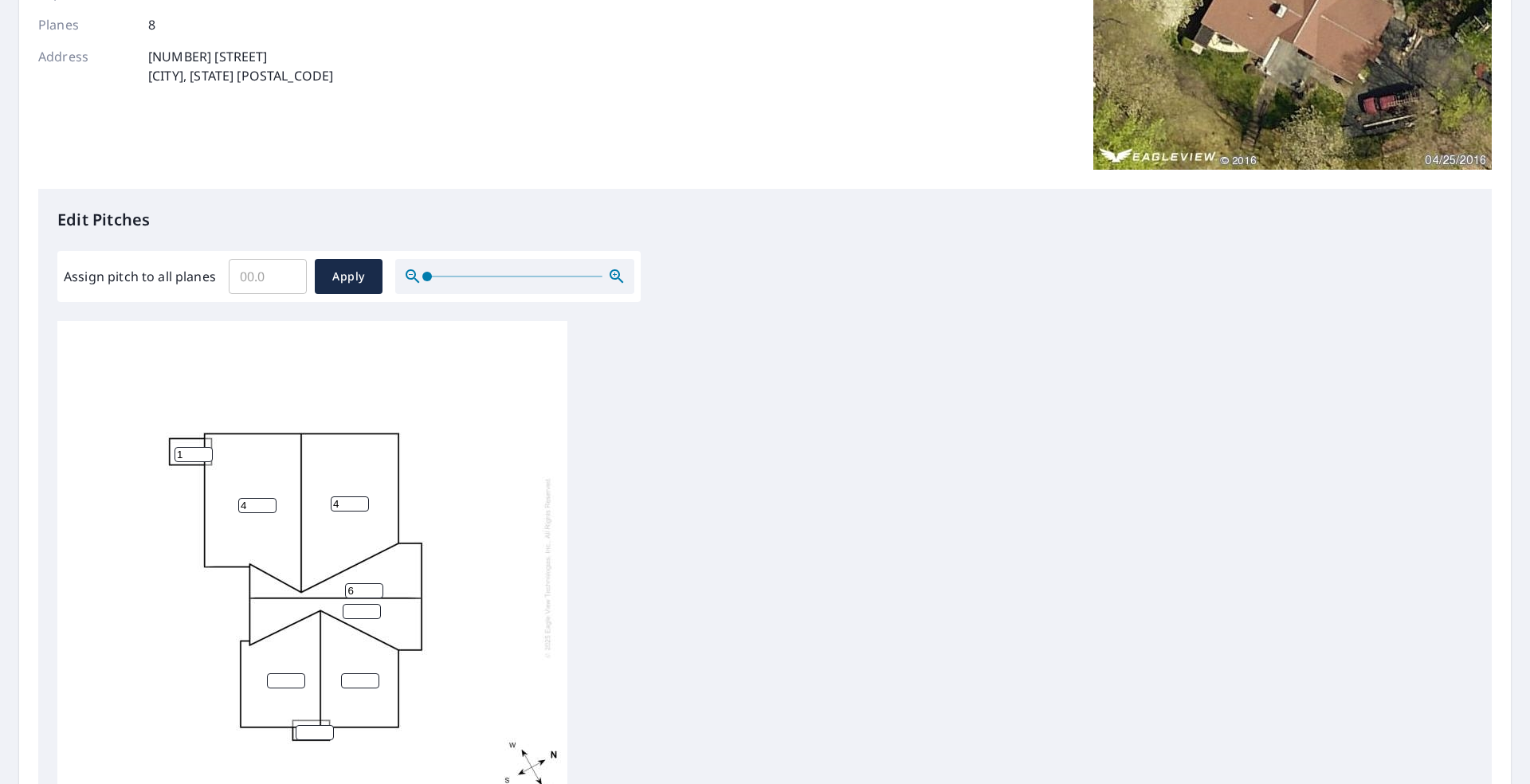 click on "6" at bounding box center (364, 590) 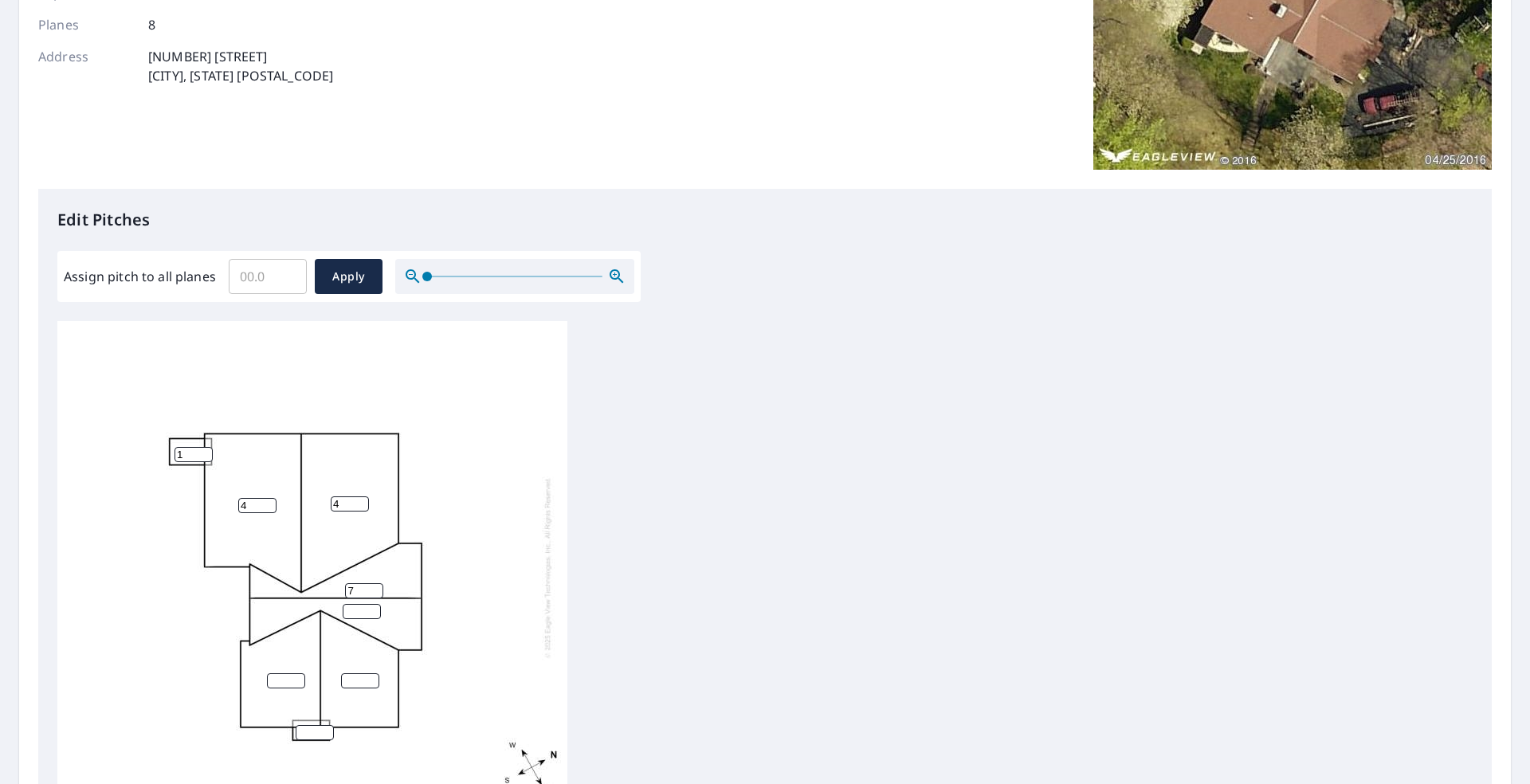 click on "7" at bounding box center [364, 590] 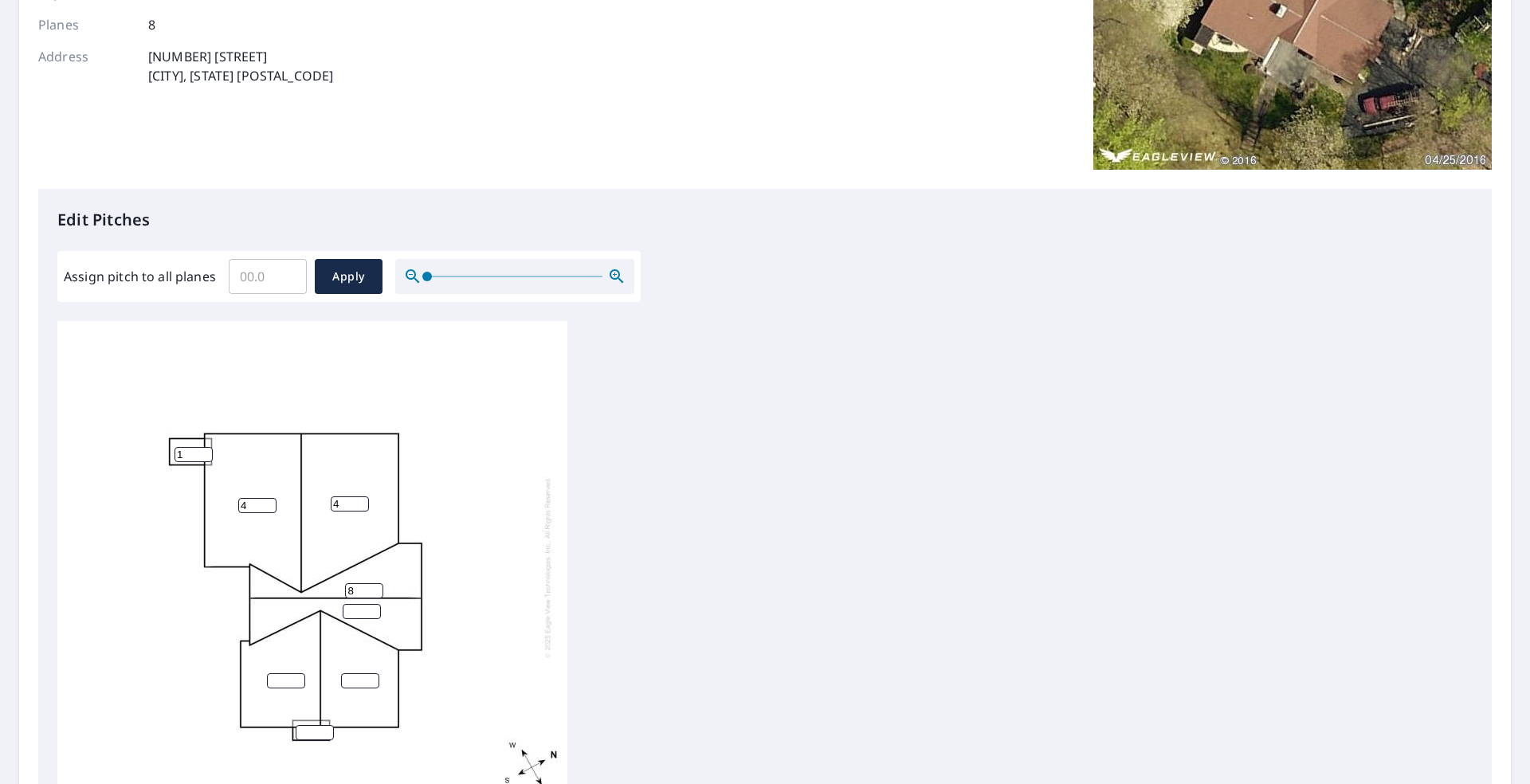 type on "8" 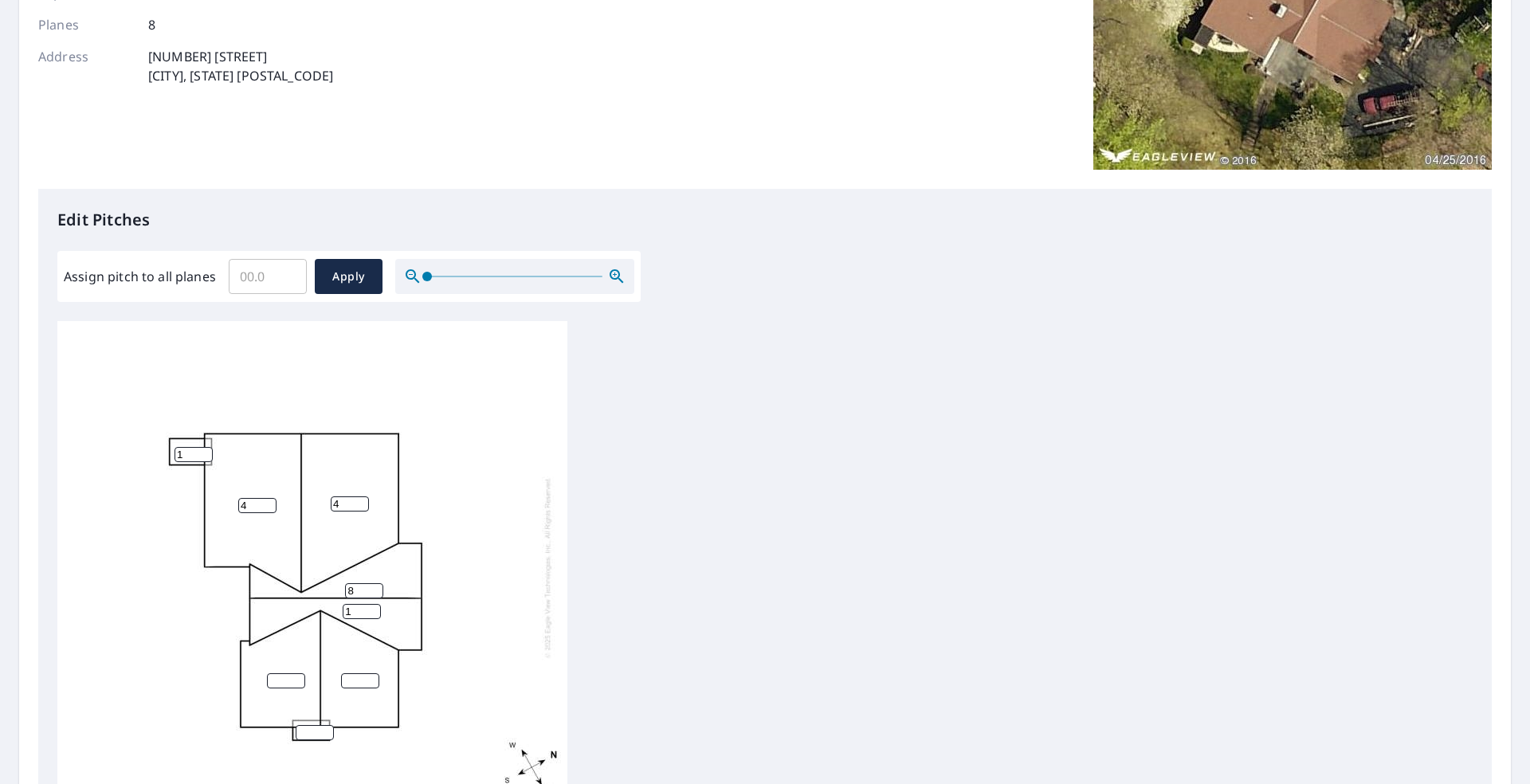 click on "1" at bounding box center (362, 611) 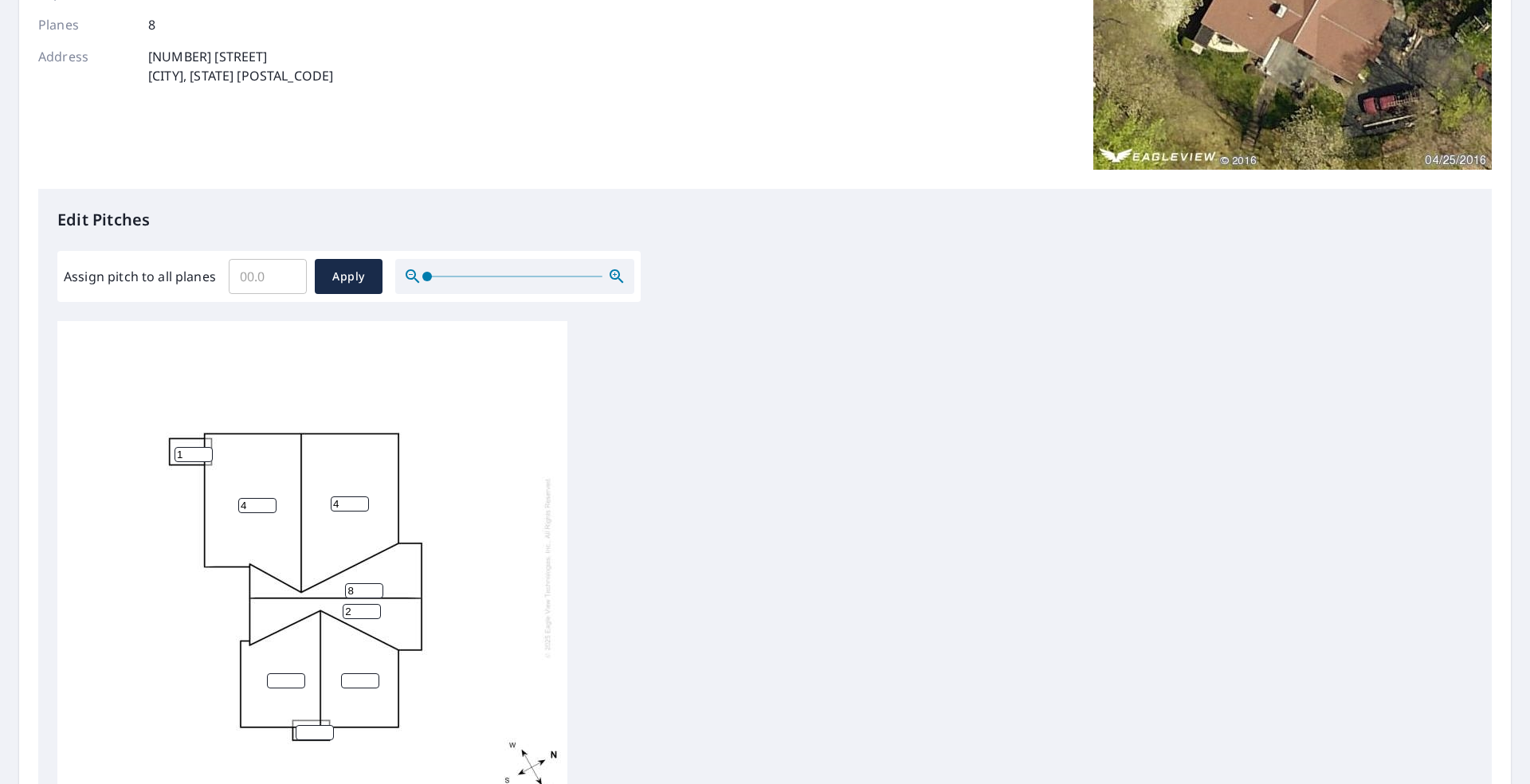 click on "2" at bounding box center [362, 611] 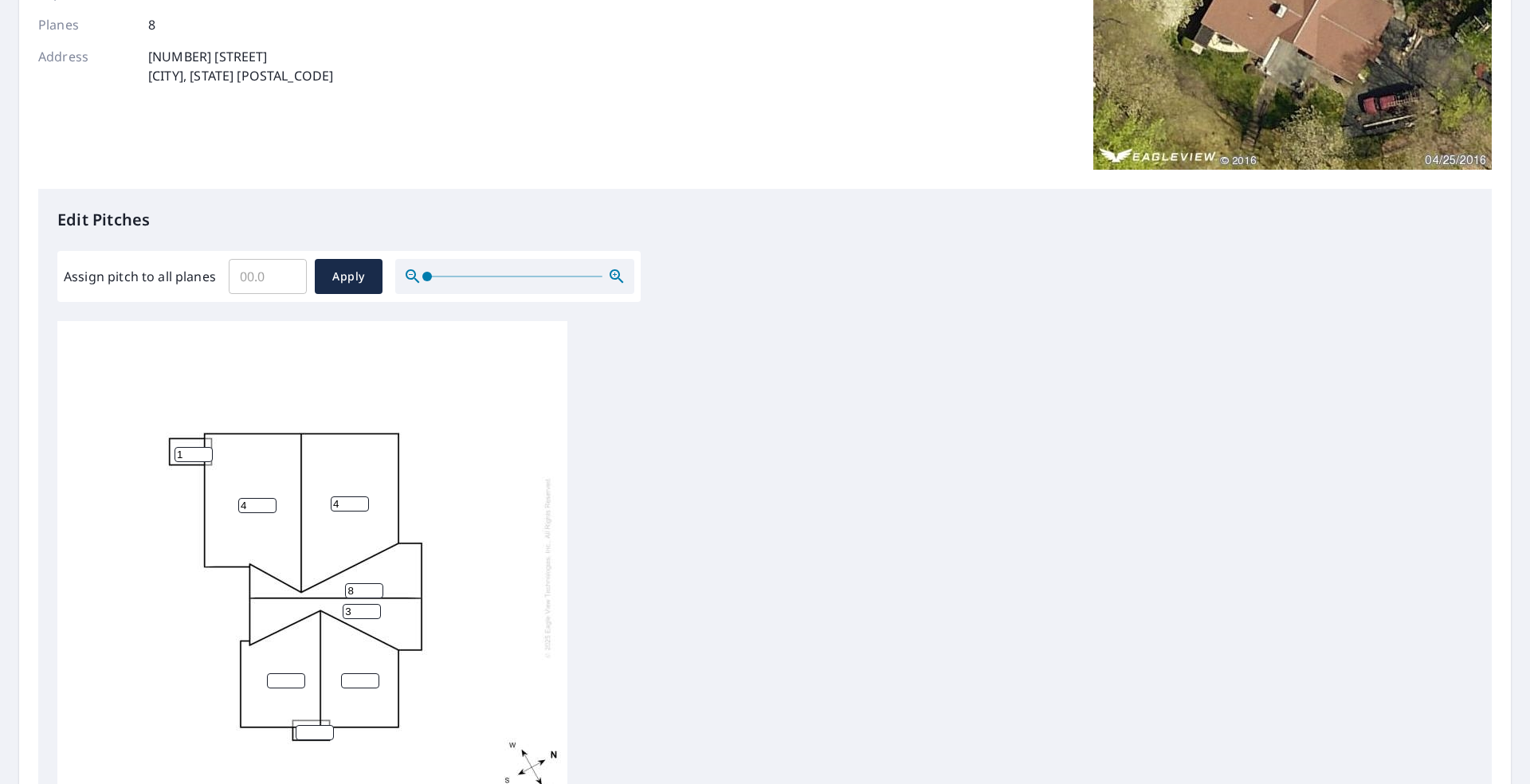 click on "3" at bounding box center (362, 611) 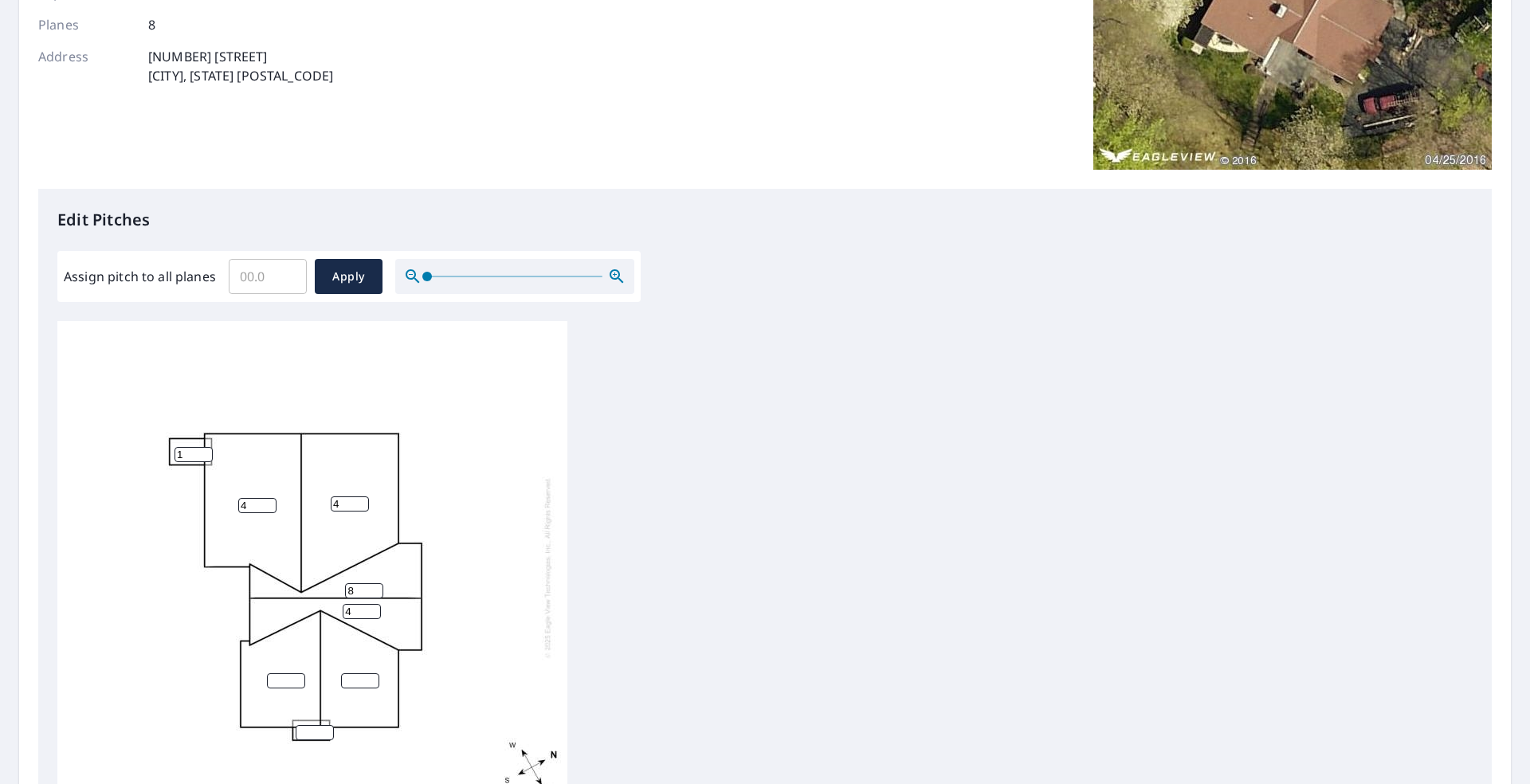 click on "4" at bounding box center (362, 611) 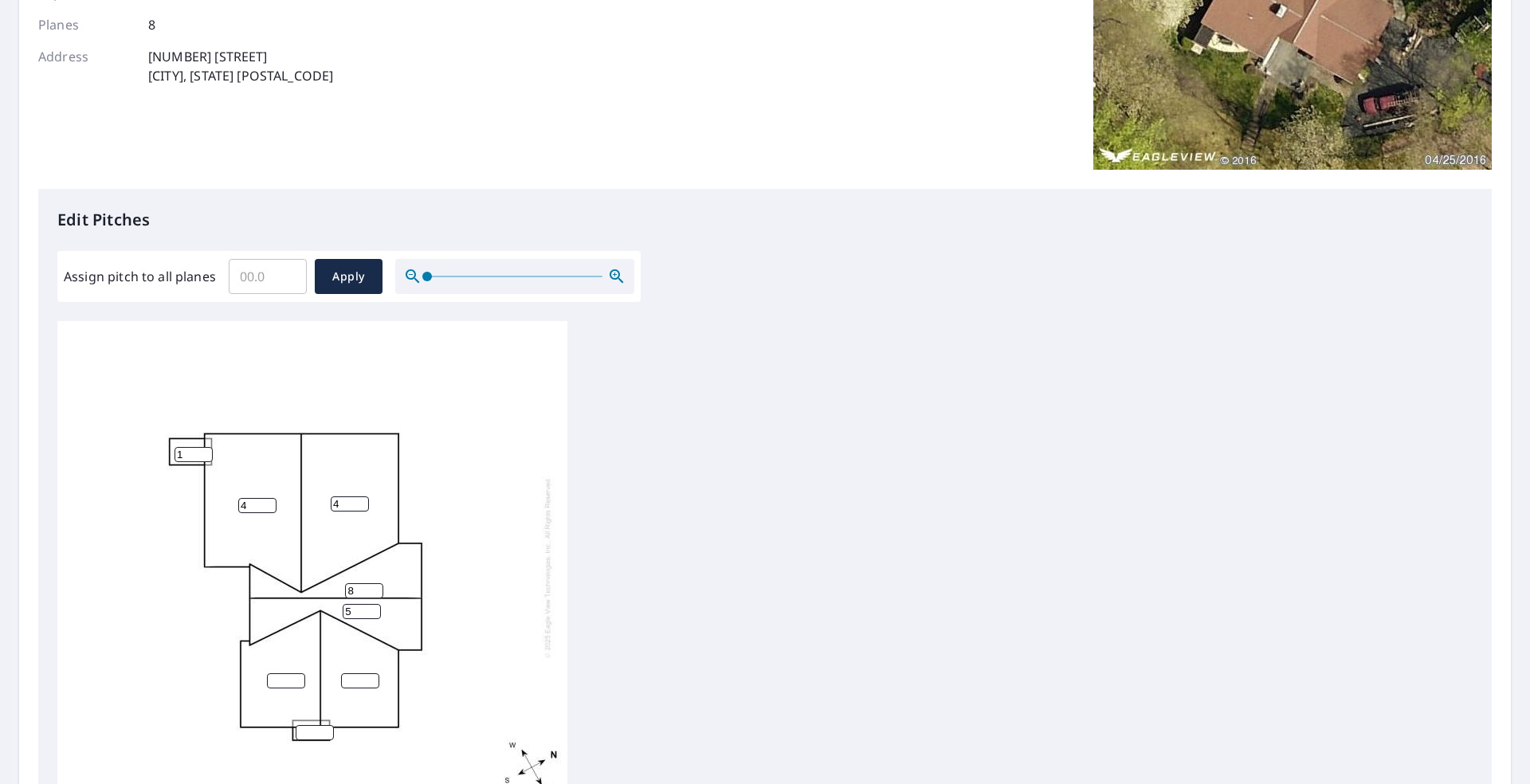 click on "5" at bounding box center [362, 611] 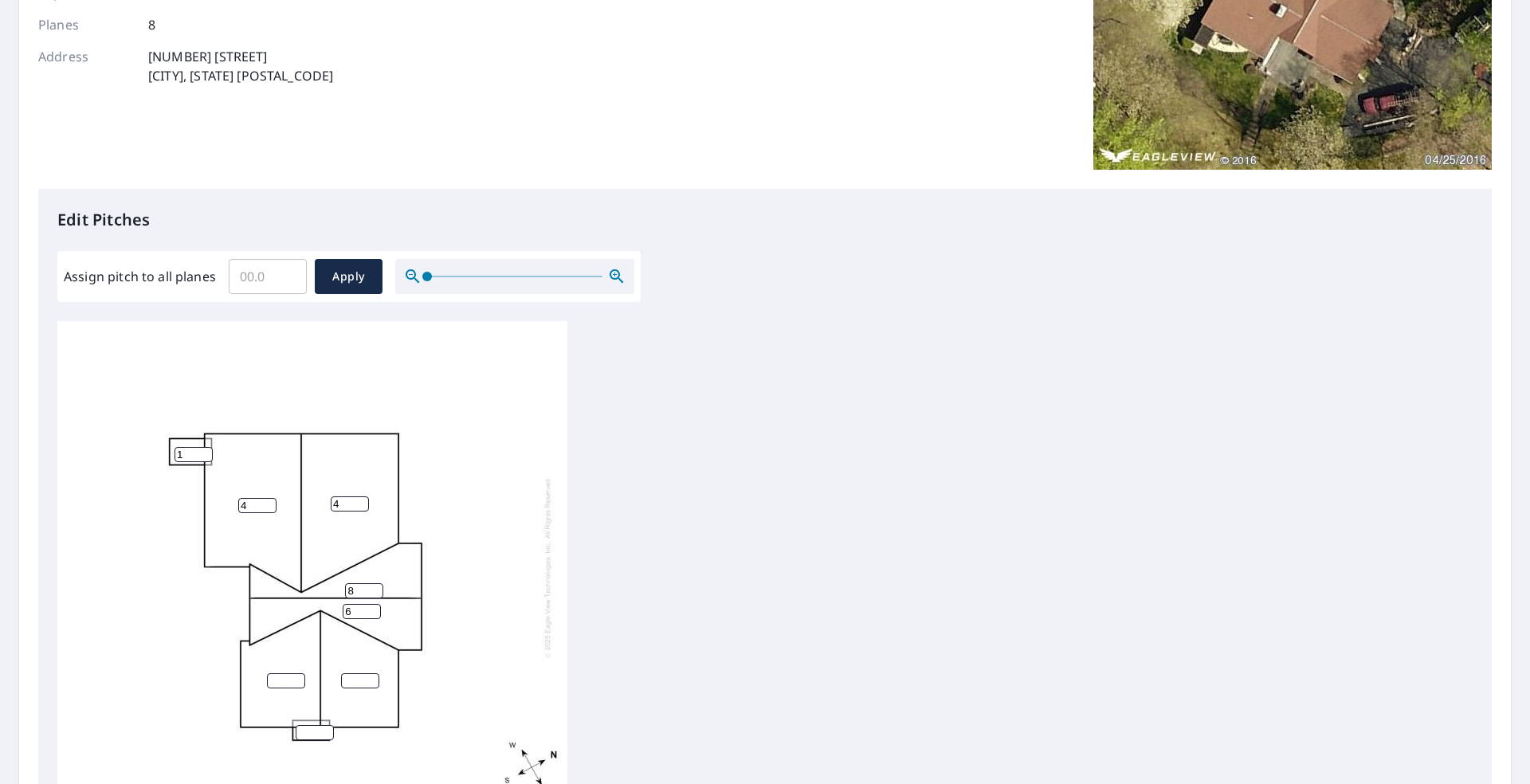 click on "6" at bounding box center [362, 611] 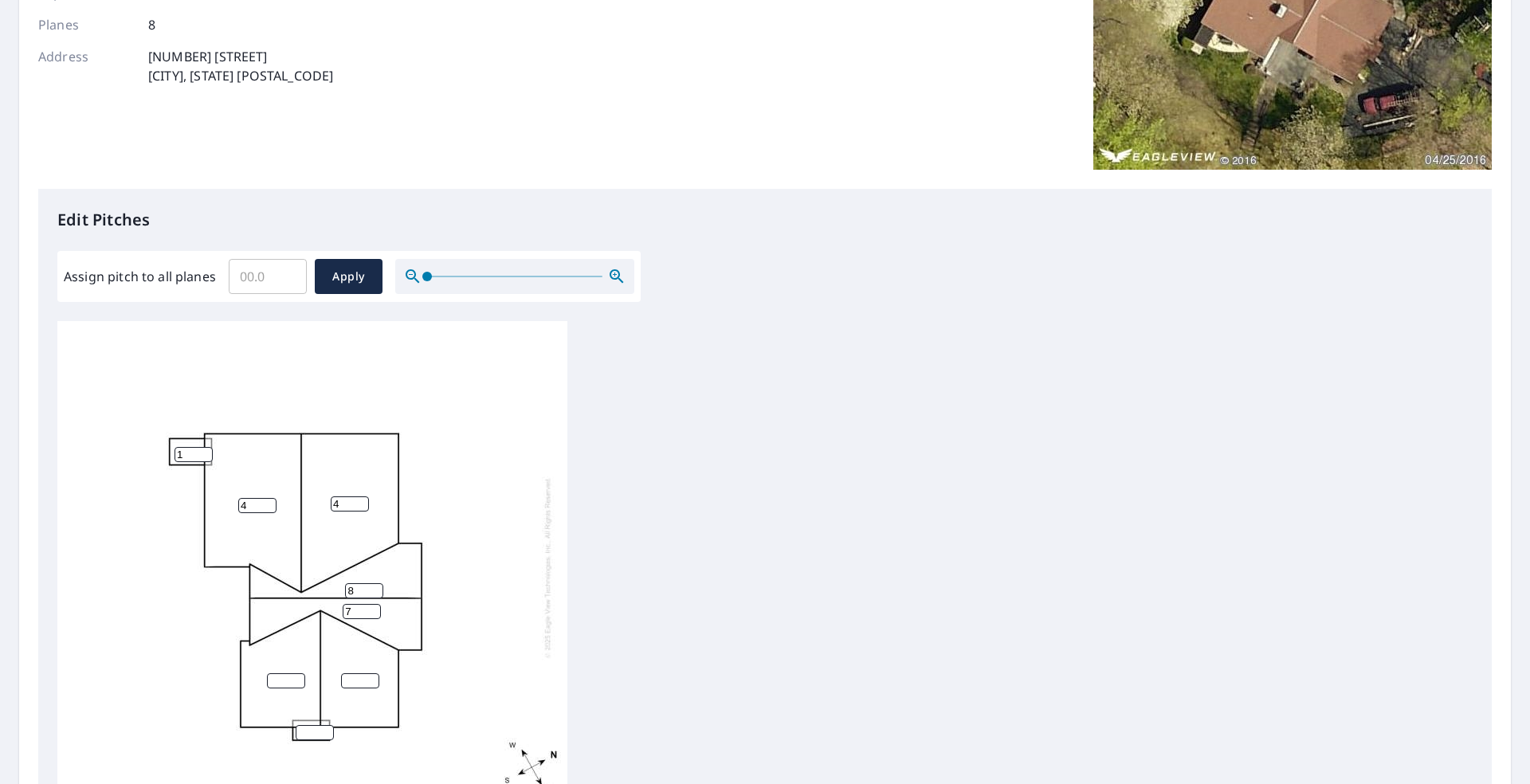 click on "7" at bounding box center (362, 611) 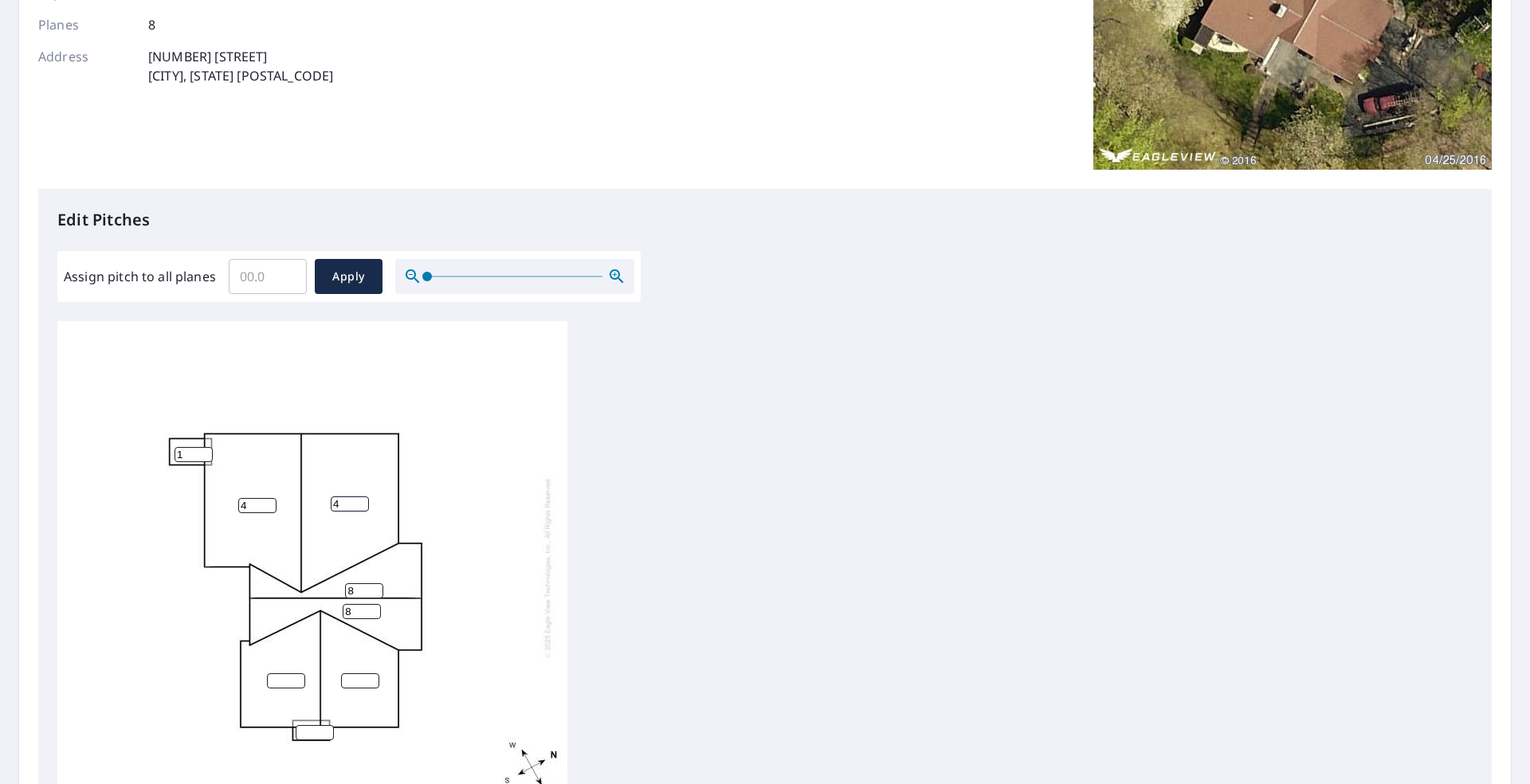 type on "8" 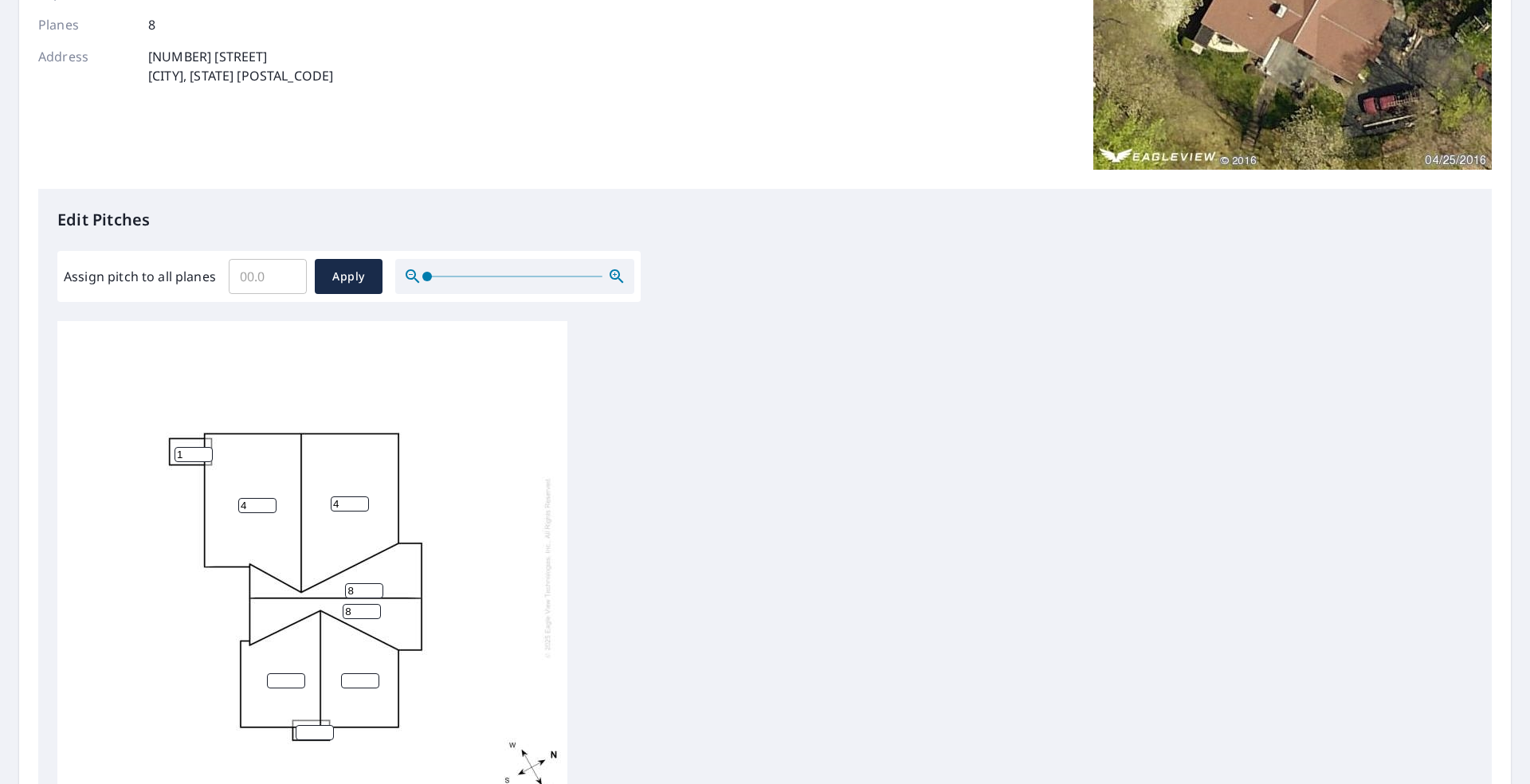 click on "8" at bounding box center [362, 611] 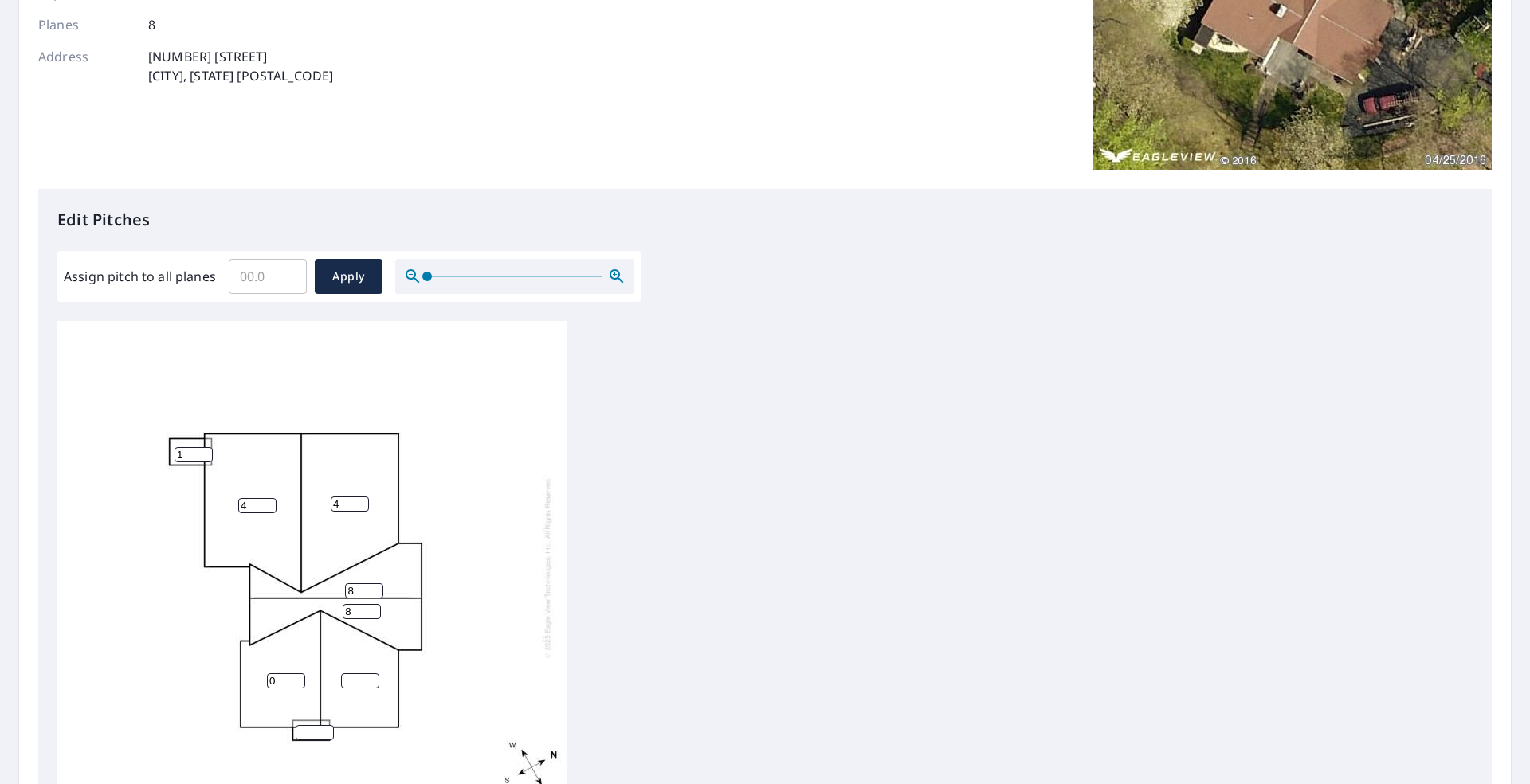 click on "0" at bounding box center (286, 680) 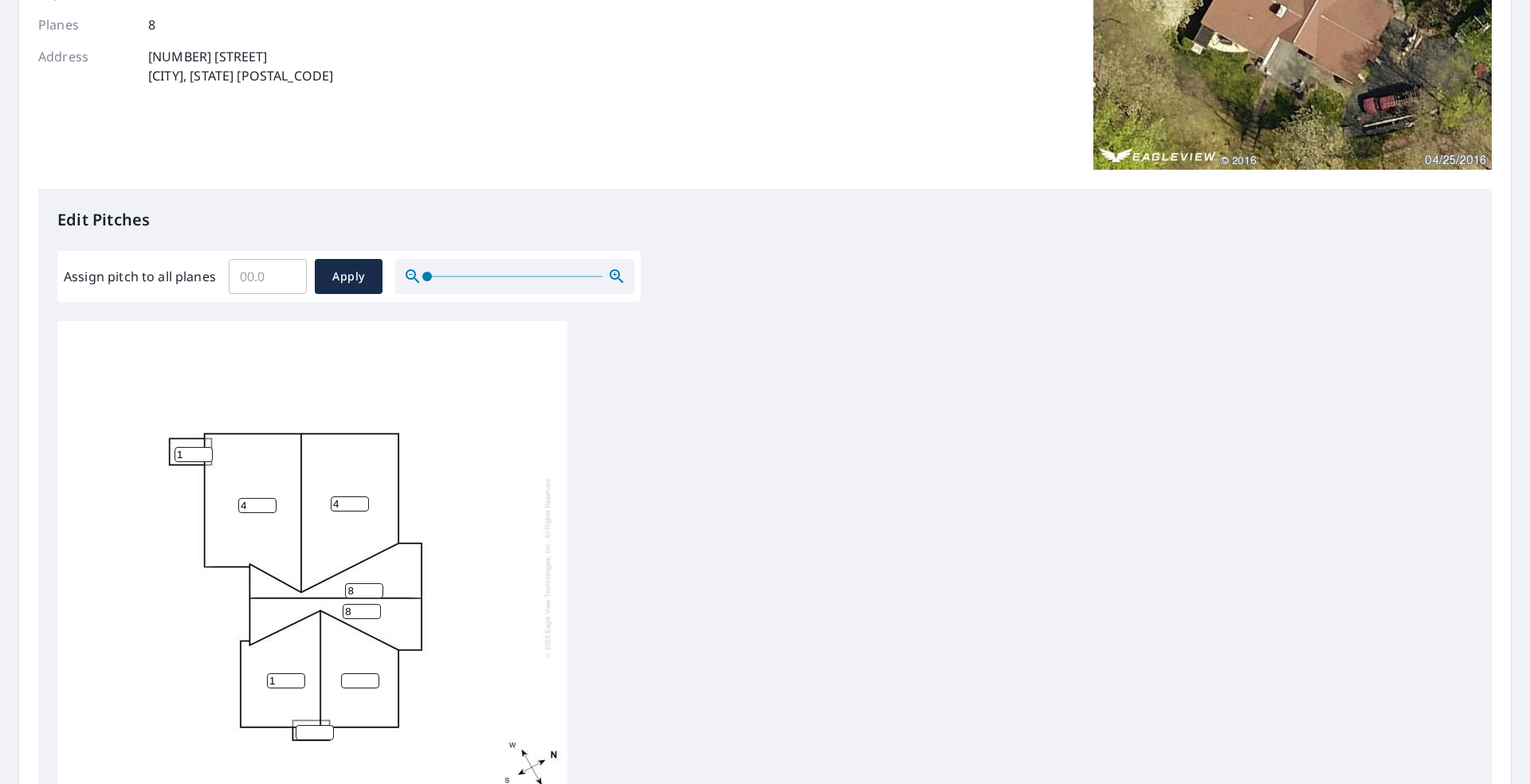 click on "1" at bounding box center [286, 680] 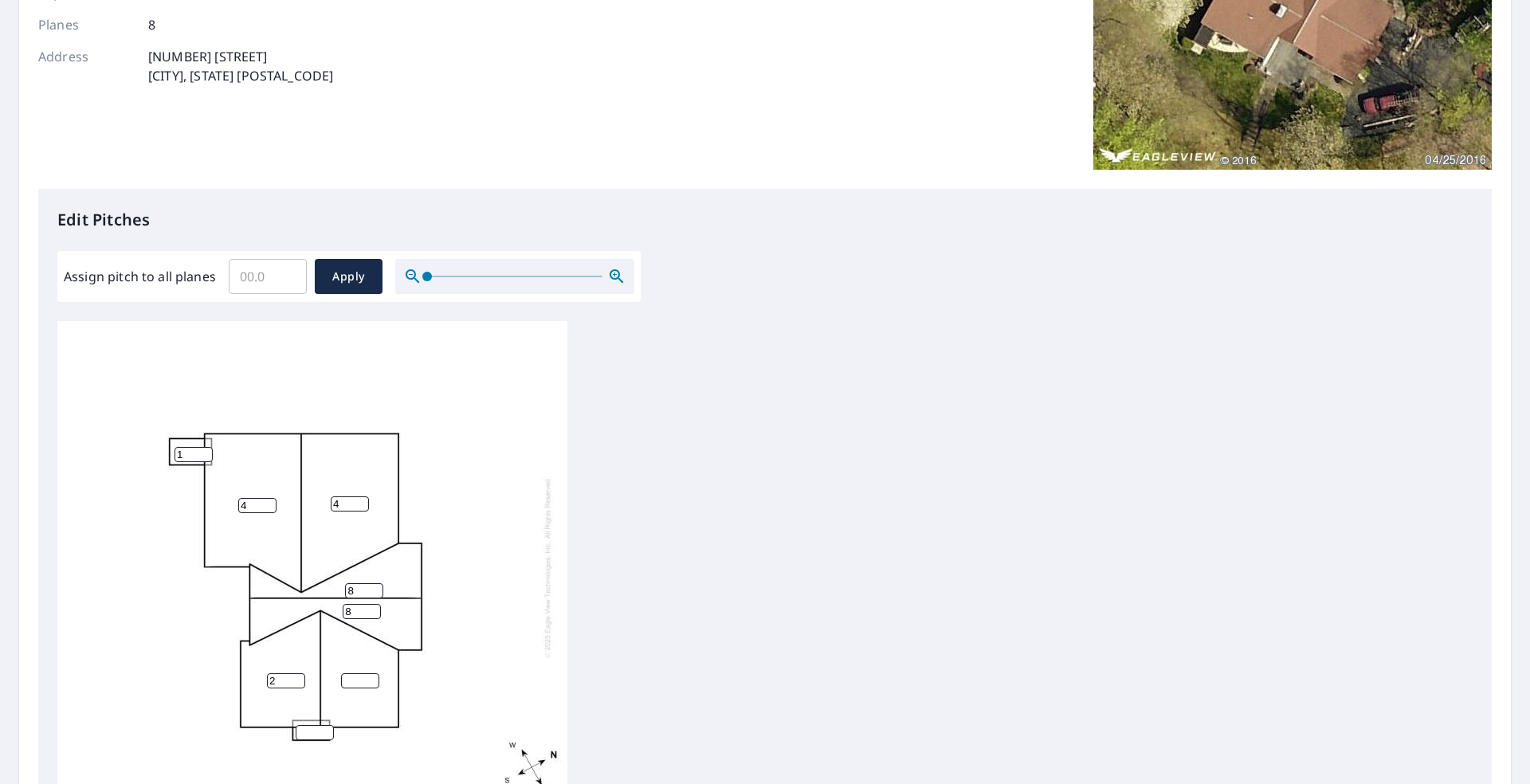 click on "2" at bounding box center (286, 680) 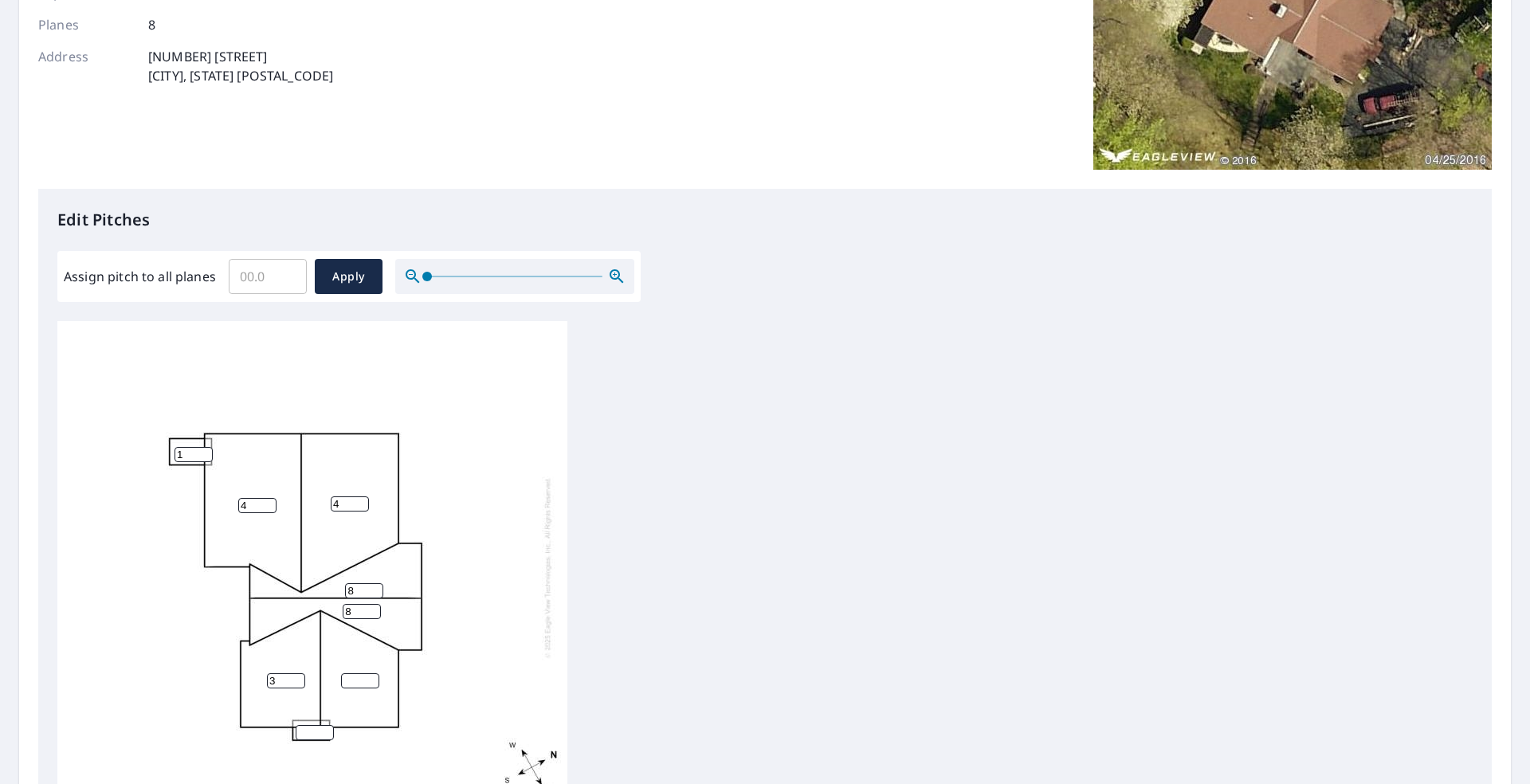click on "3" at bounding box center [286, 680] 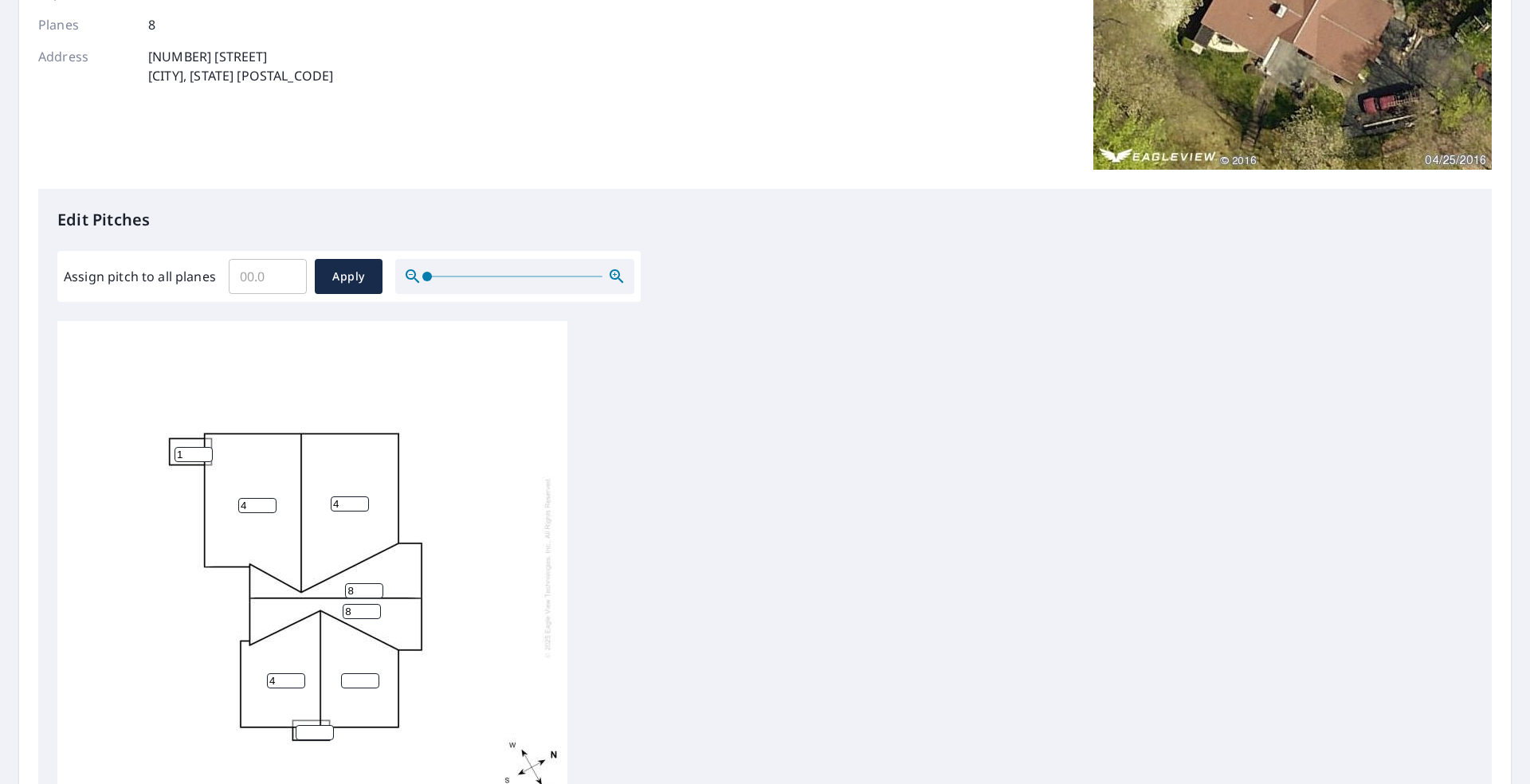 type on "4" 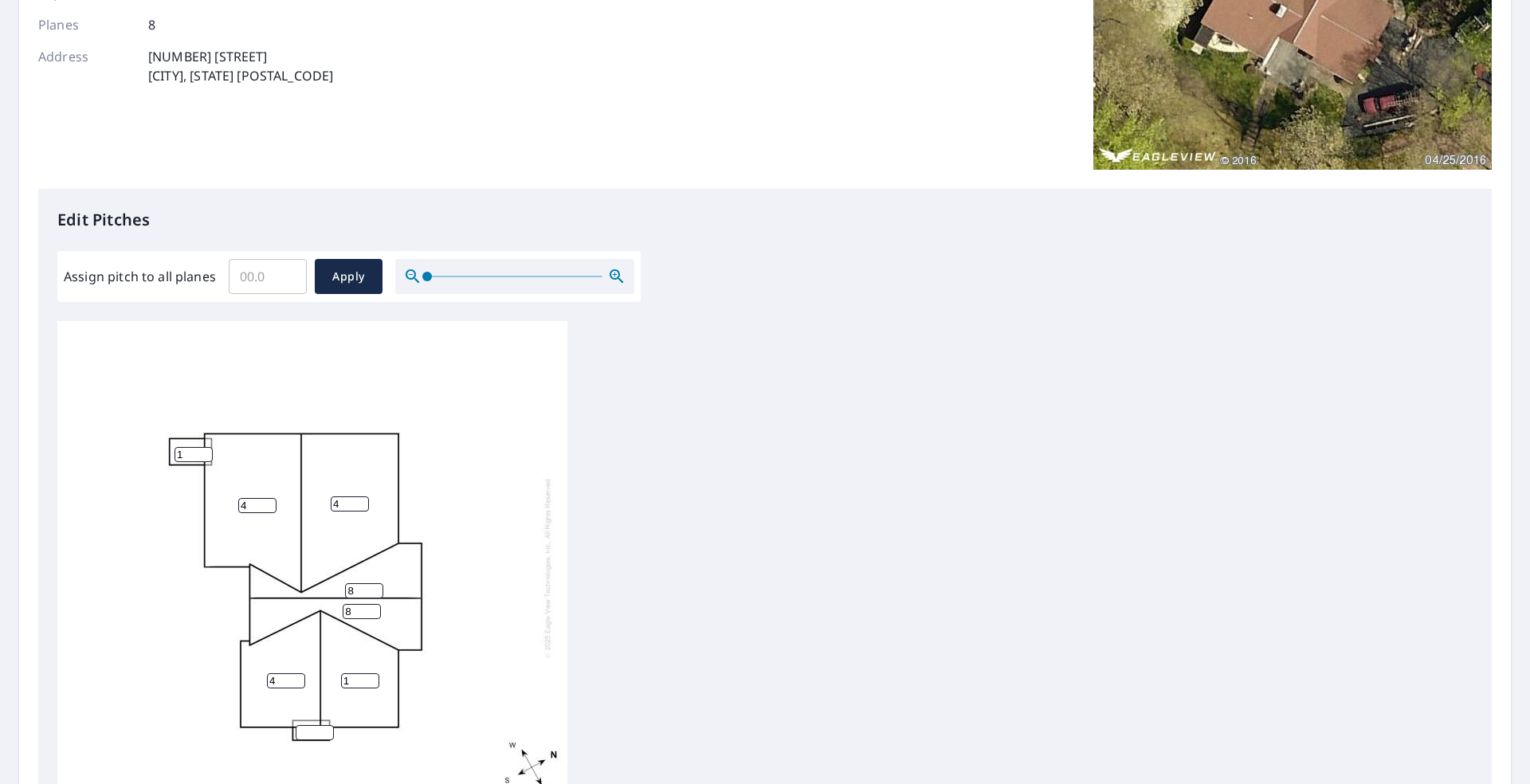 click on "1" at bounding box center (360, 680) 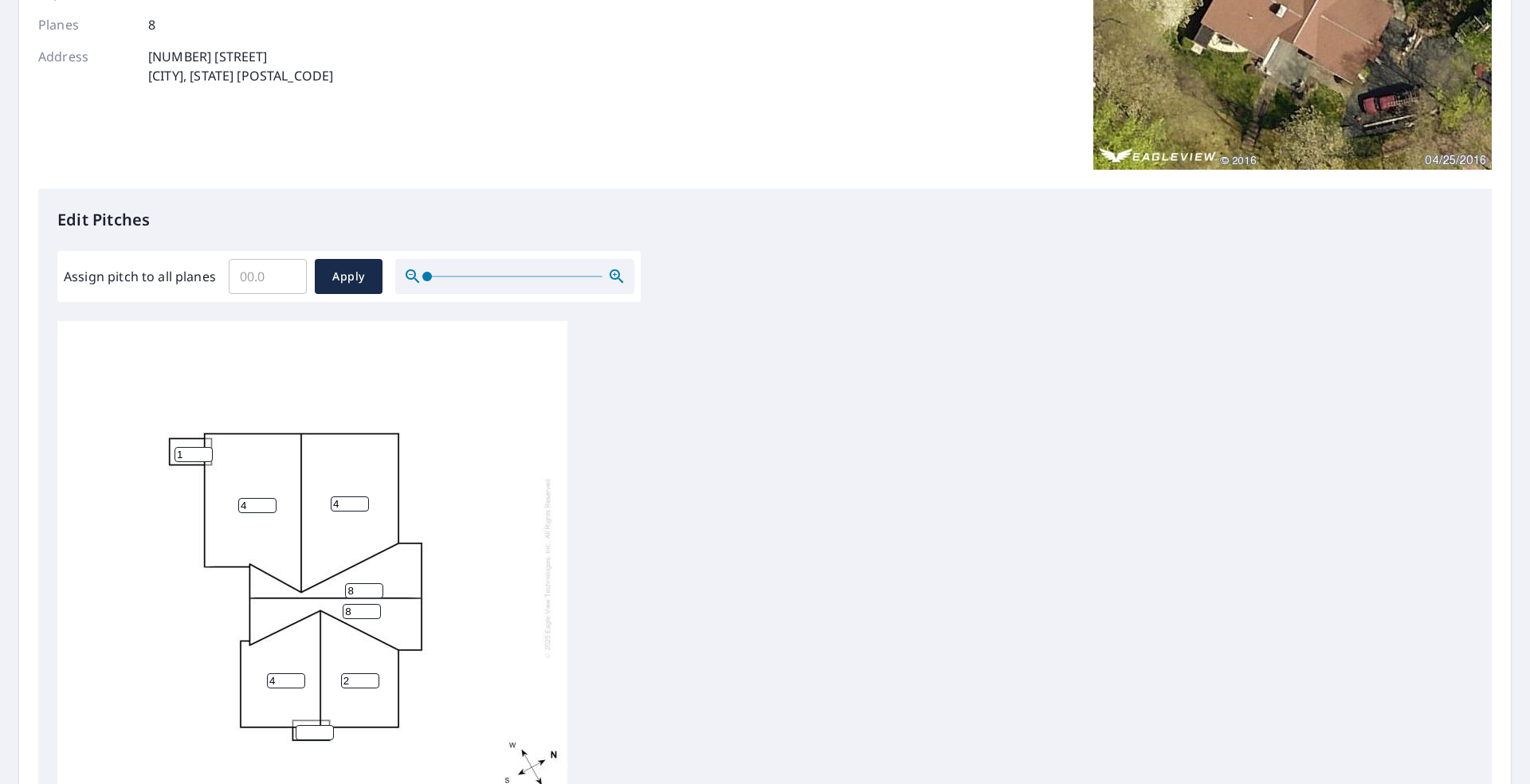 click on "2" at bounding box center (360, 680) 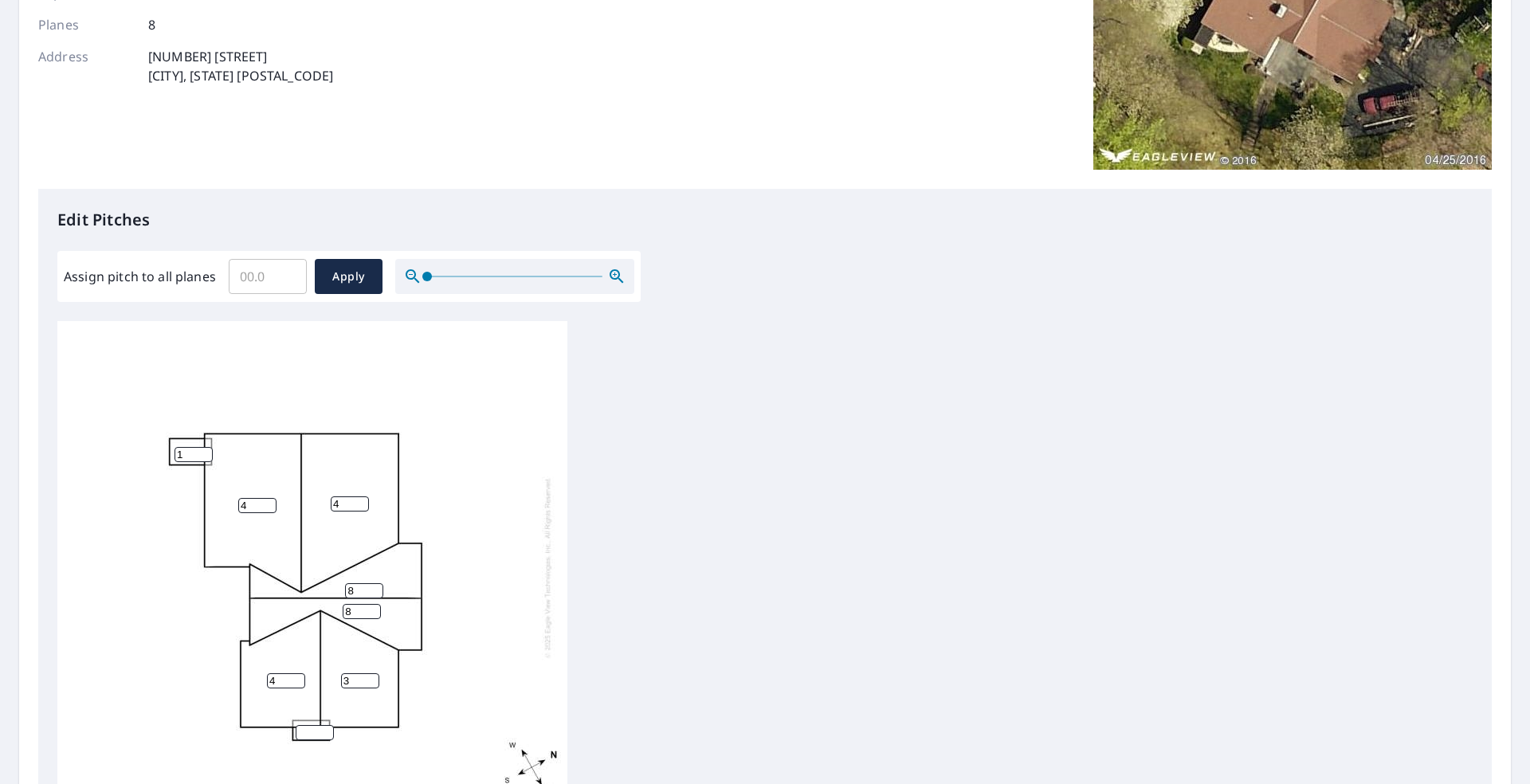 click on "3" at bounding box center (360, 680) 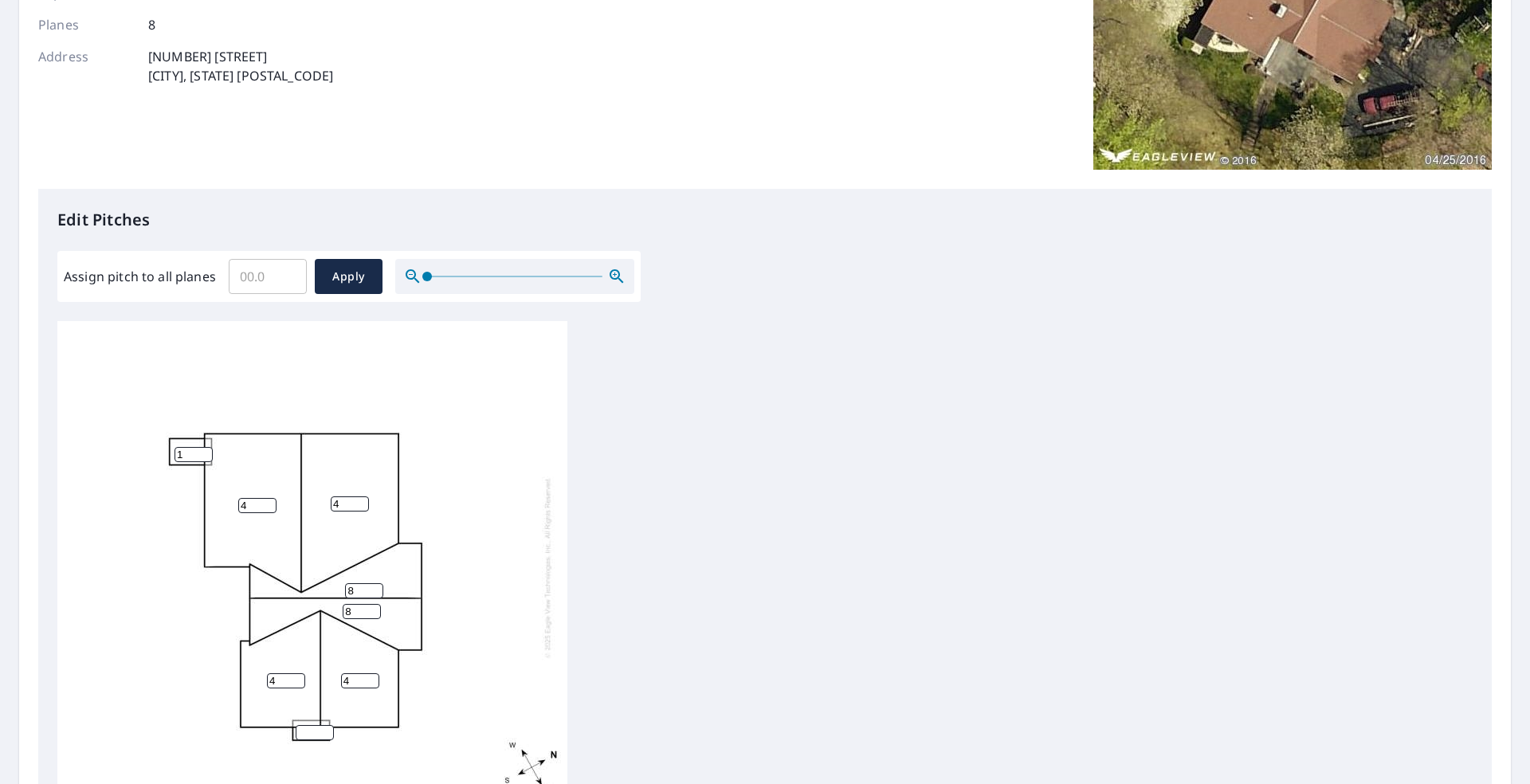 type on "4" 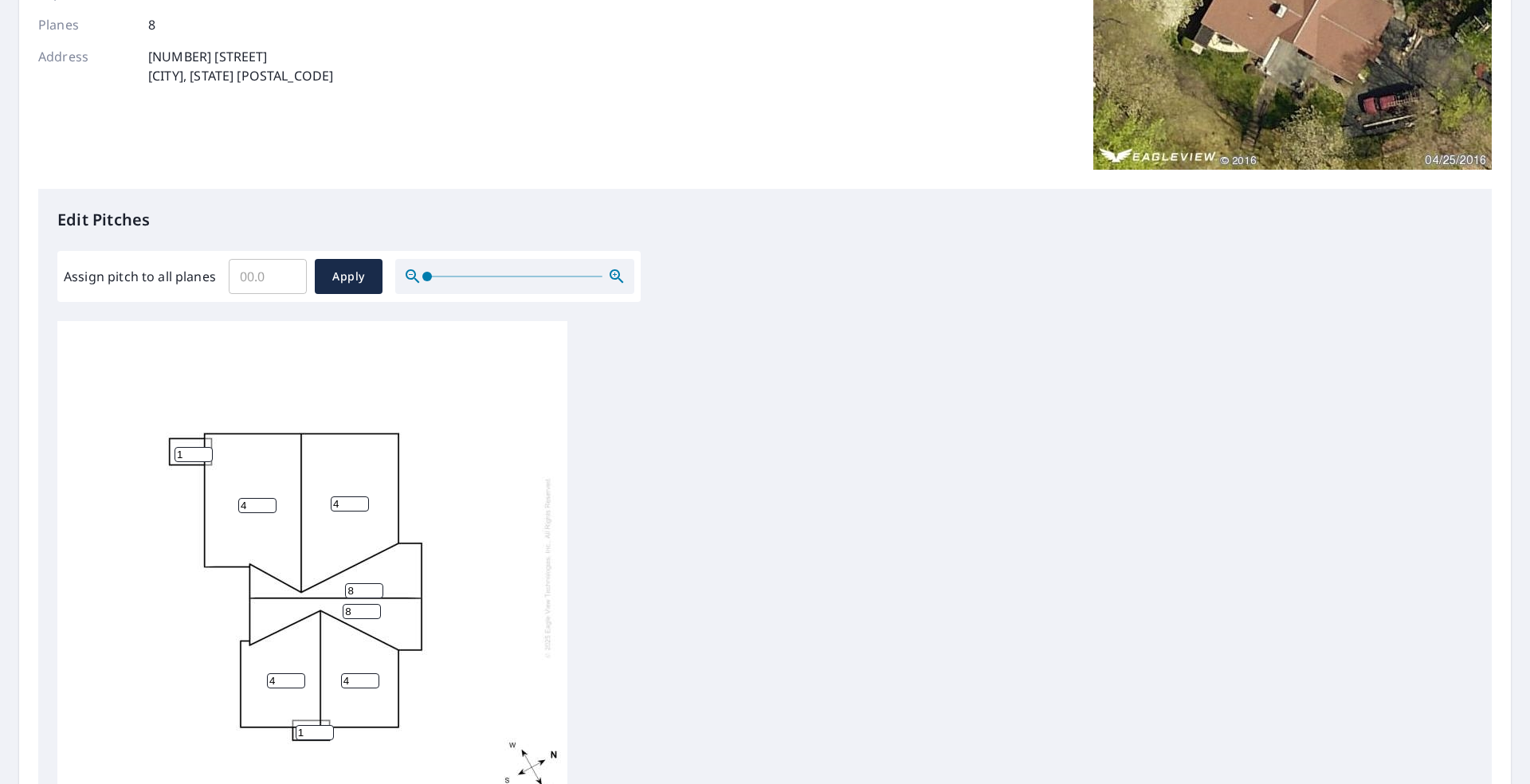click on "1" at bounding box center (315, 732) 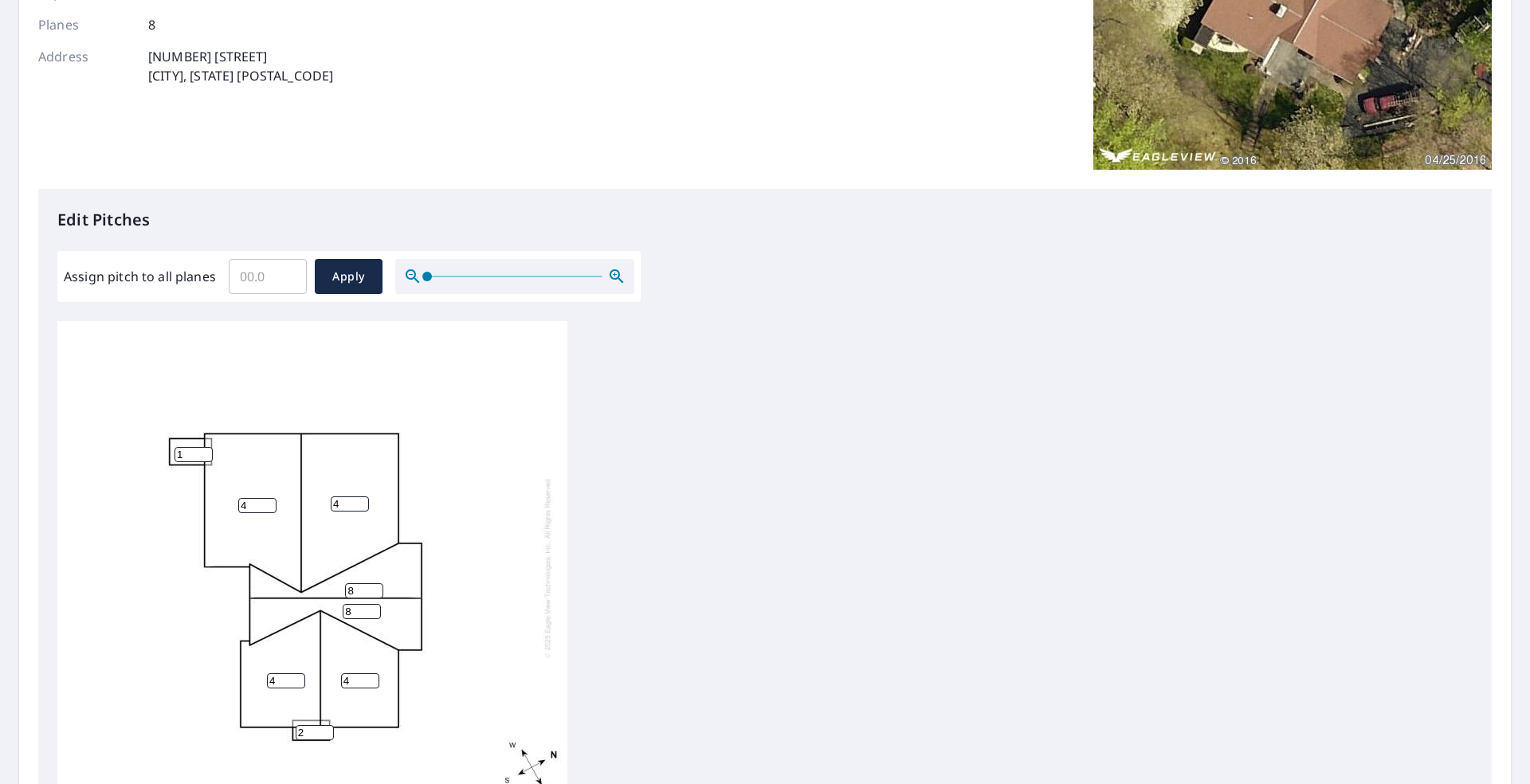 click on "2" at bounding box center (315, 732) 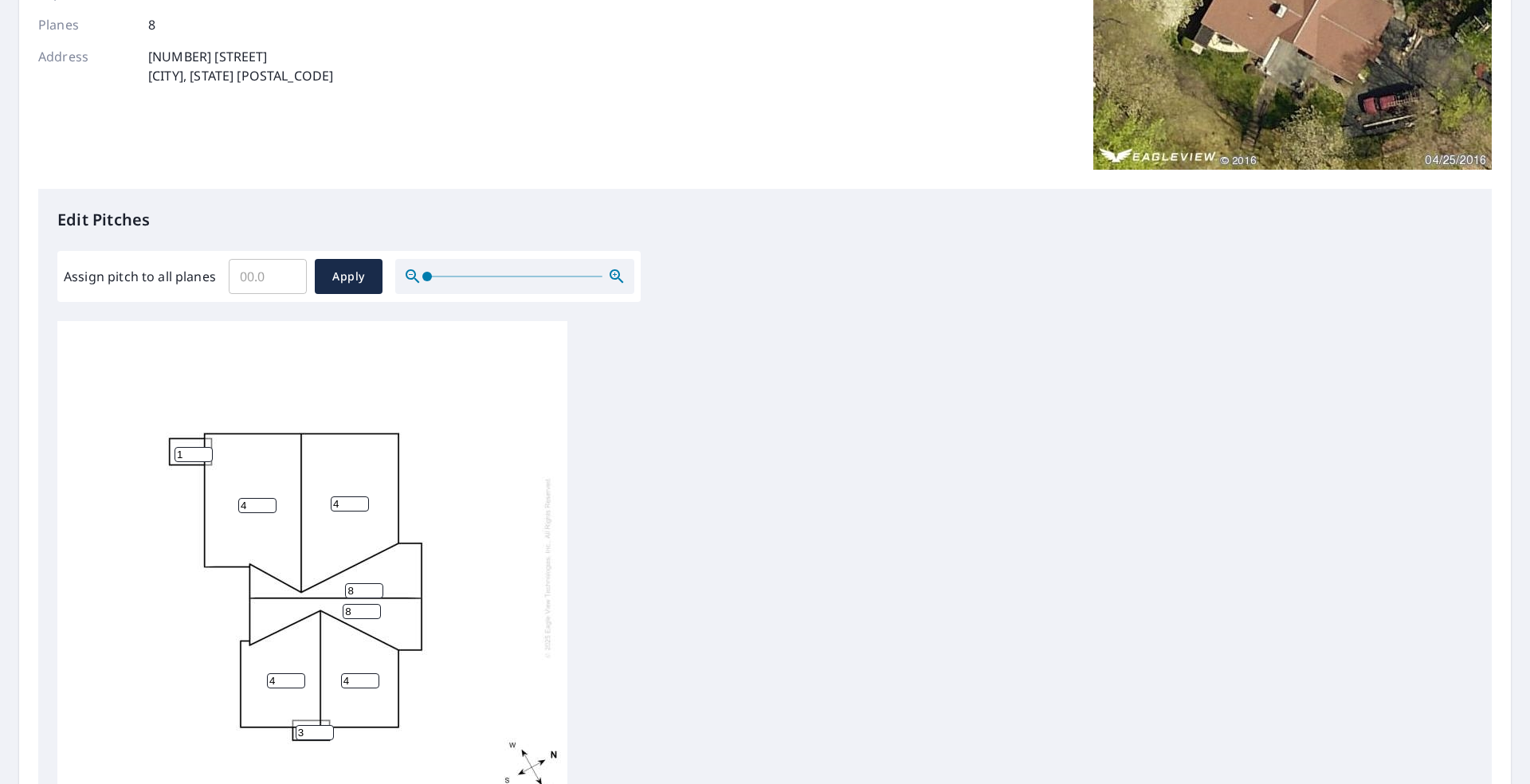 click on "3" at bounding box center (315, 732) 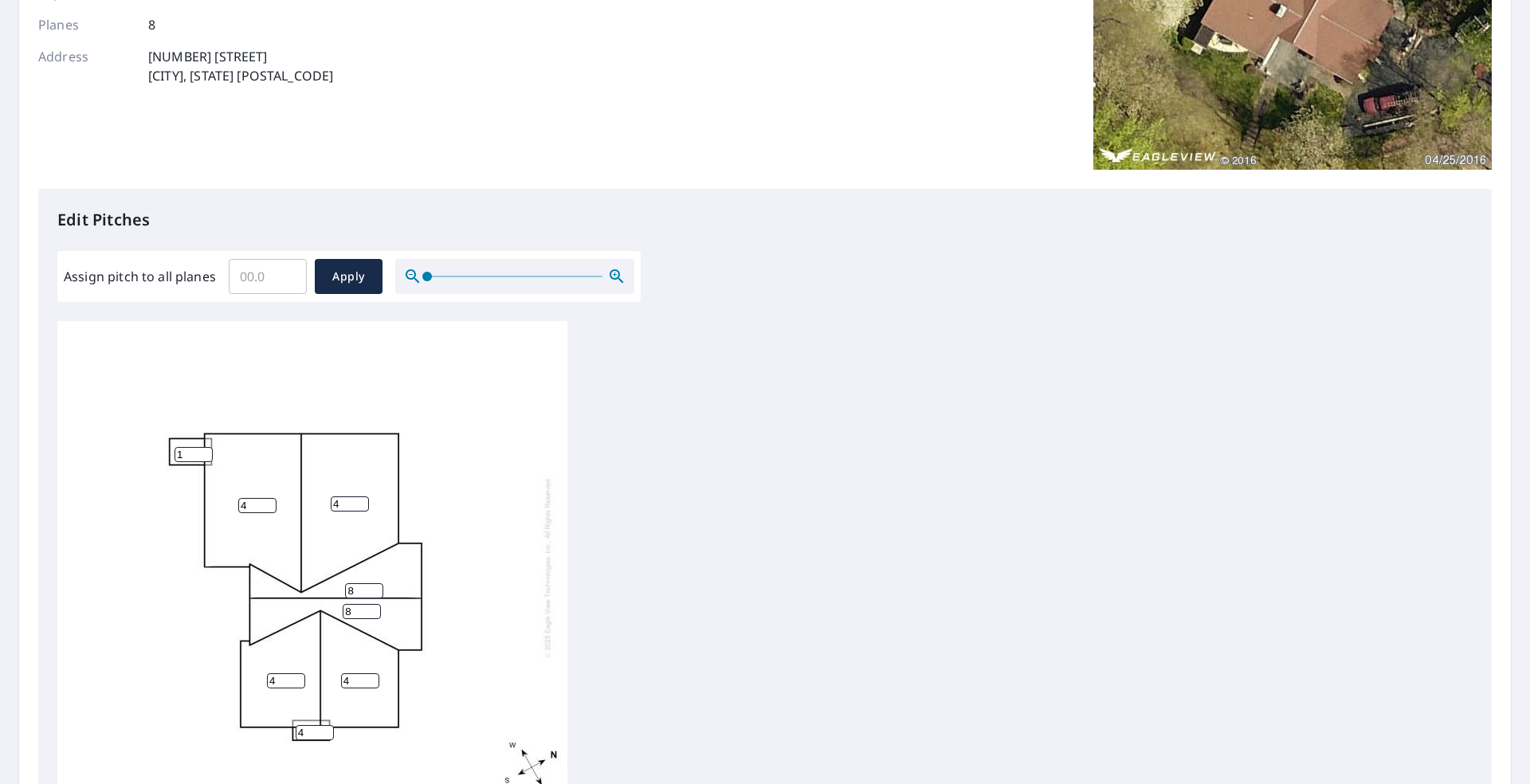 type on "4" 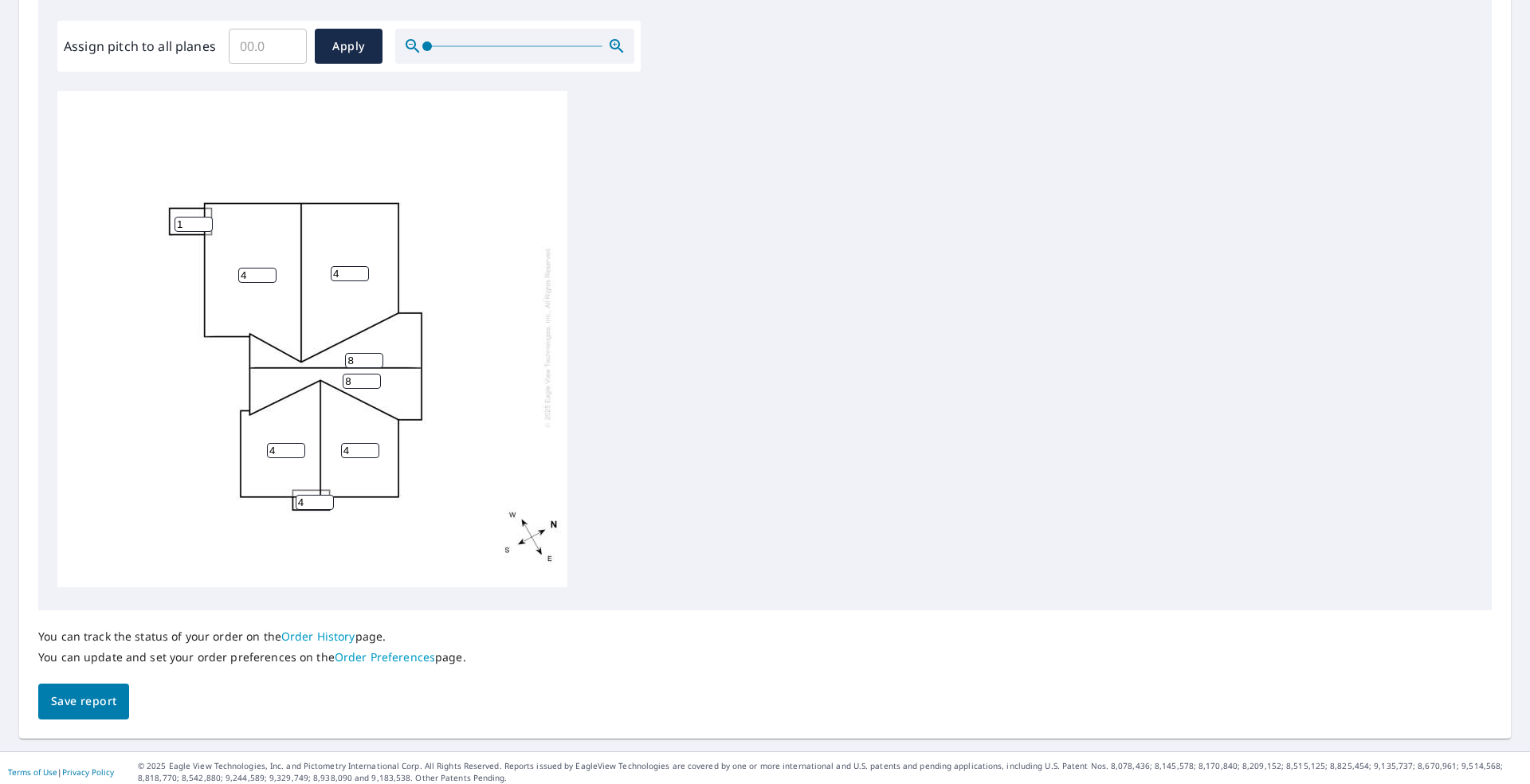 scroll, scrollTop: 477, scrollLeft: 0, axis: vertical 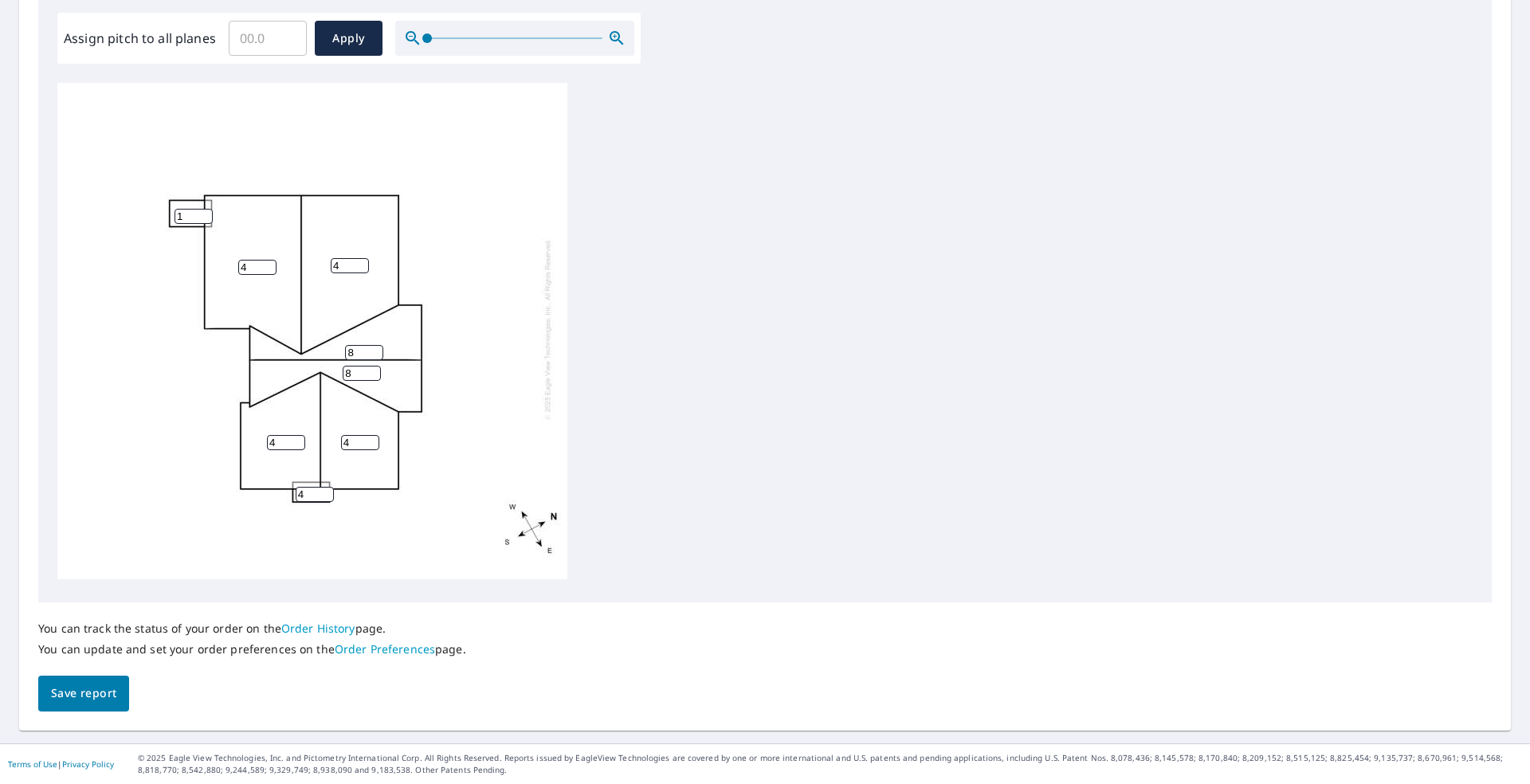 click on "Save report" at bounding box center (84, 693) 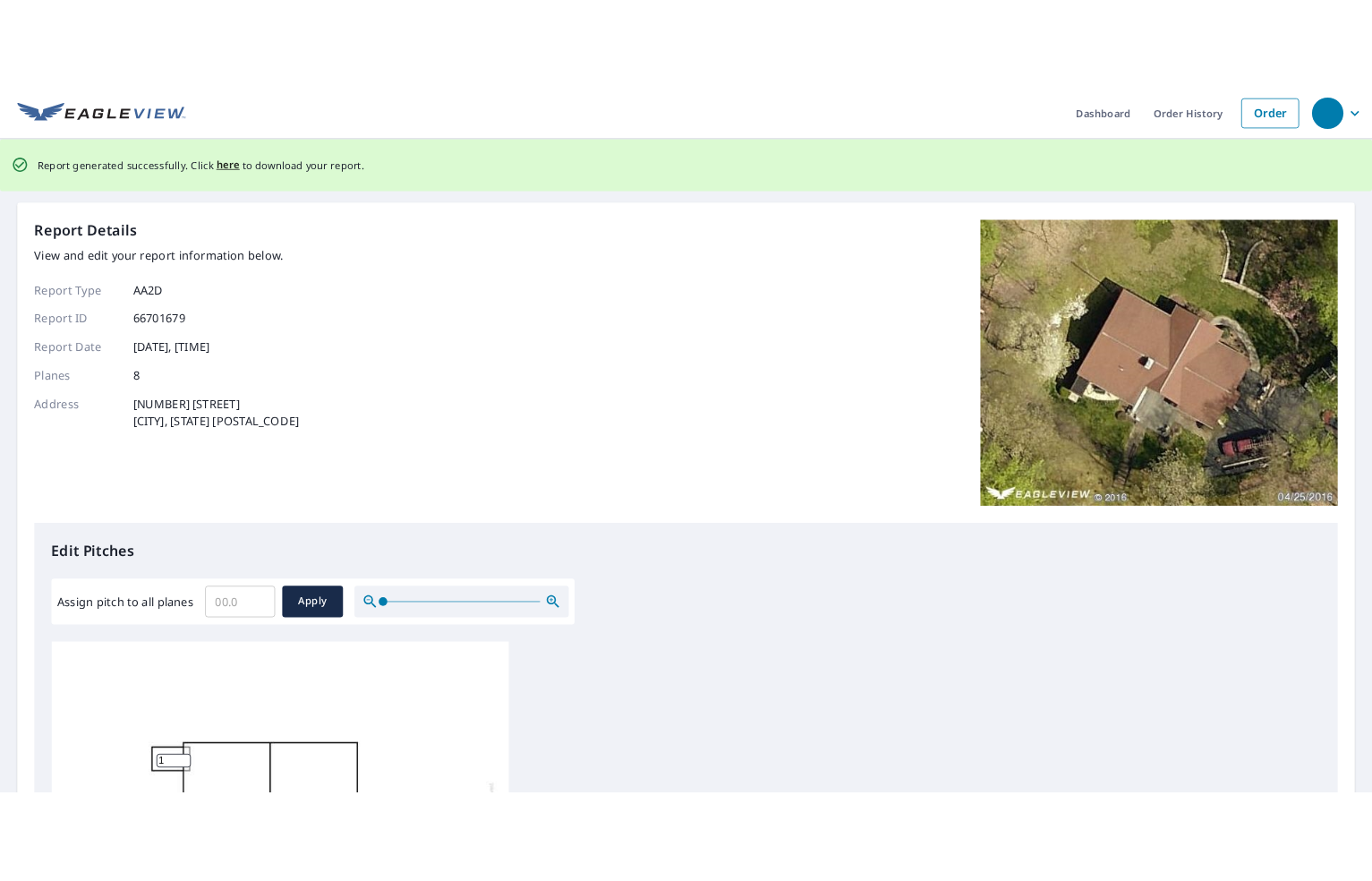 scroll, scrollTop: 0, scrollLeft: 0, axis: both 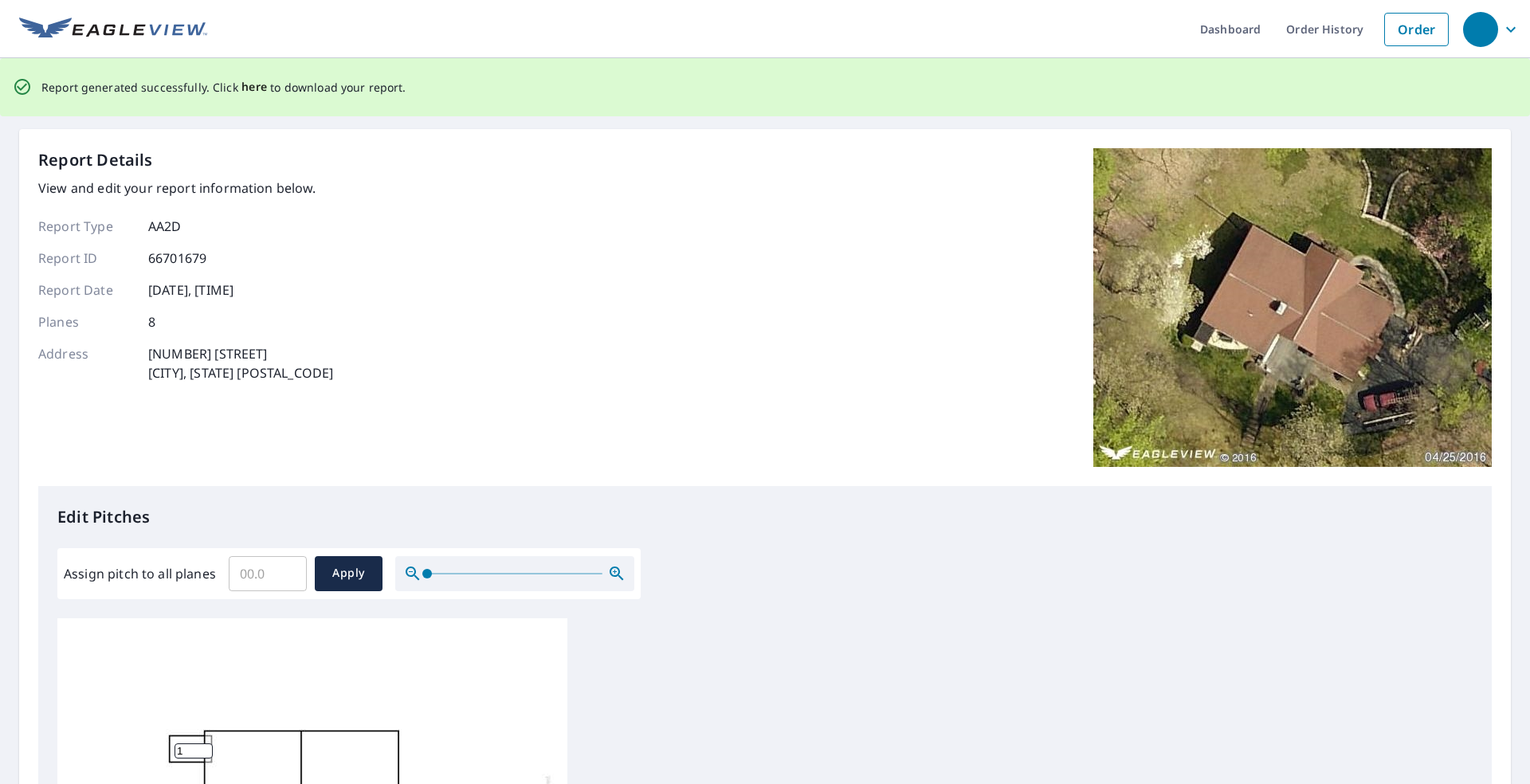 click on "here" at bounding box center [254, 87] 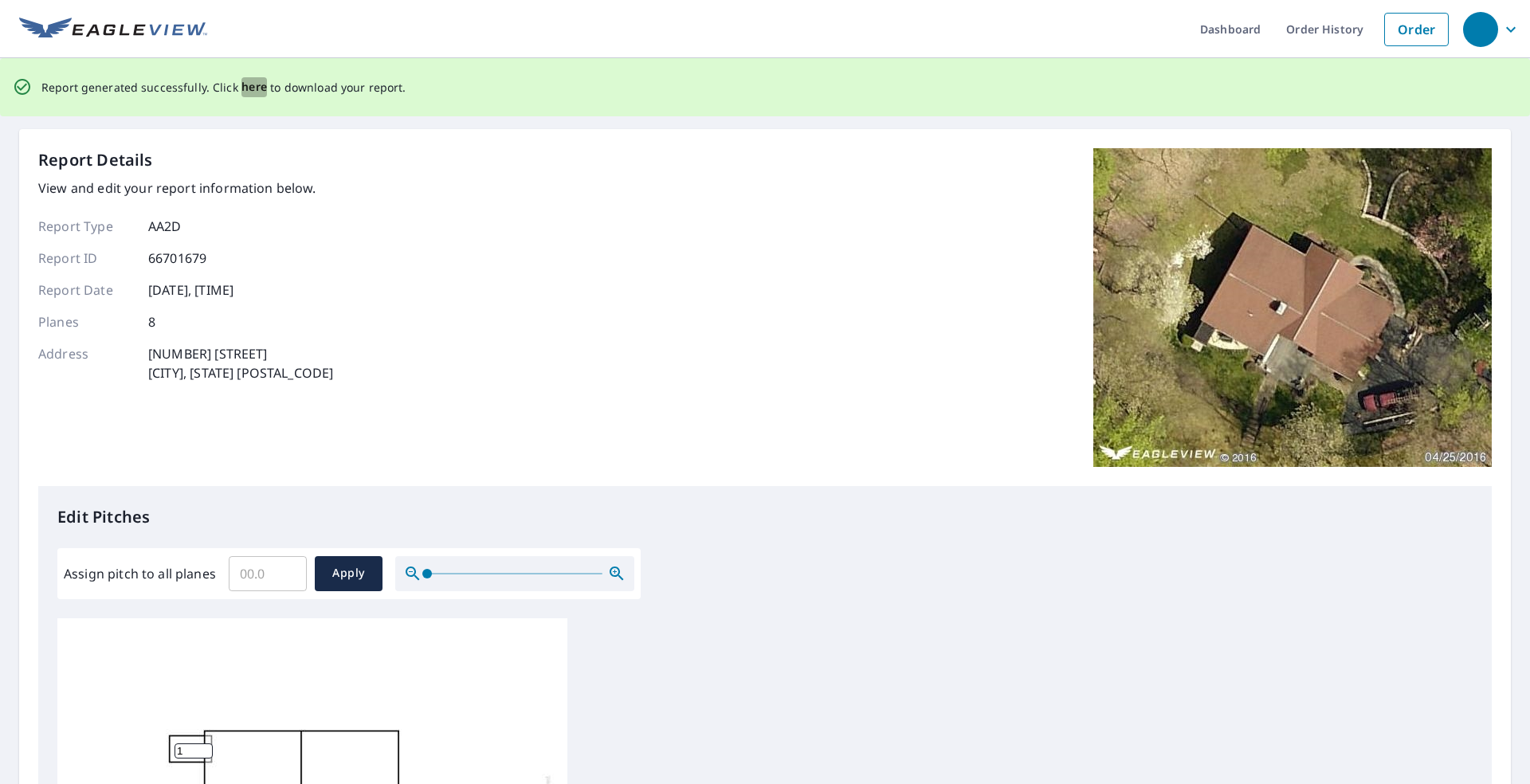 click on "here" at bounding box center (254, 87) 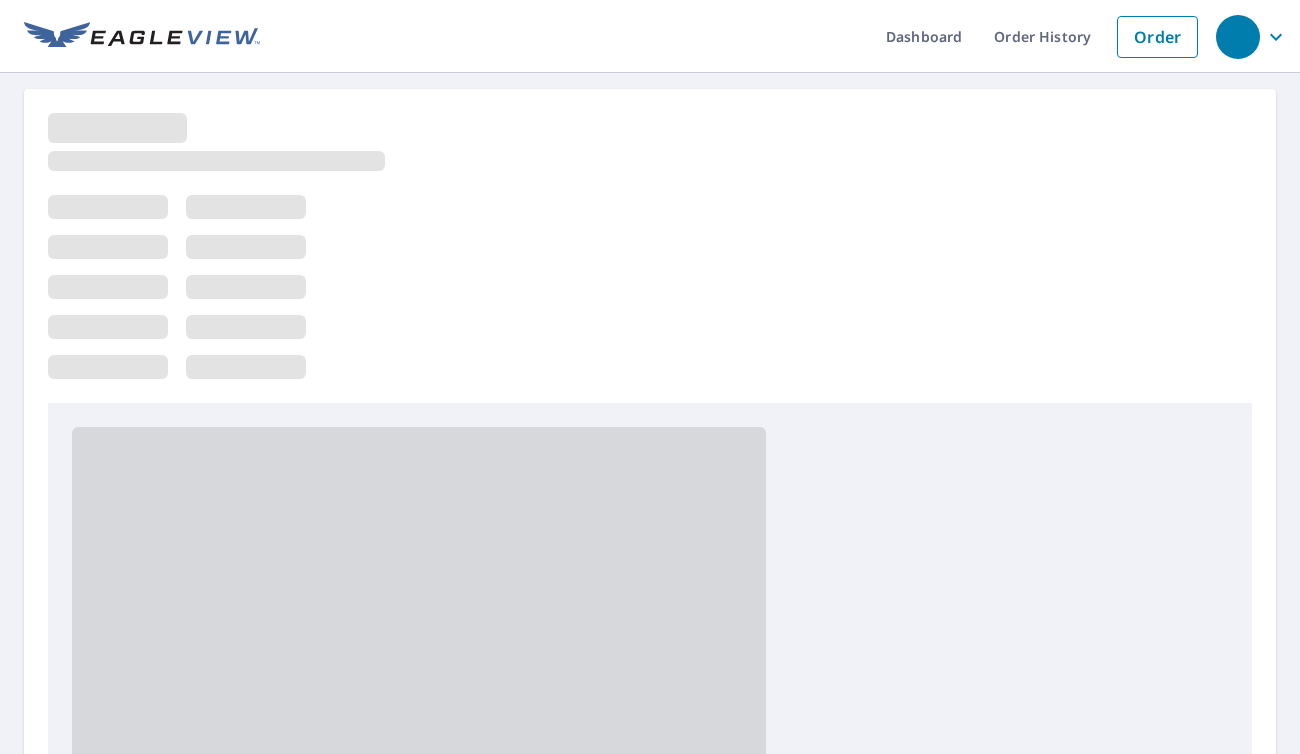 scroll, scrollTop: 0, scrollLeft: 0, axis: both 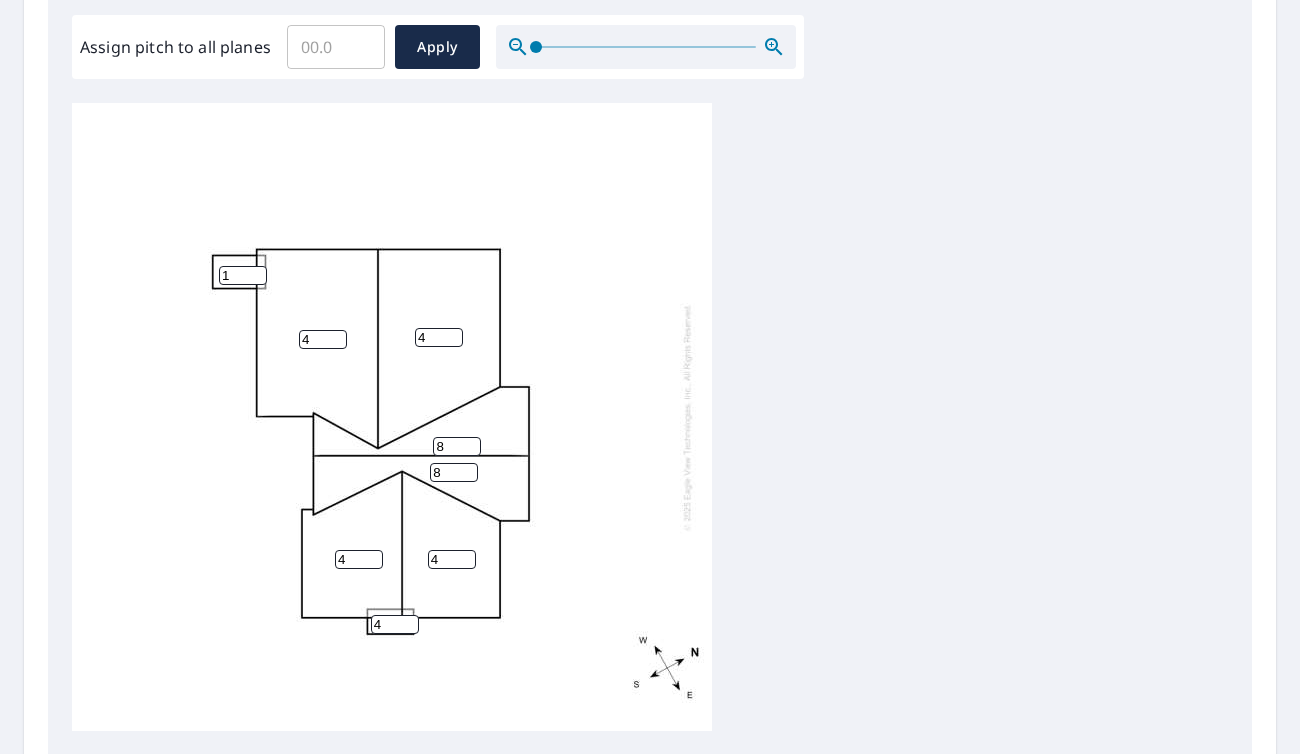 click on "4 4 4 4 8 8 1 4" at bounding box center [392, 417] 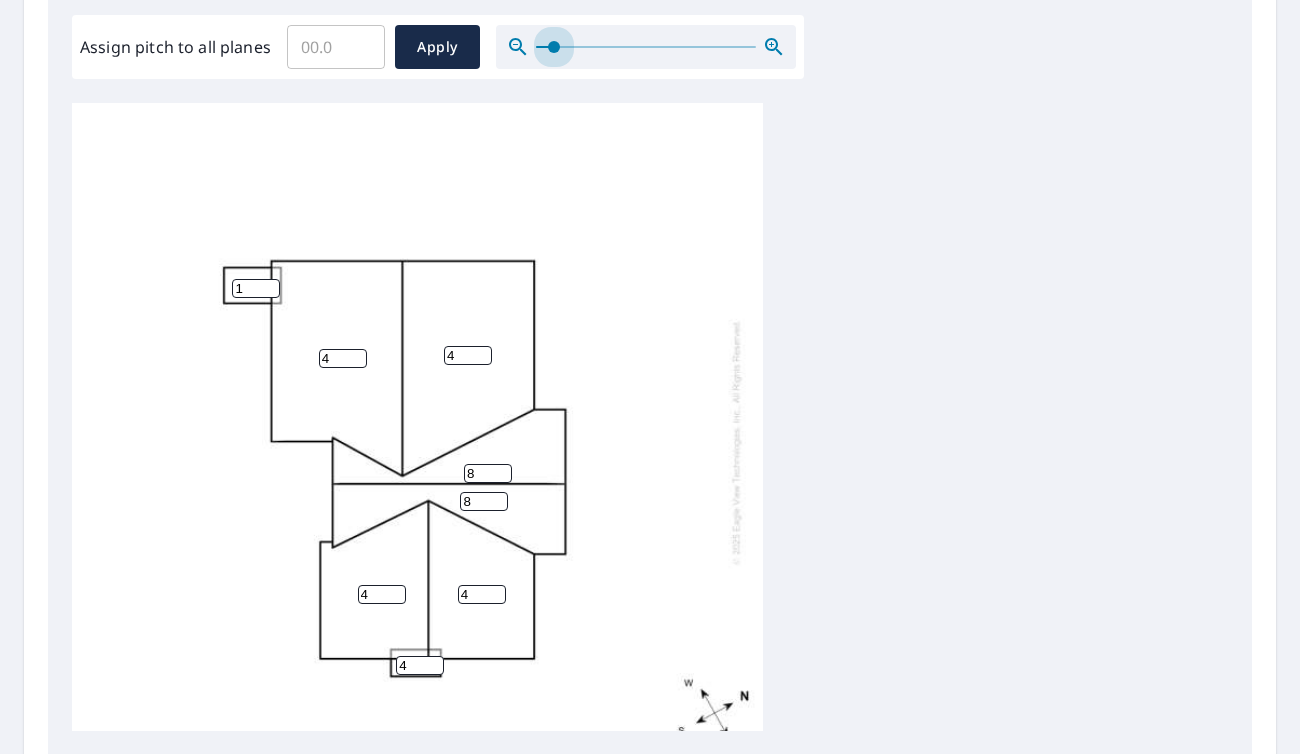 drag, startPoint x: 532, startPoint y: 47, endPoint x: 525, endPoint y: 304, distance: 257.0953 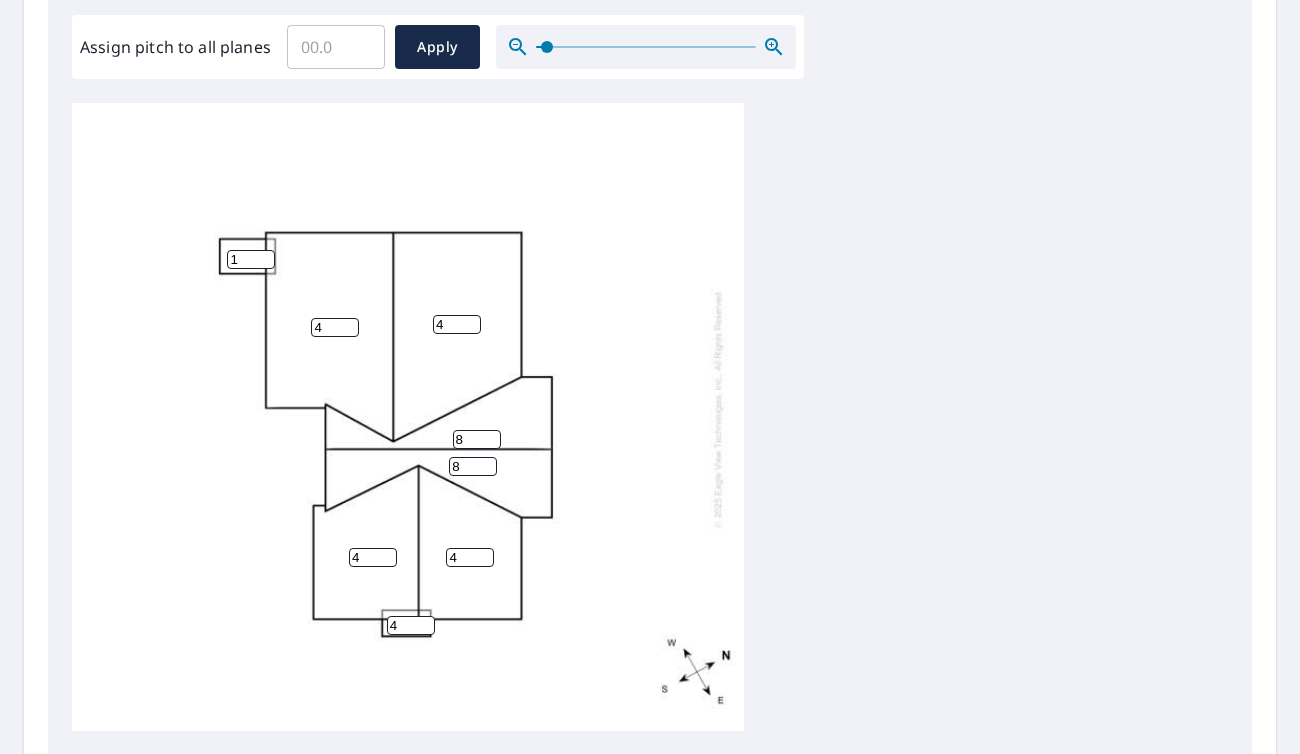 scroll, scrollTop: 51, scrollLeft: 0, axis: vertical 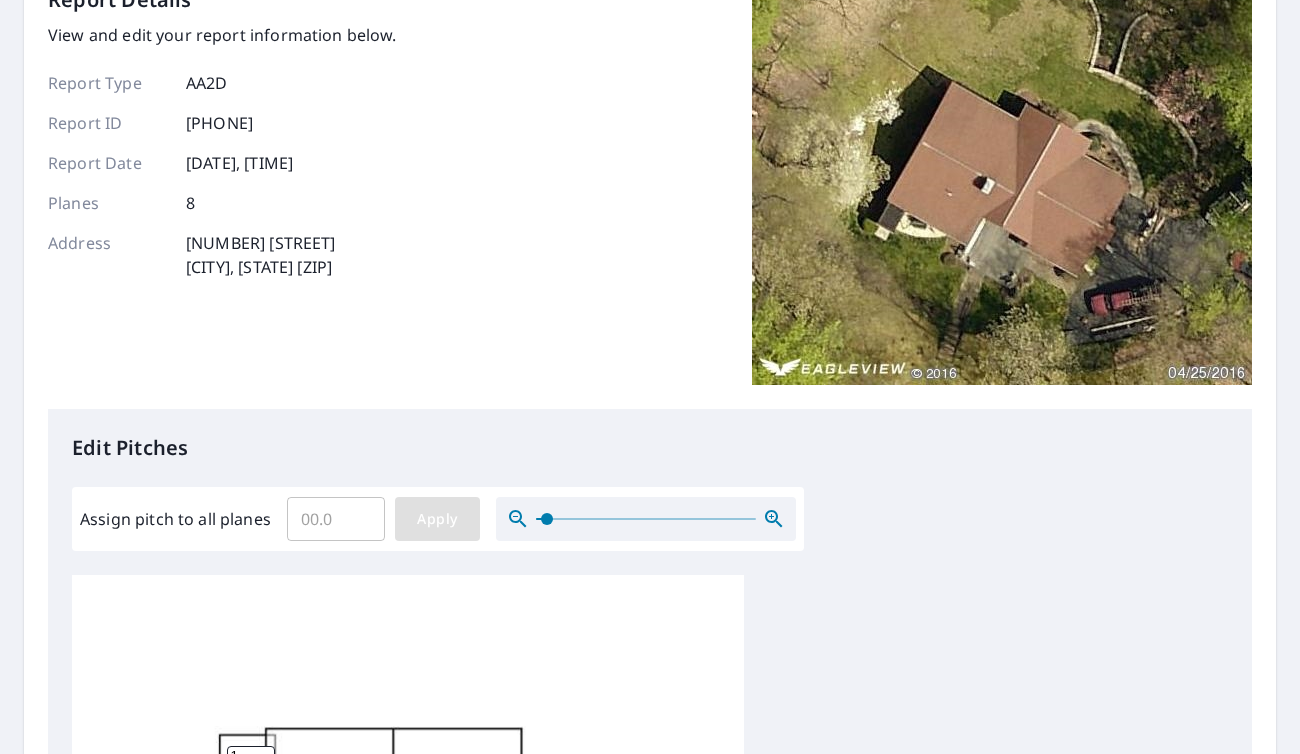 click on "Apply" at bounding box center [437, 519] 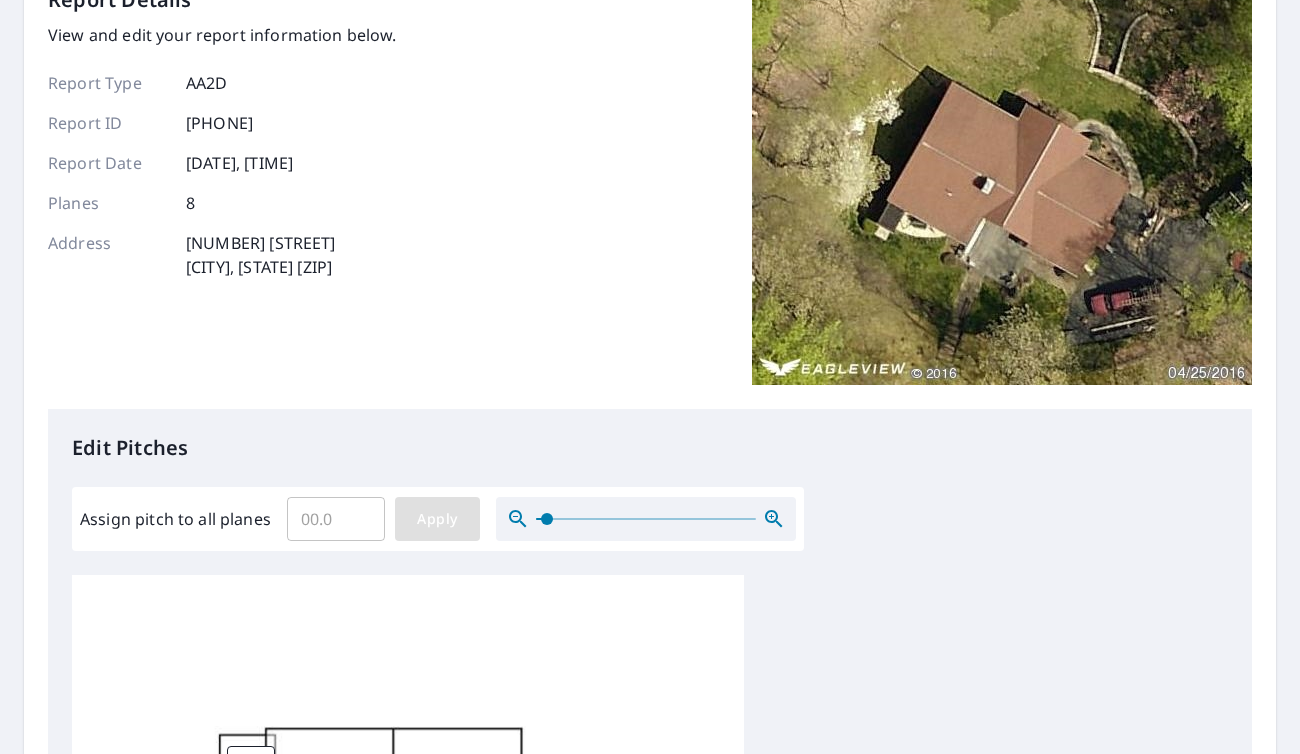 type 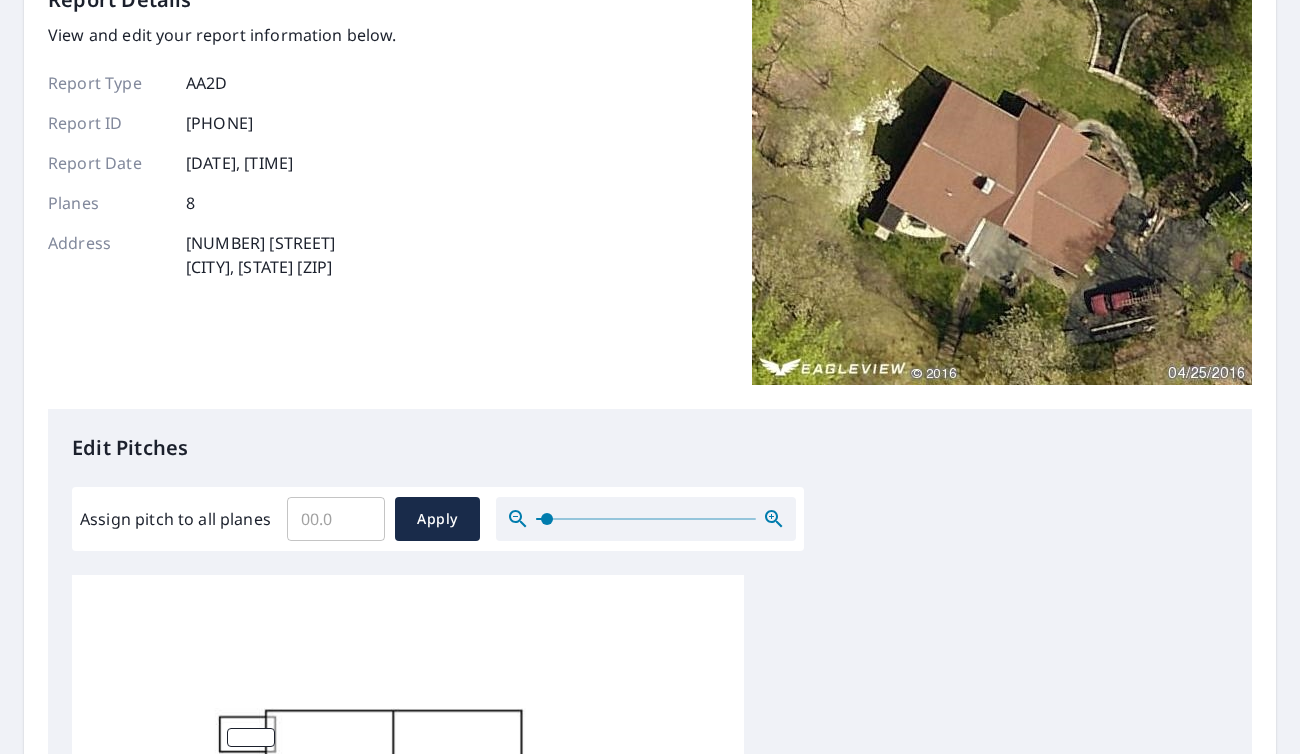 scroll, scrollTop: 51, scrollLeft: 0, axis: vertical 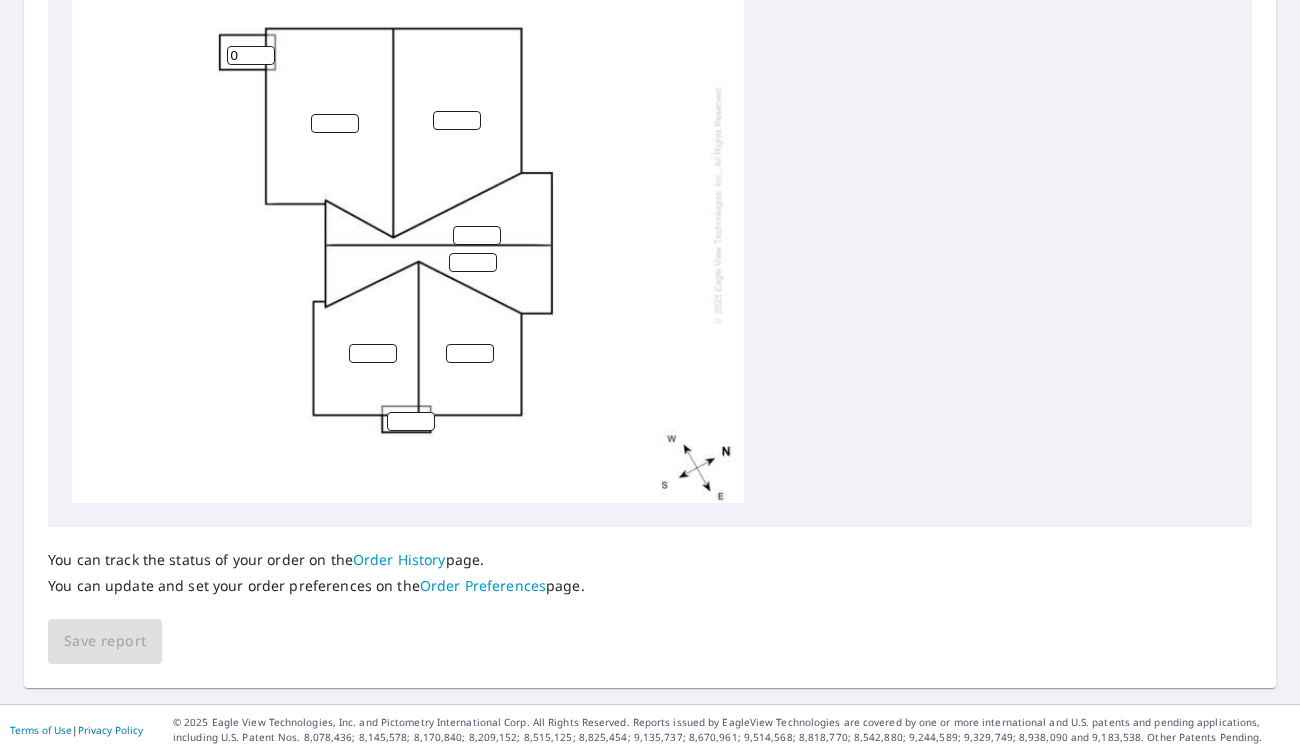 click on "0" at bounding box center [251, 55] 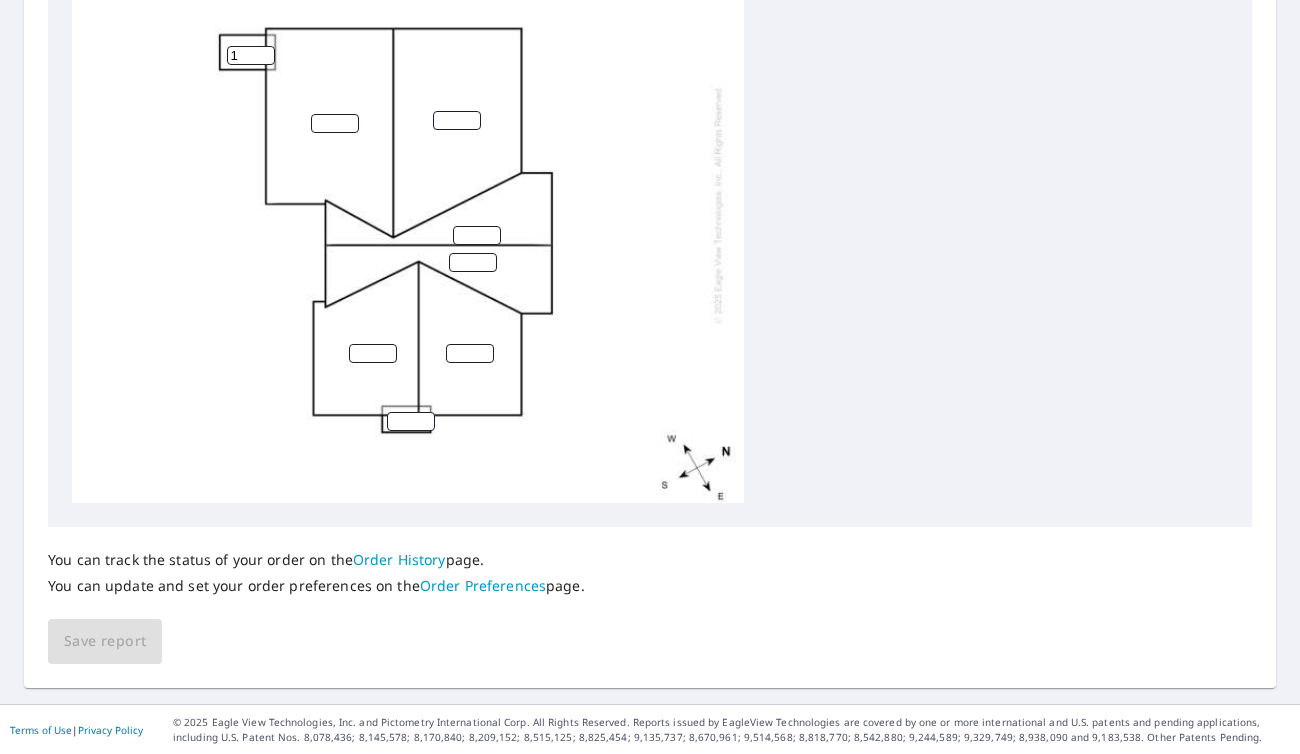 type on "1" 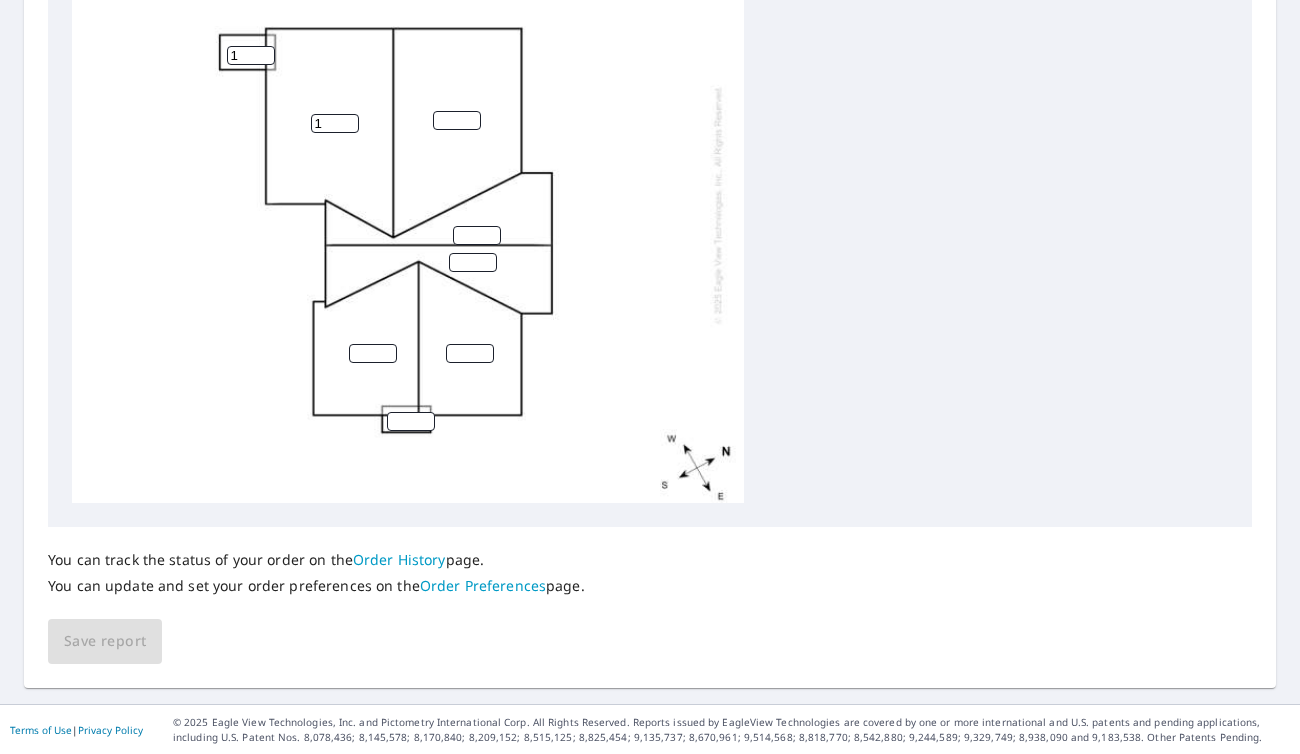 click on "1" at bounding box center [335, 123] 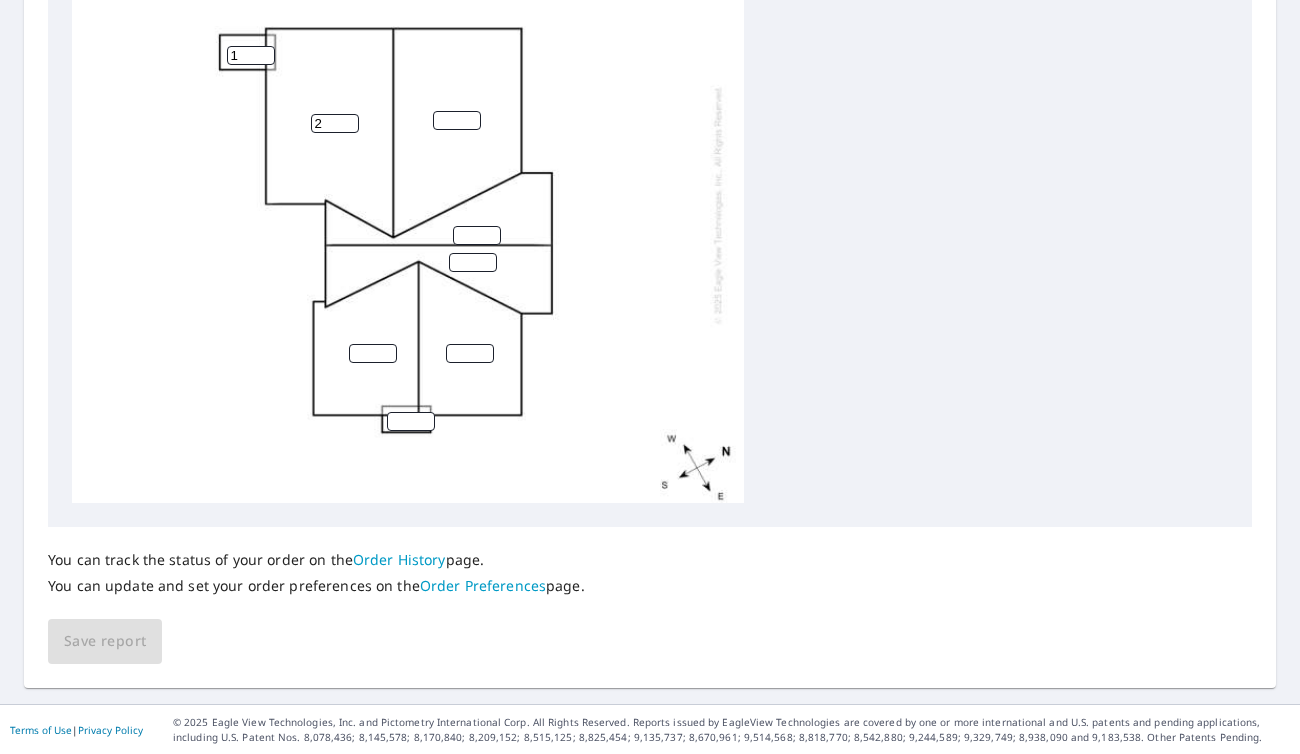 click on "2" at bounding box center [335, 123] 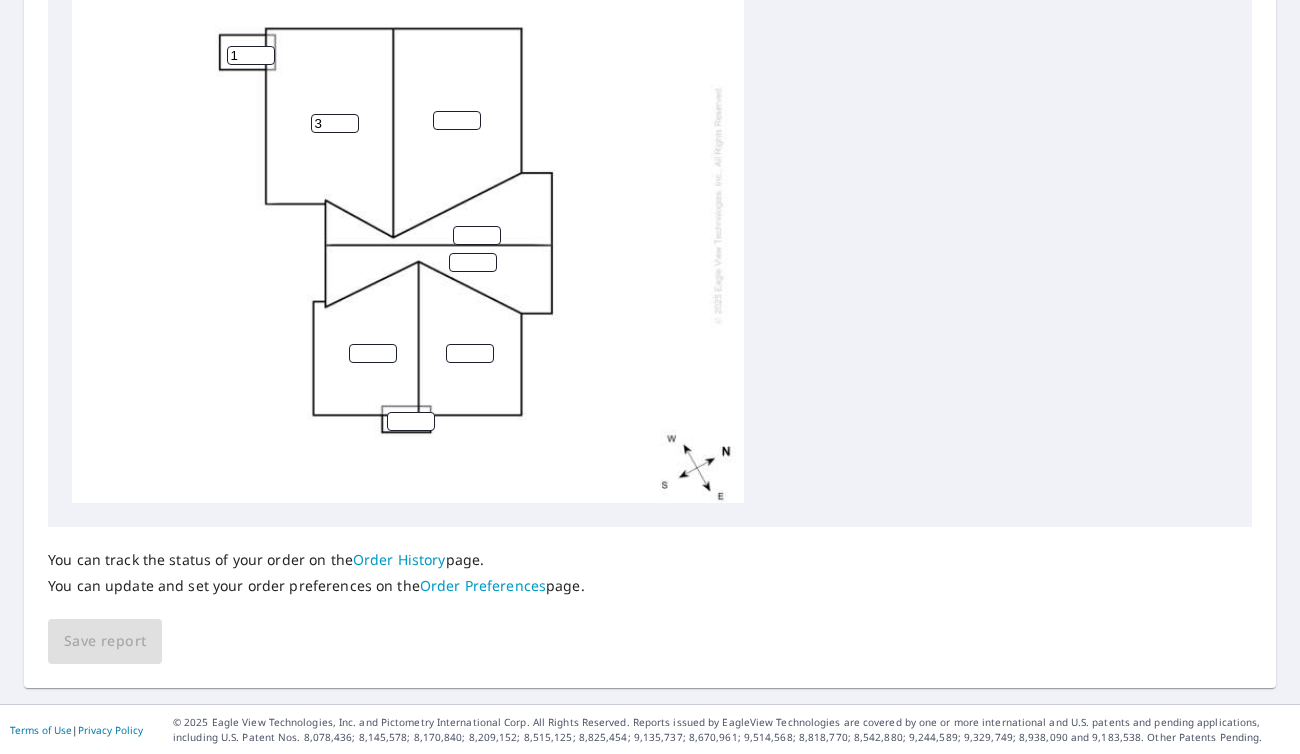 click on "3" at bounding box center [335, 123] 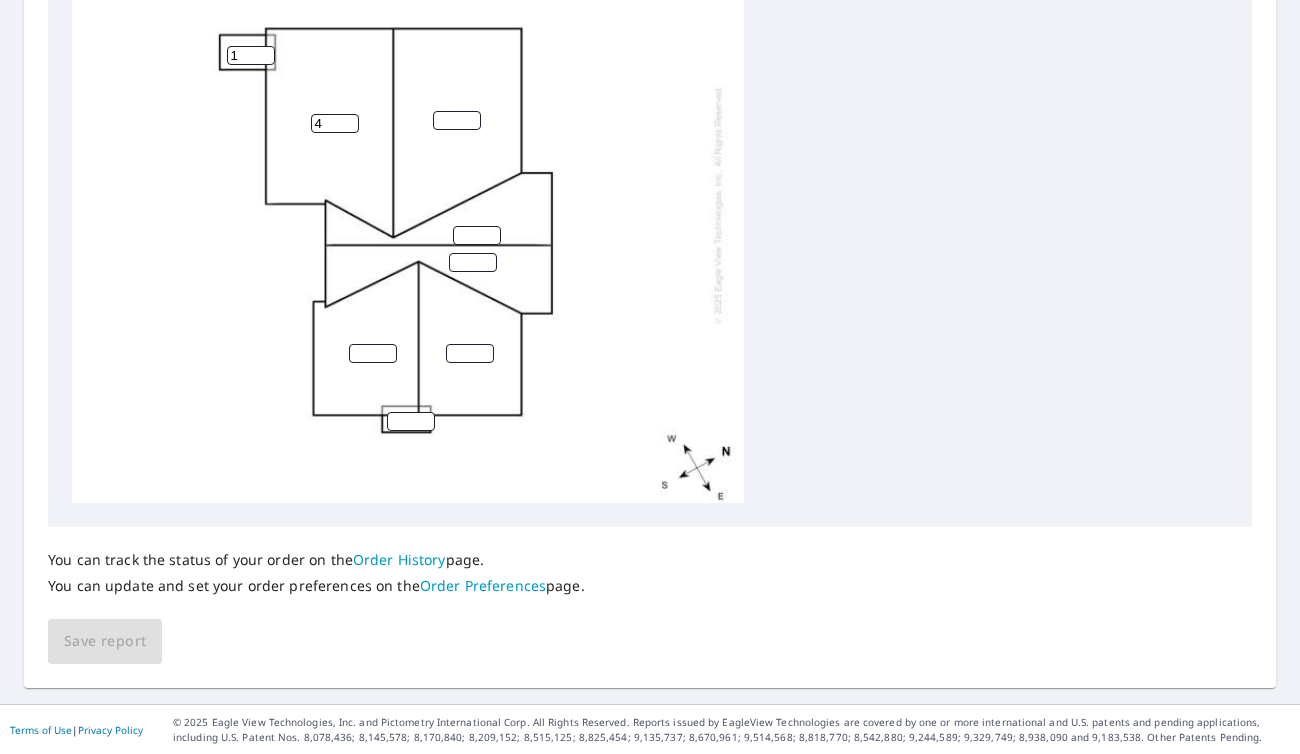 type on "4" 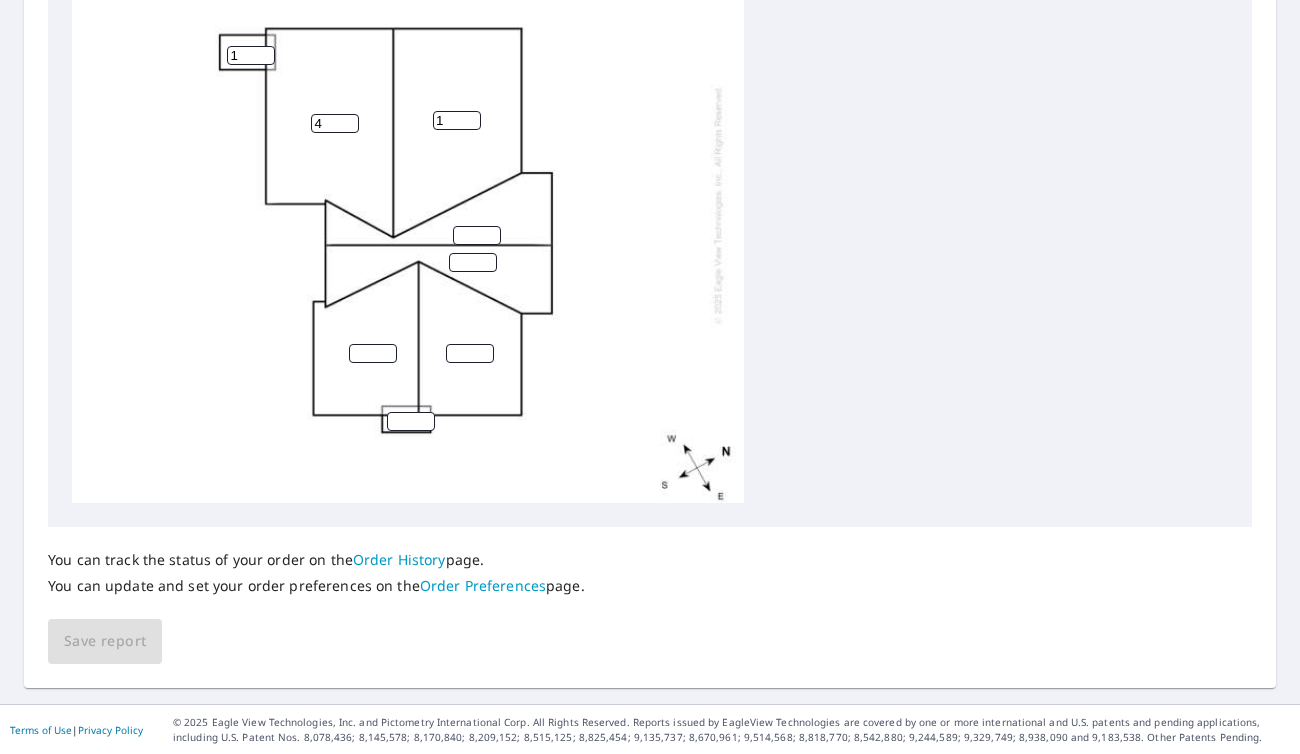 click on "1" at bounding box center [457, 120] 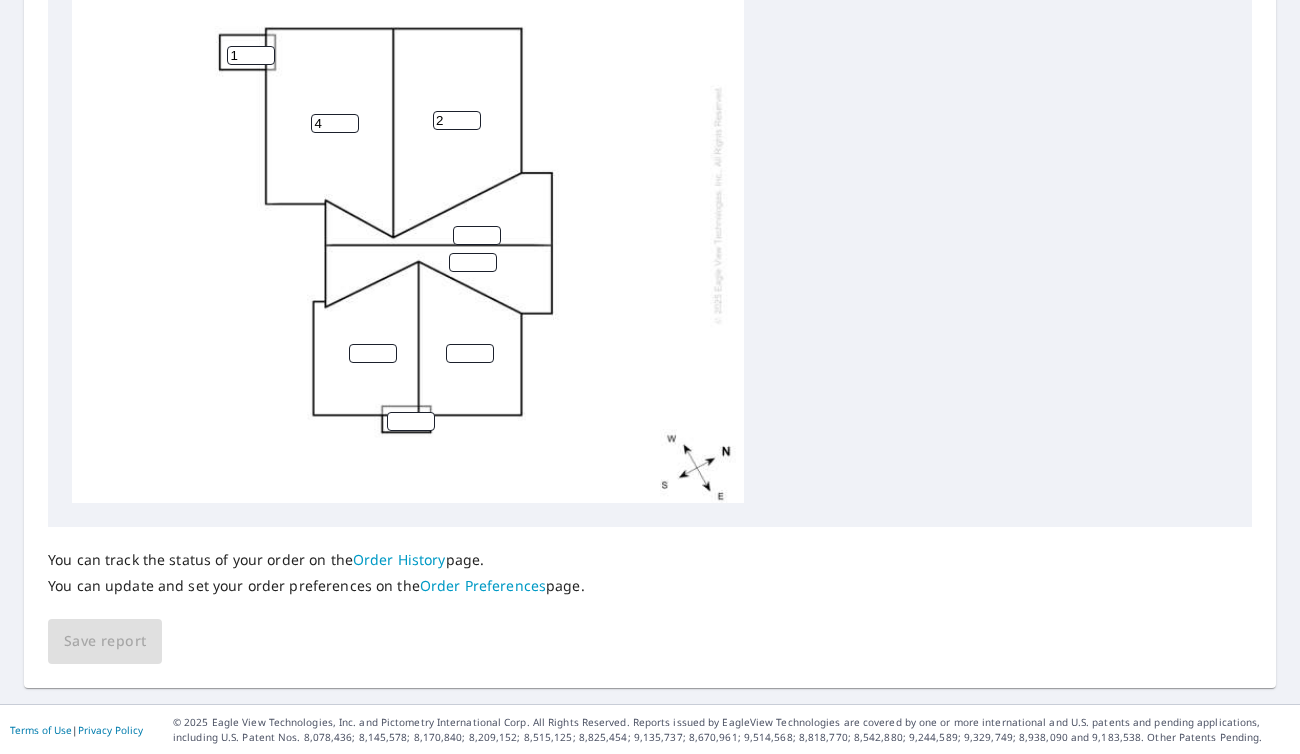 click on "2" at bounding box center (457, 120) 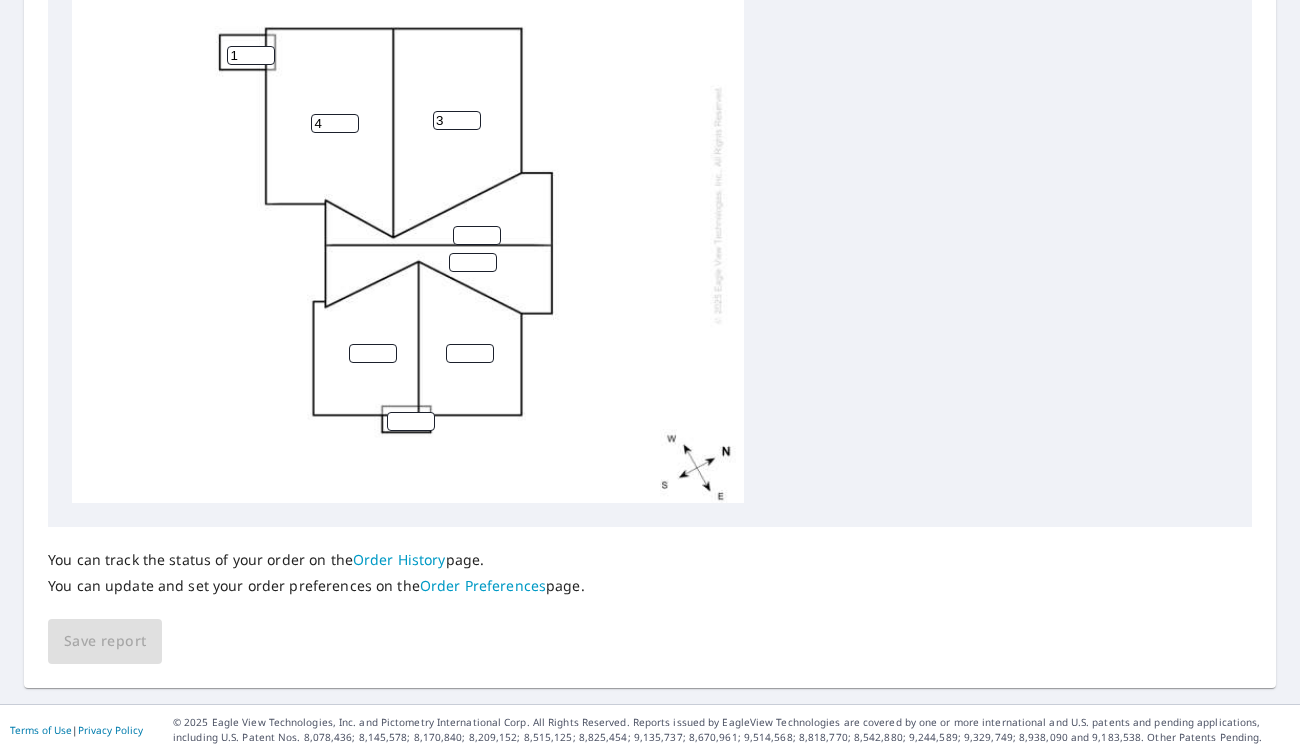 click on "3" at bounding box center [457, 120] 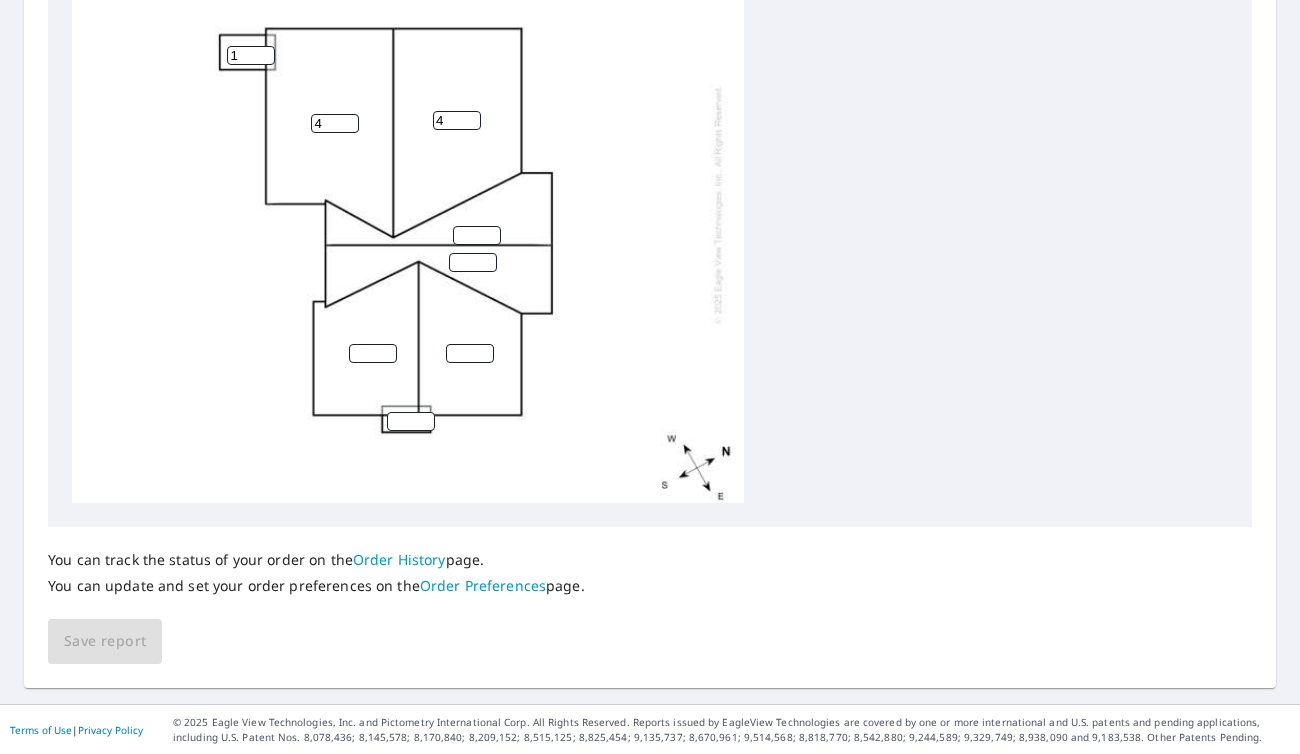 type on "4" 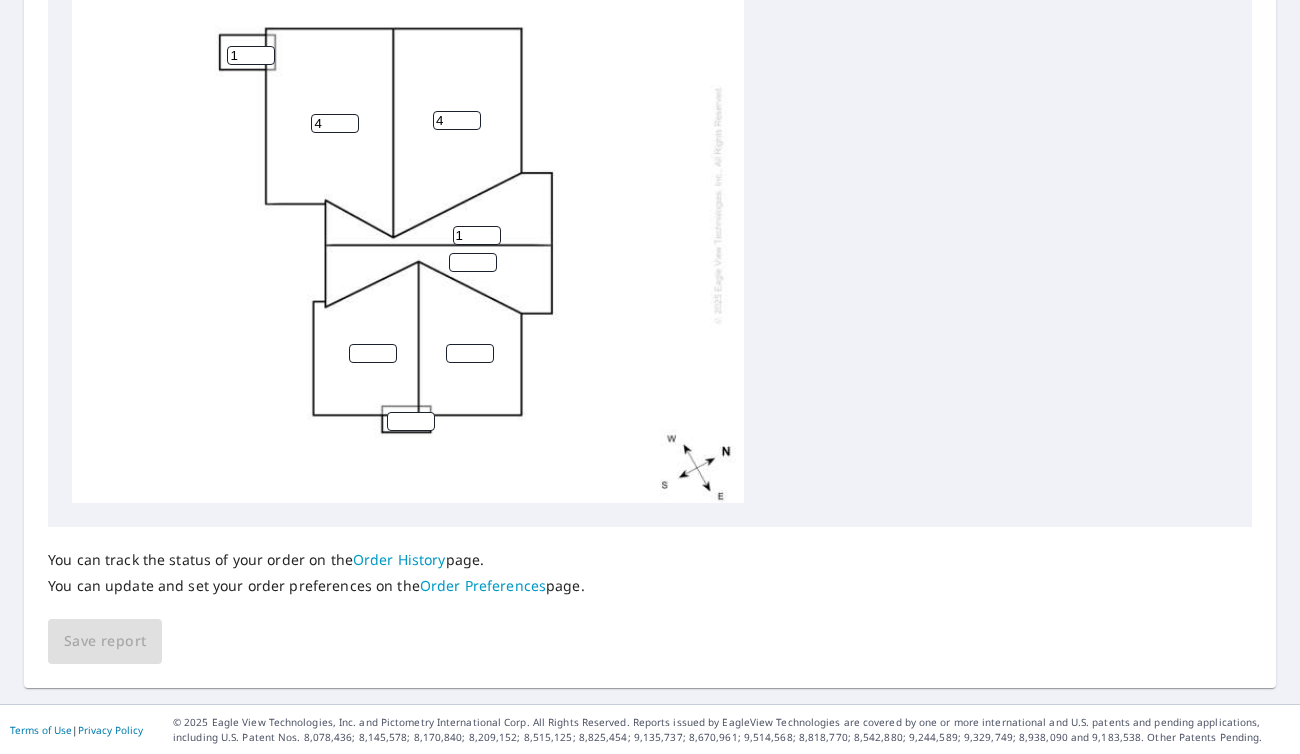 click on "1" at bounding box center (477, 235) 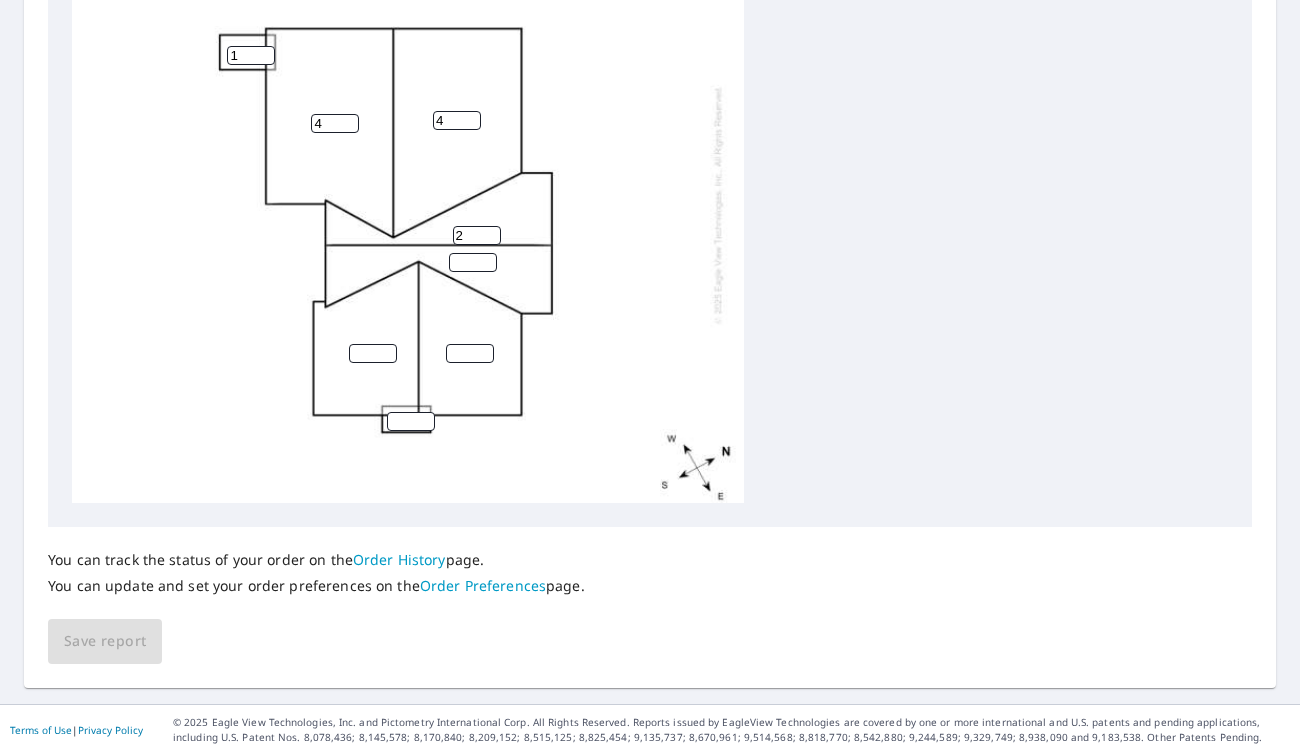 click on "2" at bounding box center [477, 235] 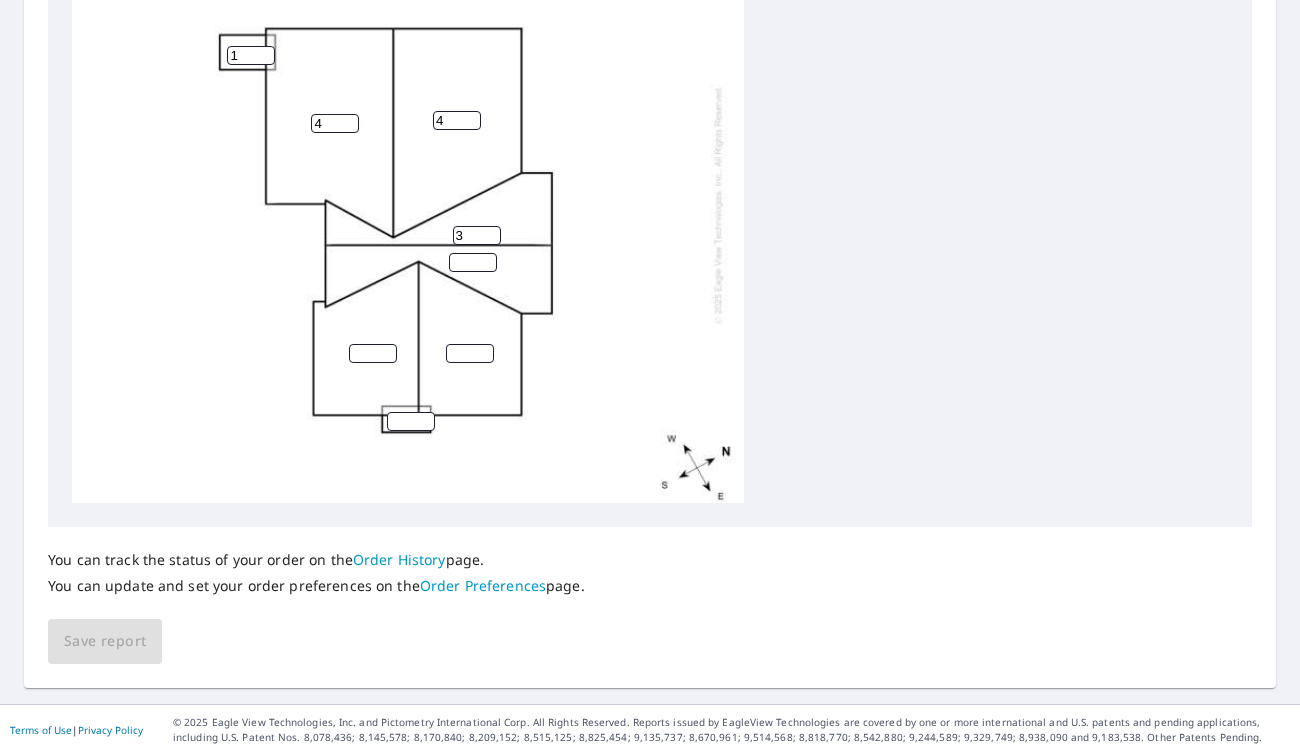 click on "3" at bounding box center [477, 235] 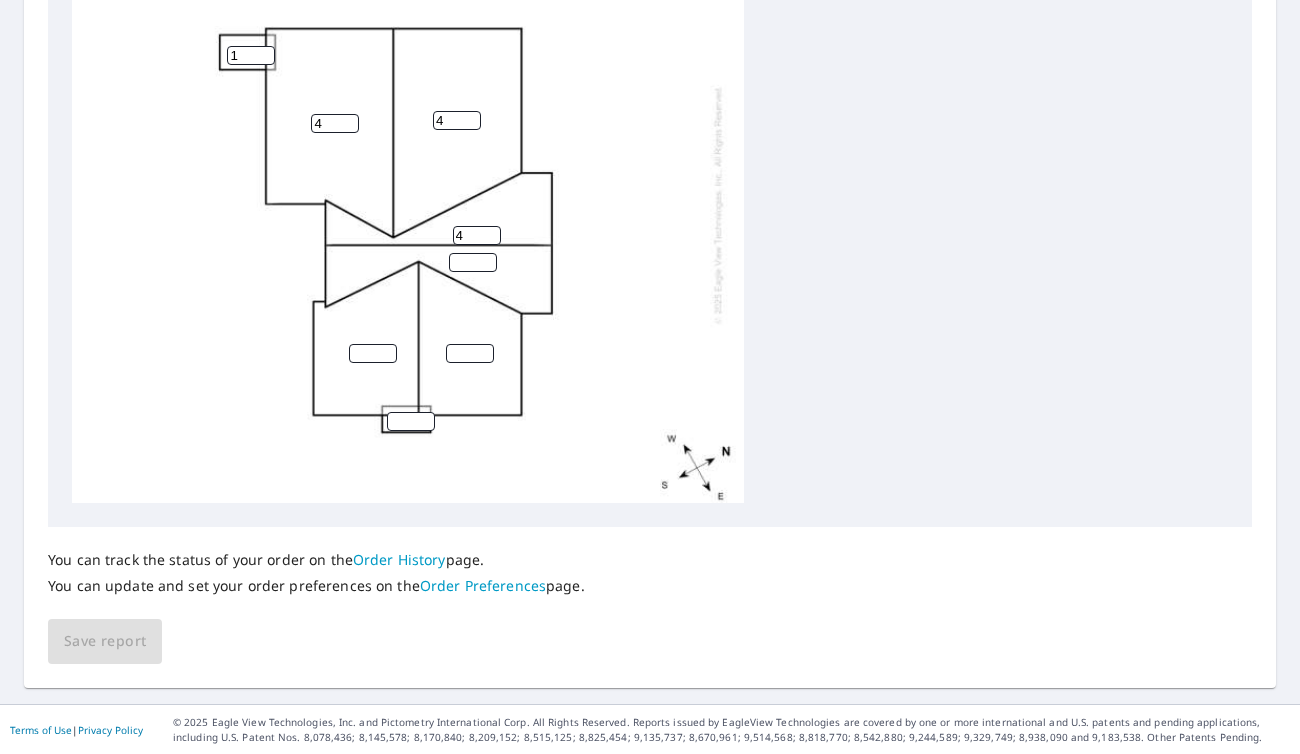 click on "4" at bounding box center [477, 235] 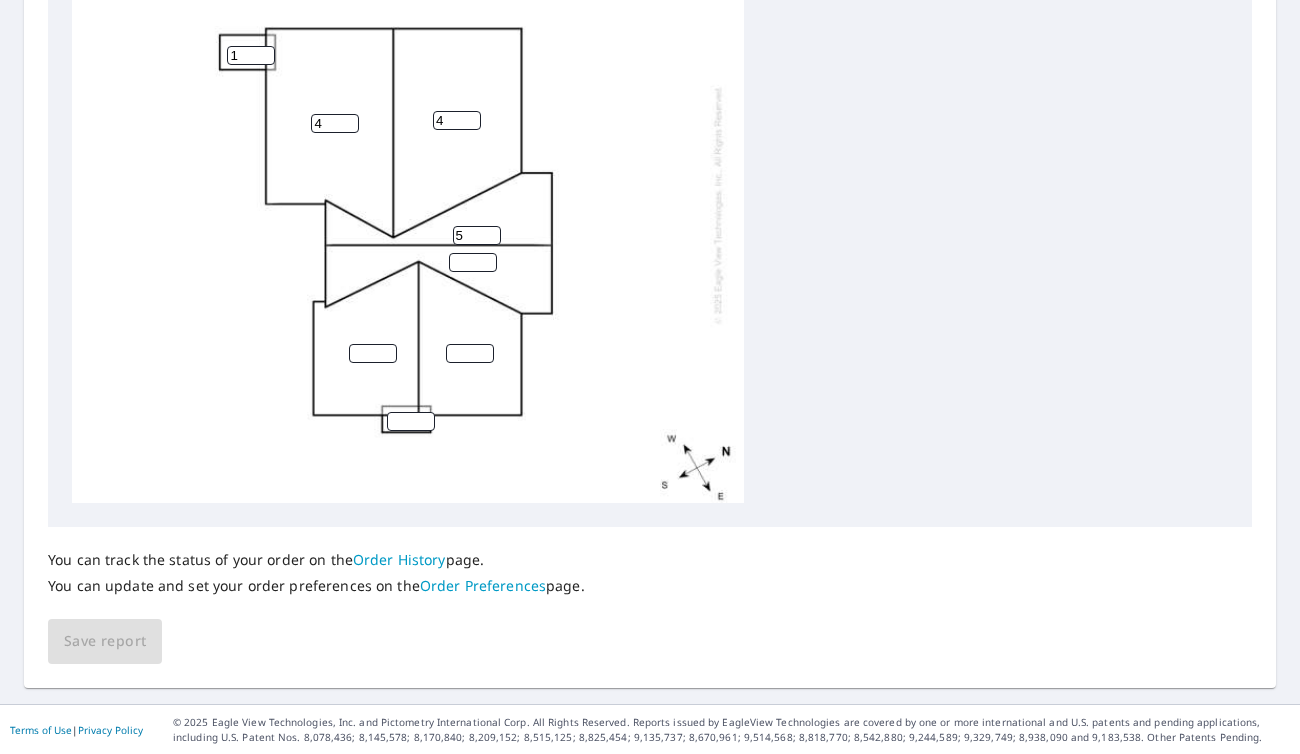 click on "5" at bounding box center (477, 235) 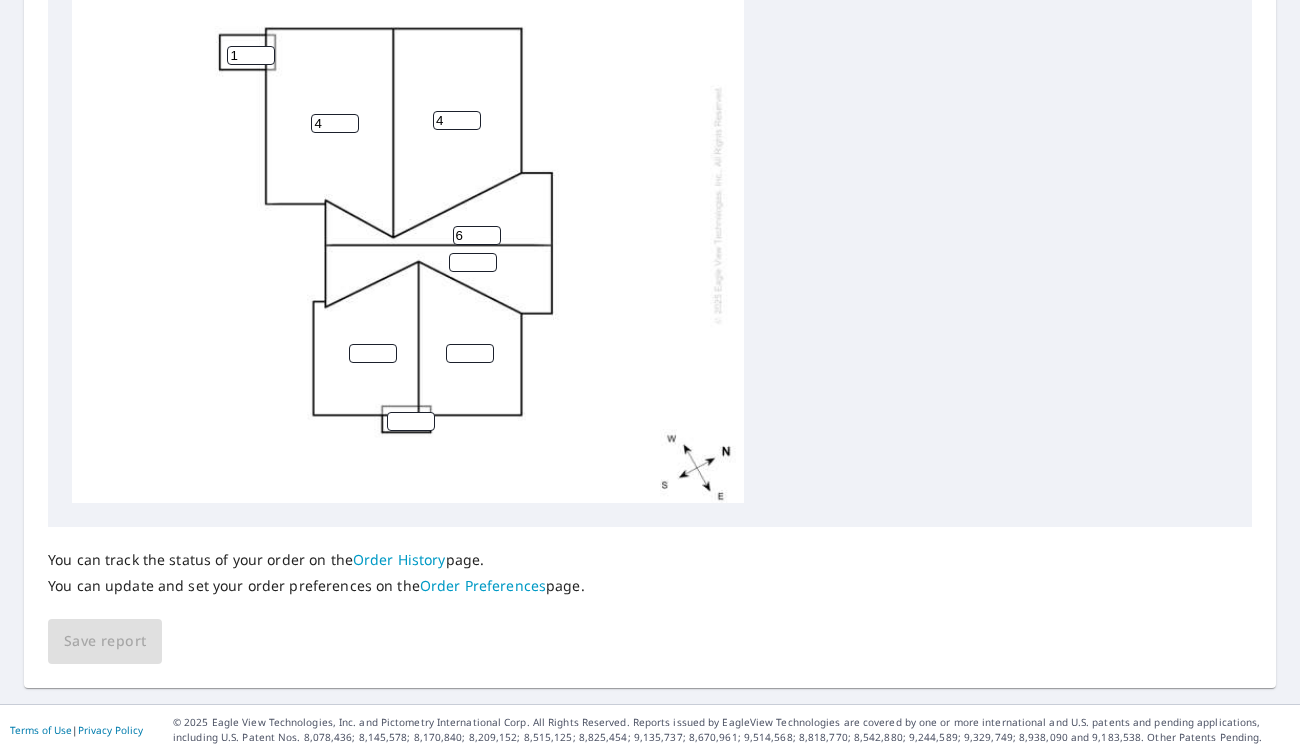click on "6" at bounding box center [477, 235] 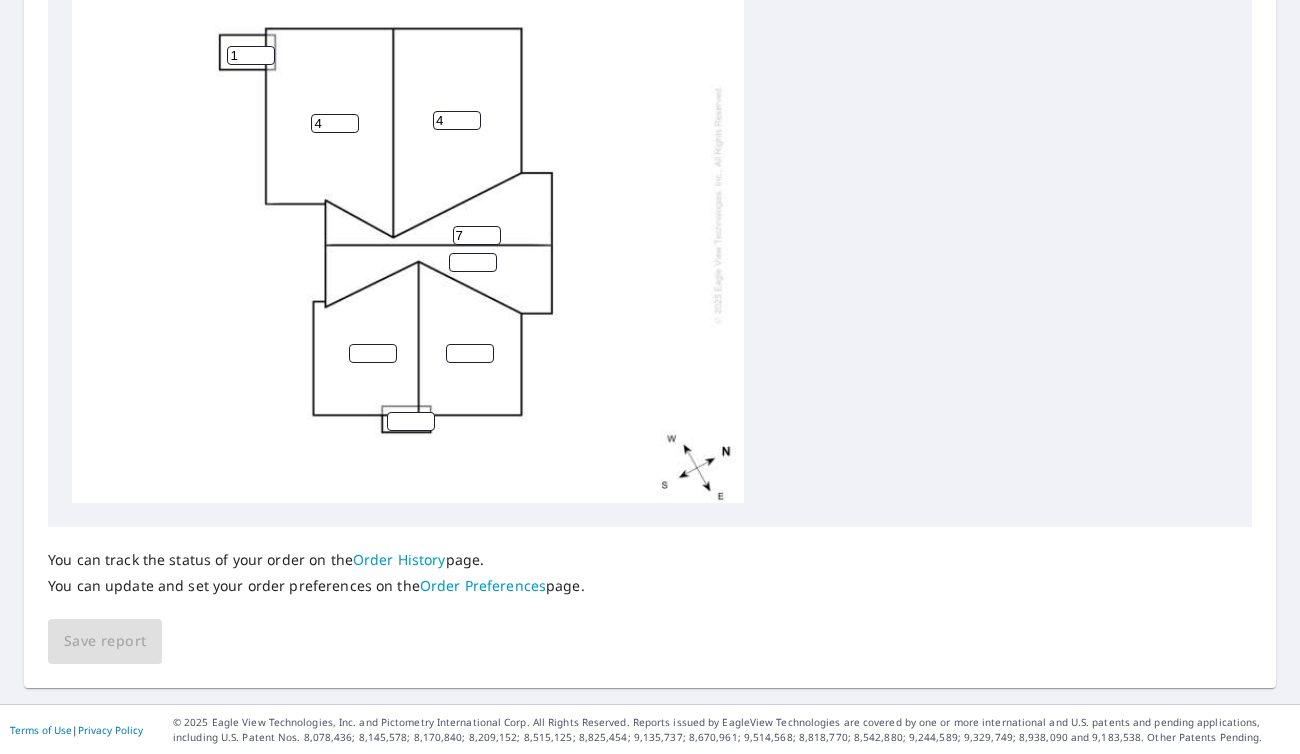 click on "7" at bounding box center [477, 235] 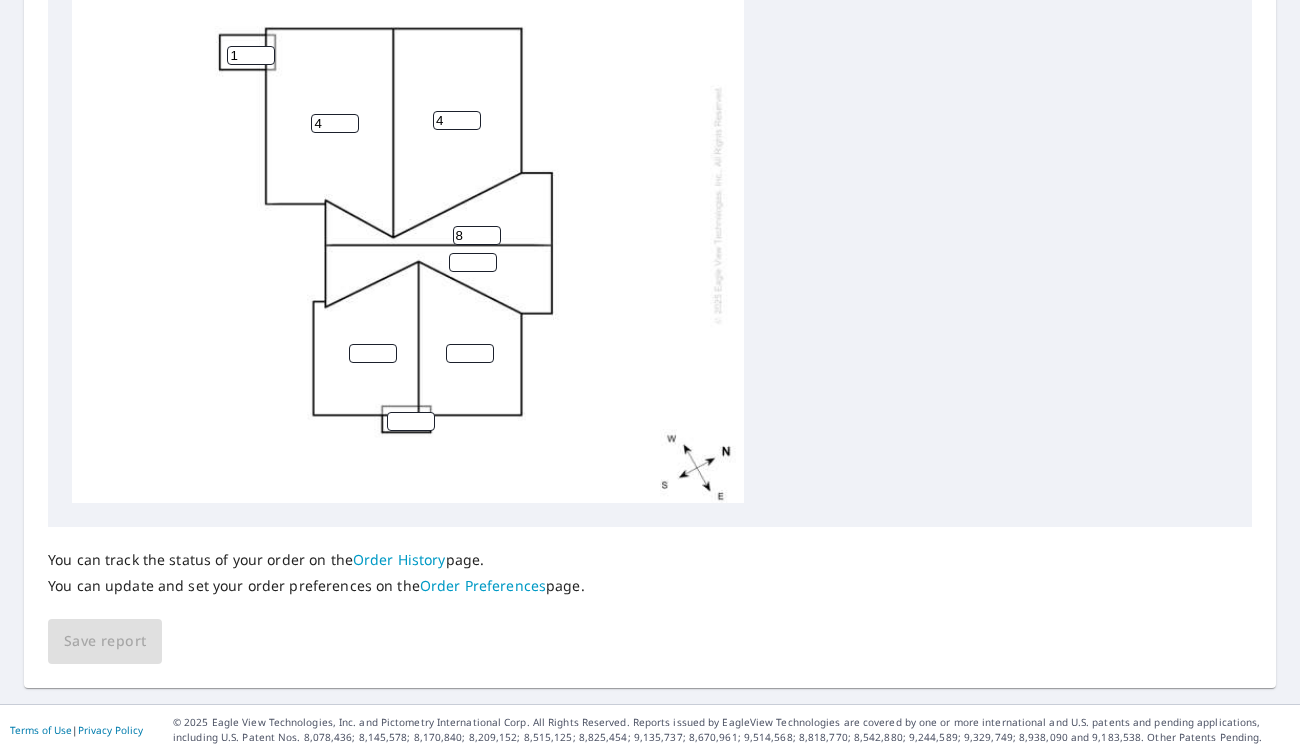 type on "8" 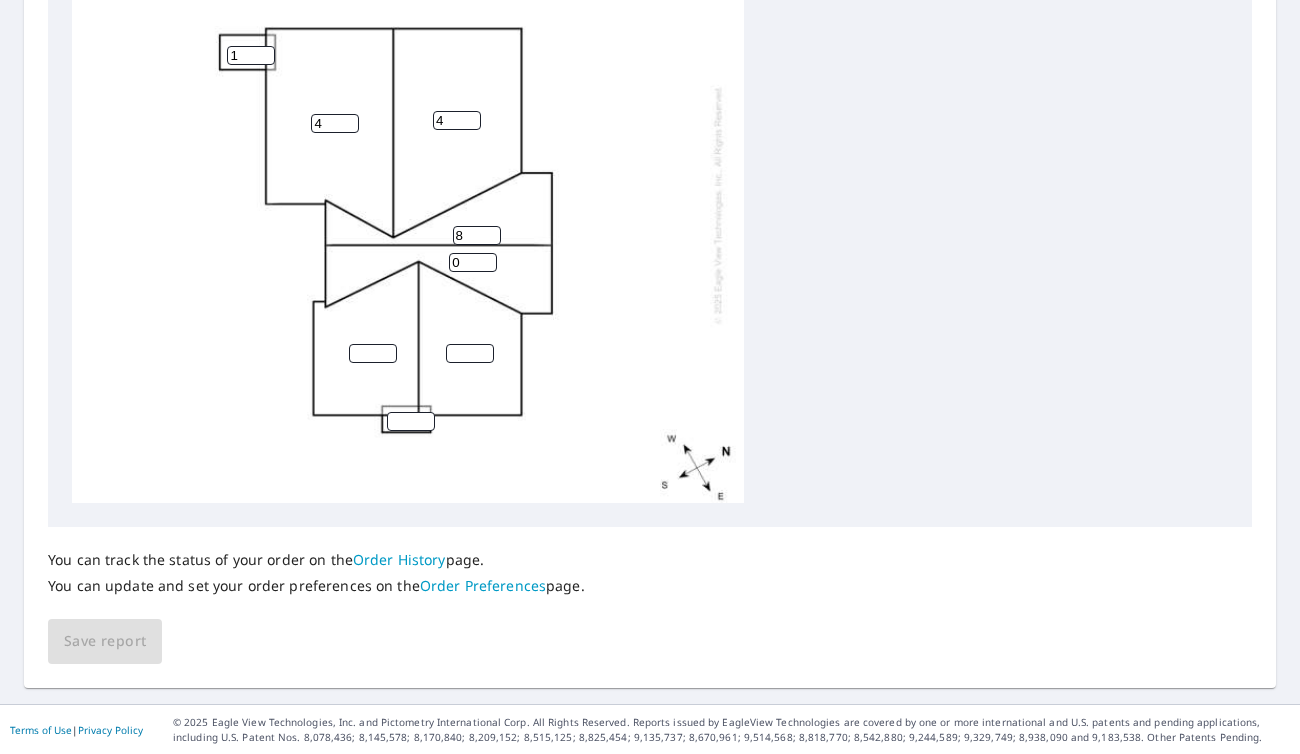 click on "0" at bounding box center (473, 262) 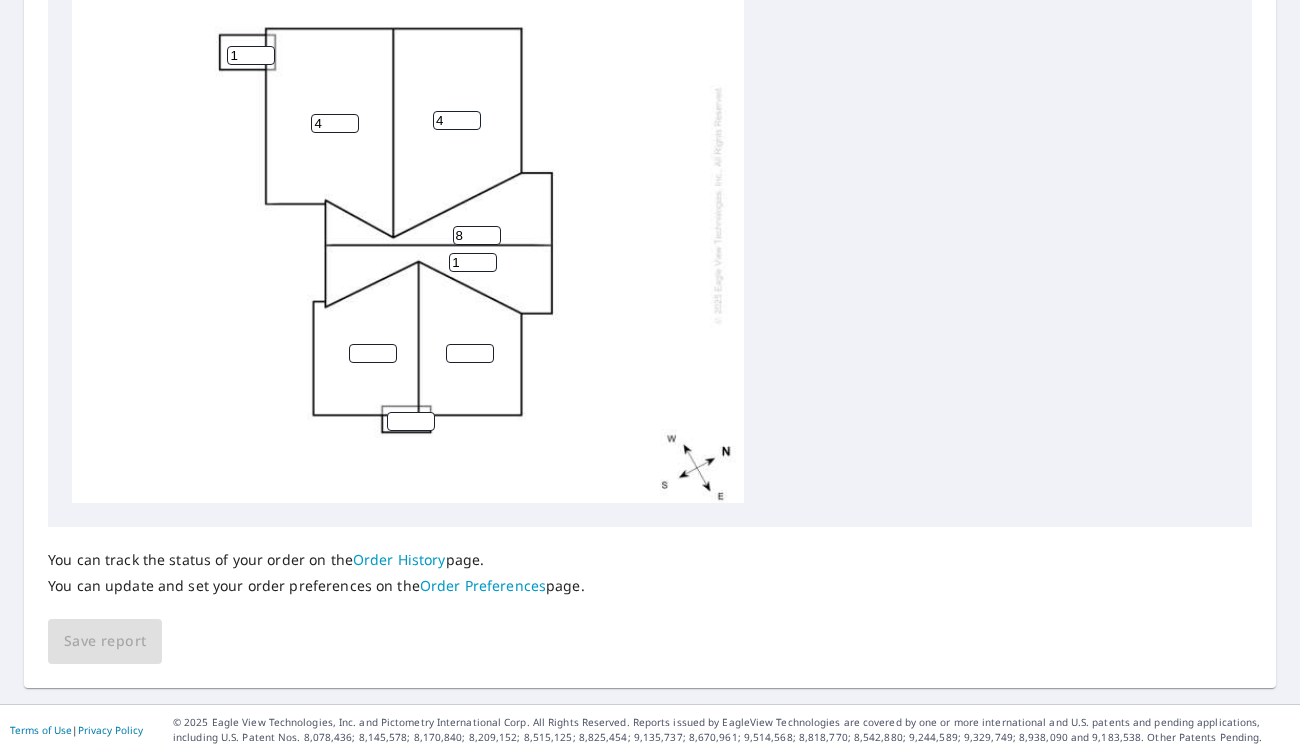 click on "1" at bounding box center (473, 262) 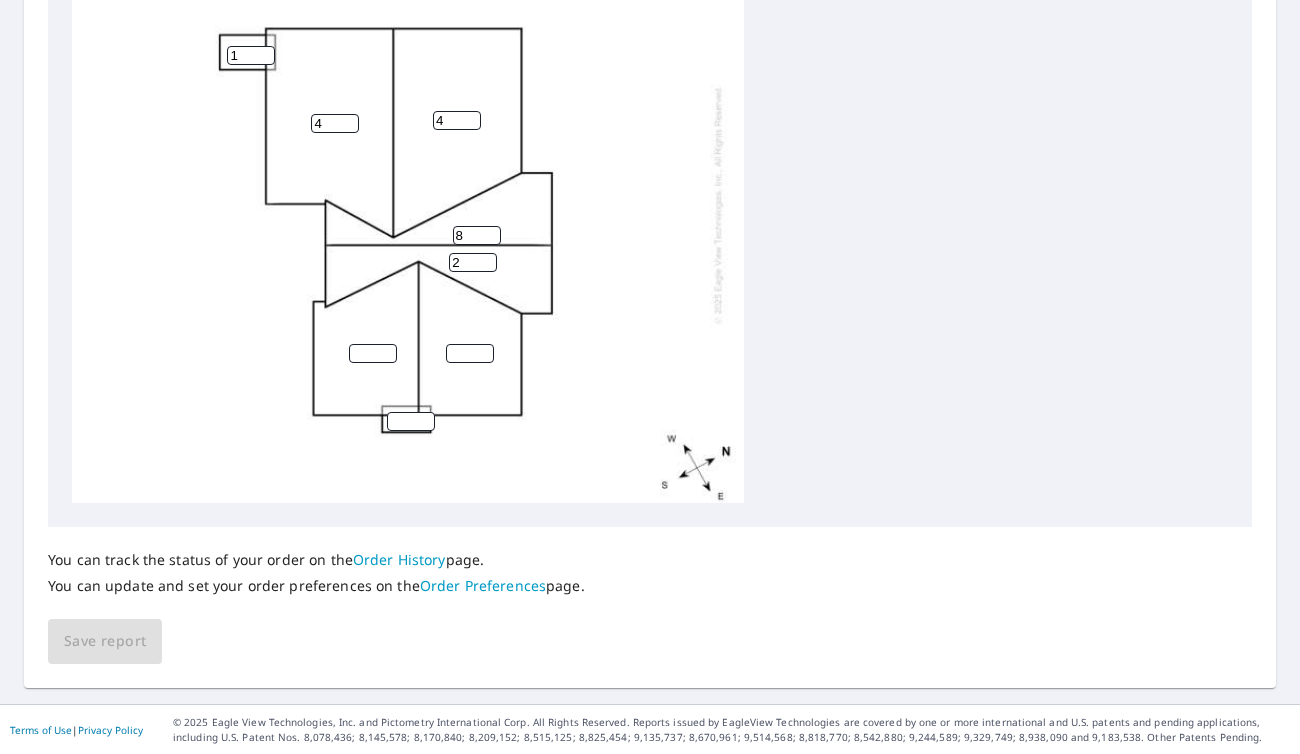 click on "2" at bounding box center (473, 262) 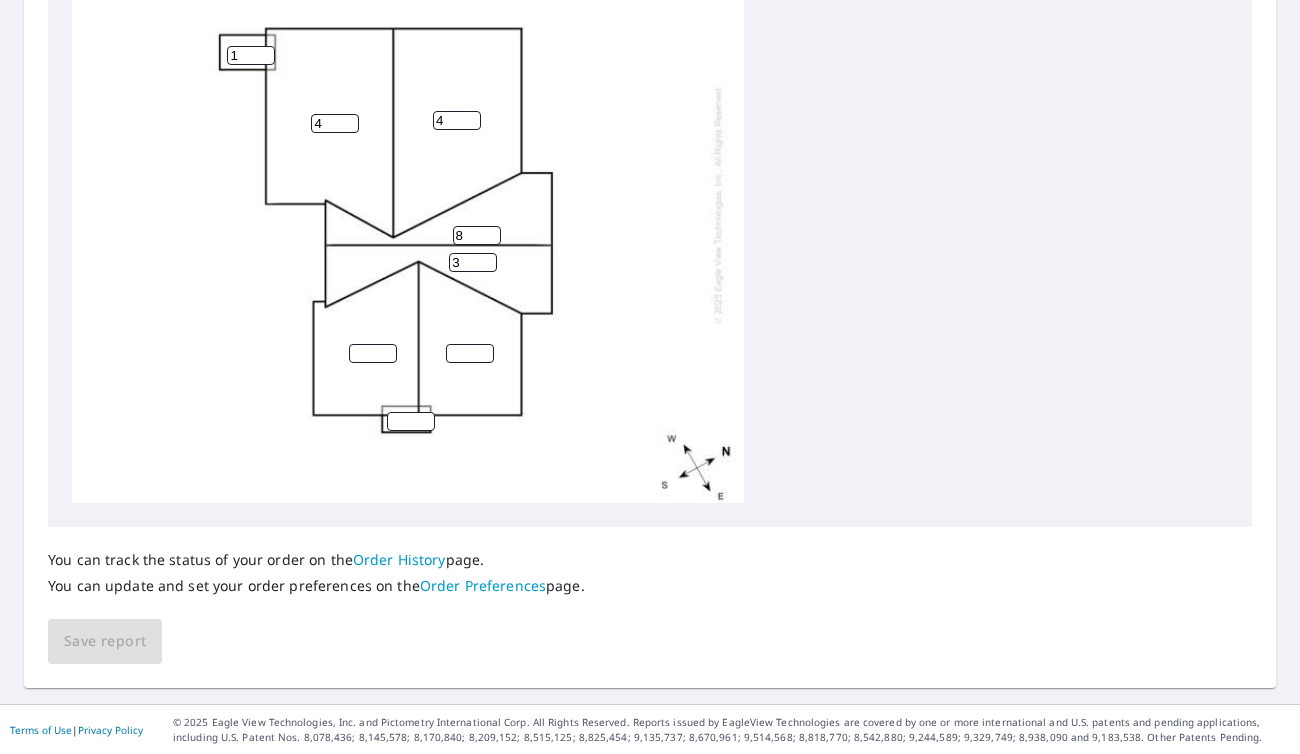 click on "3" at bounding box center (473, 262) 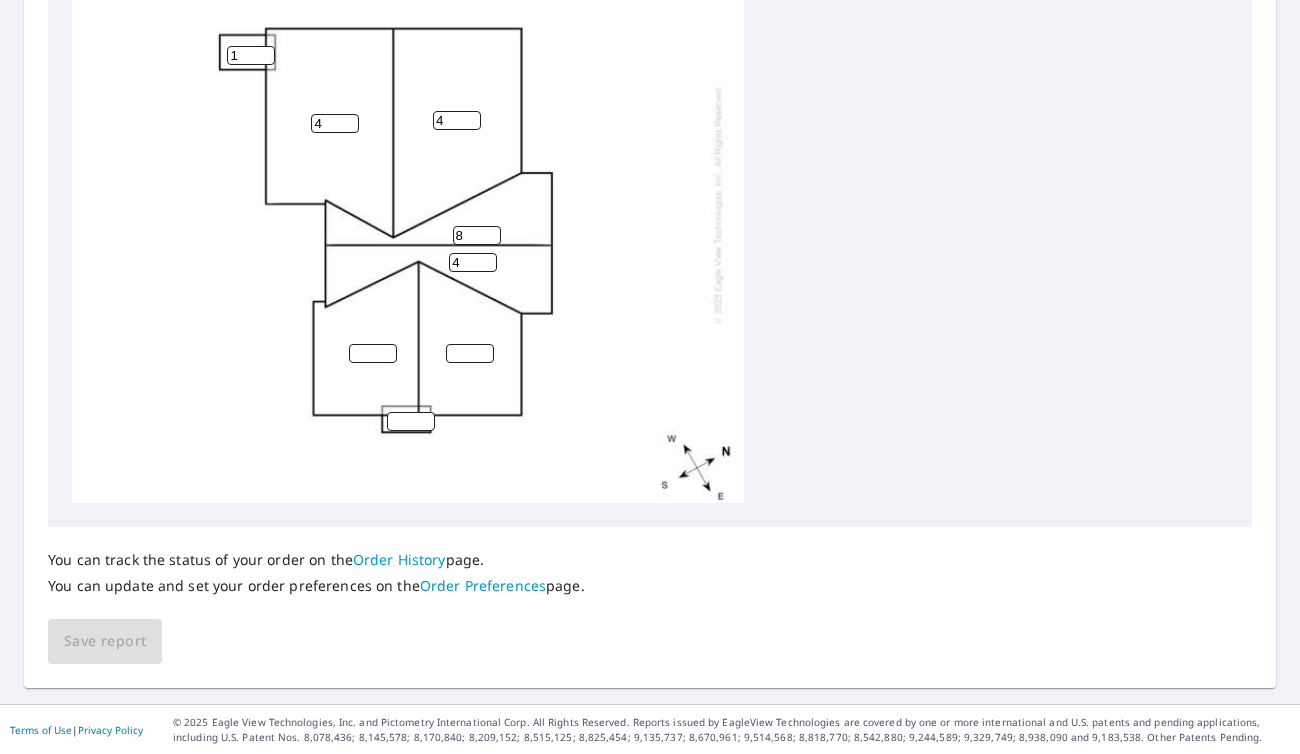 click on "4" at bounding box center [473, 262] 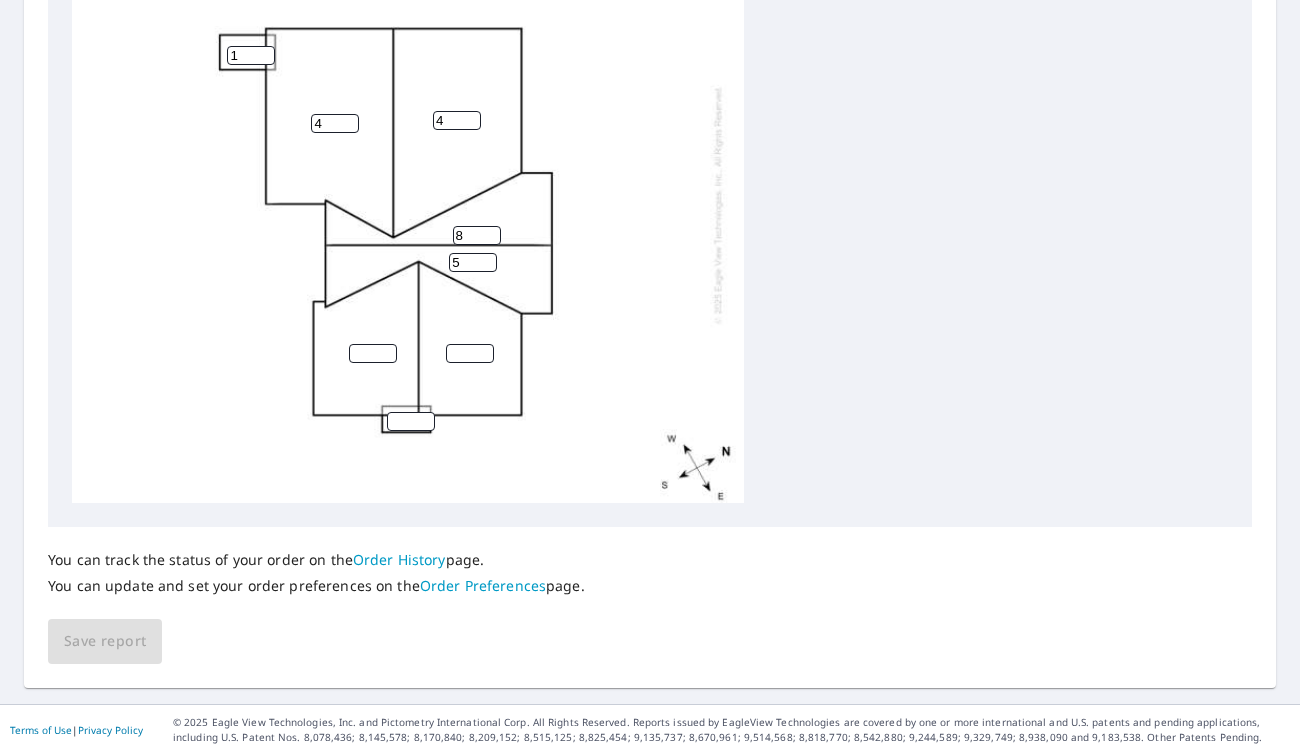 click on "5" at bounding box center (473, 262) 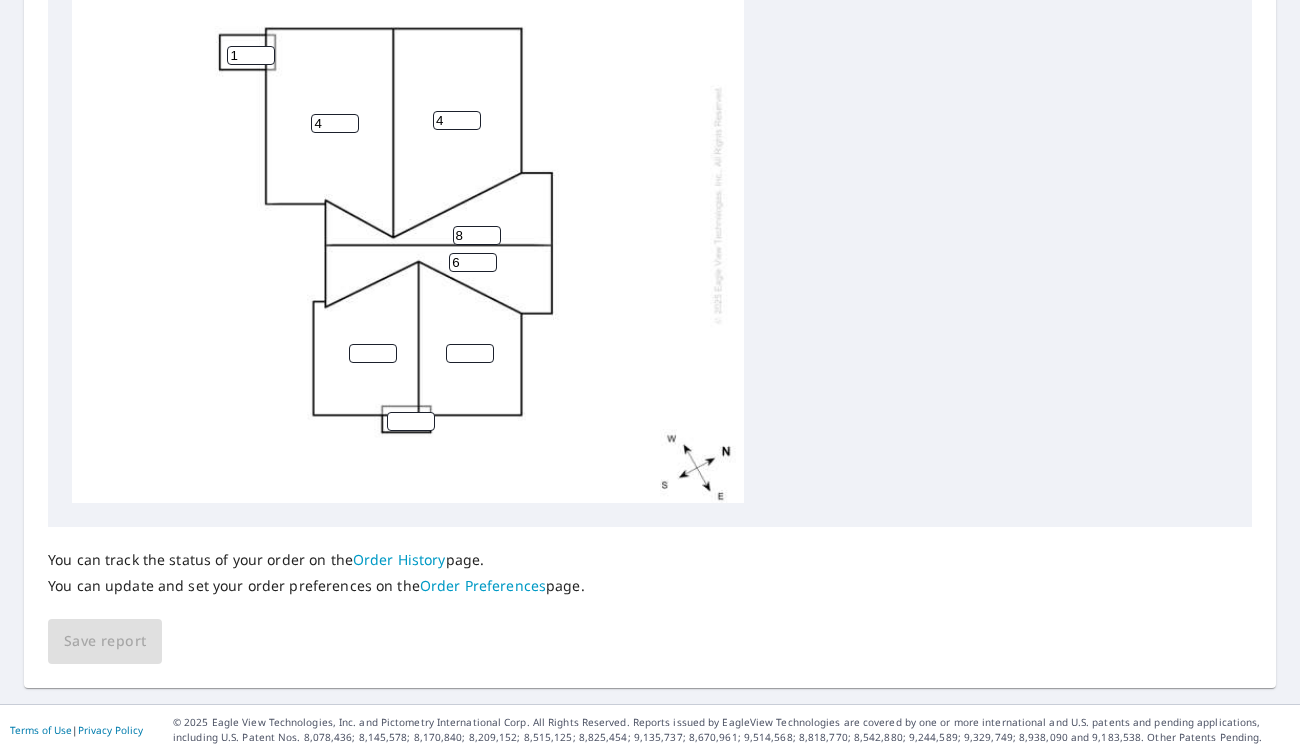 click on "6" at bounding box center (473, 262) 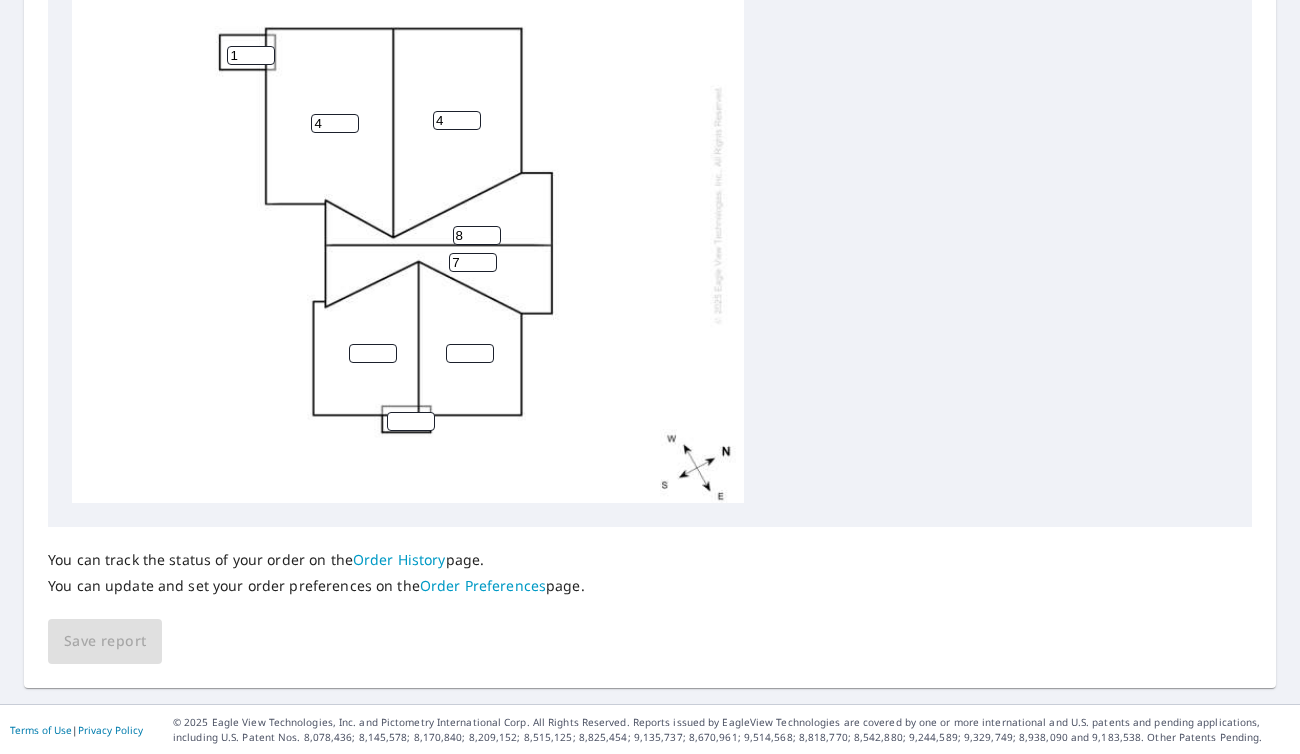 click on "7" at bounding box center (473, 262) 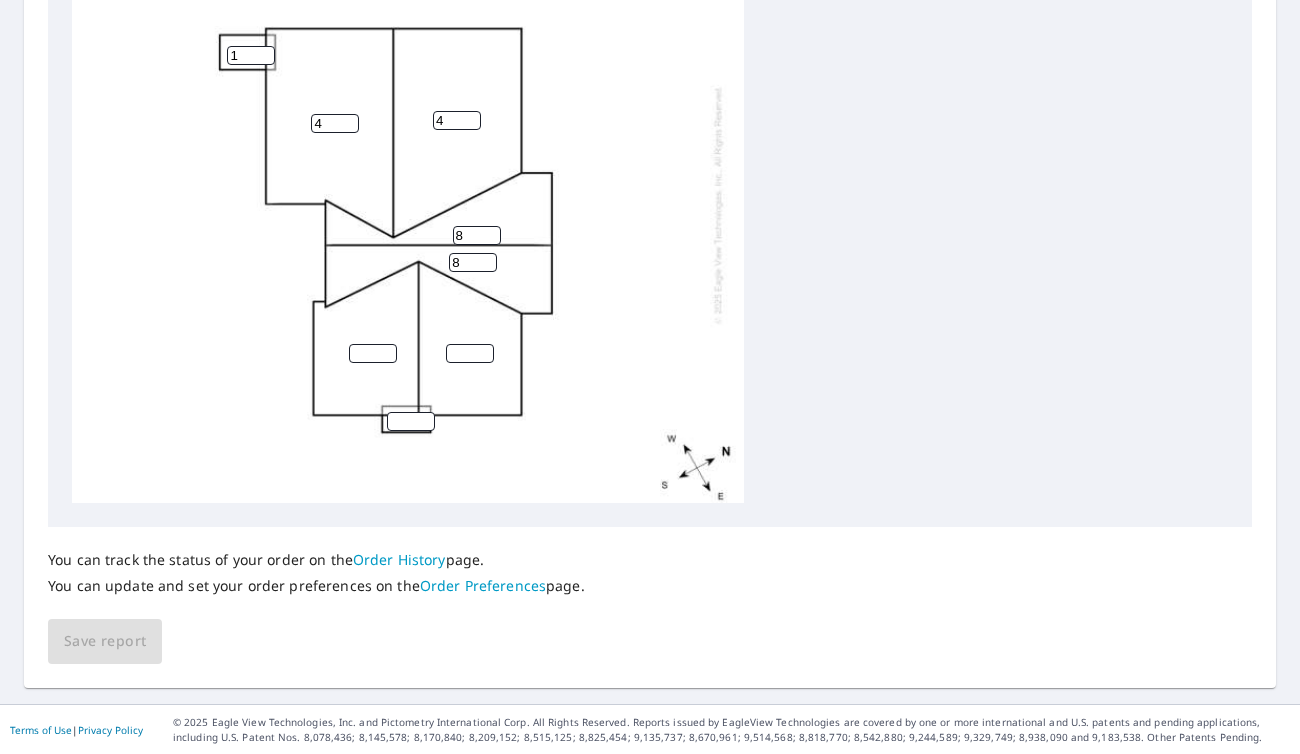 type on "8" 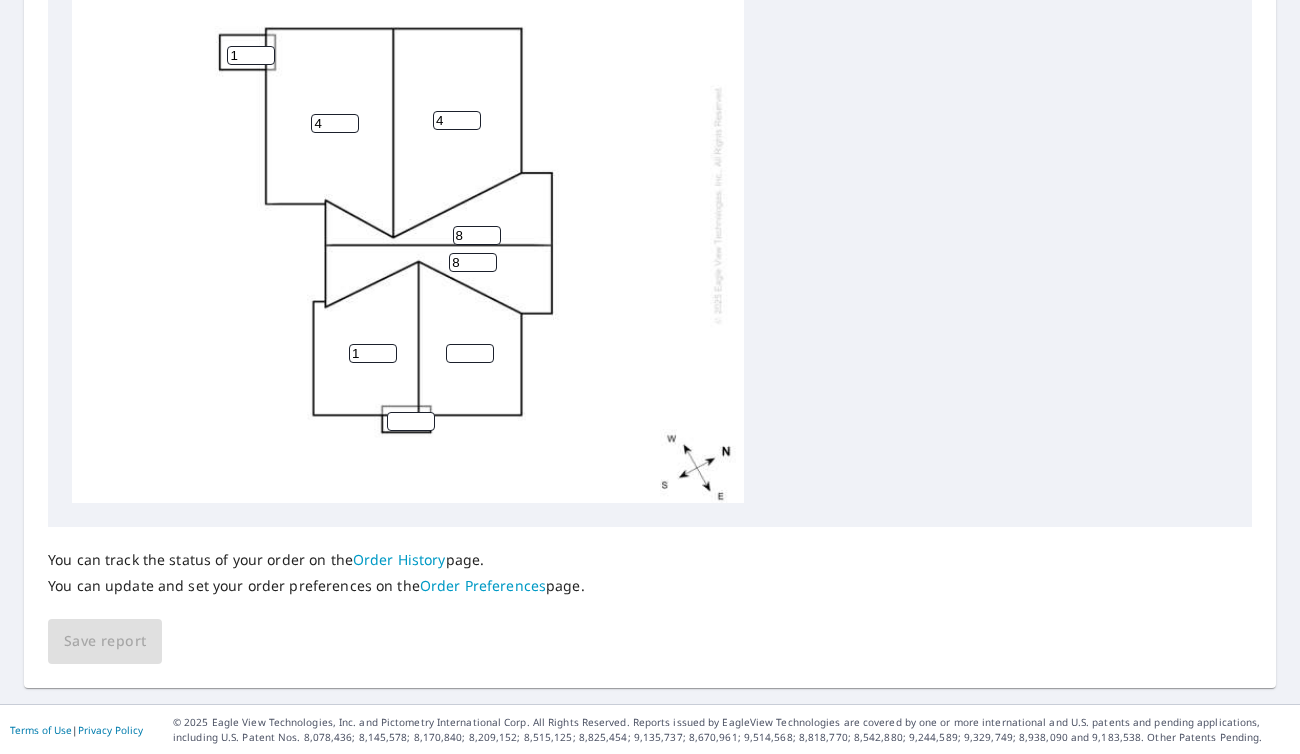 click on "1" at bounding box center (373, 353) 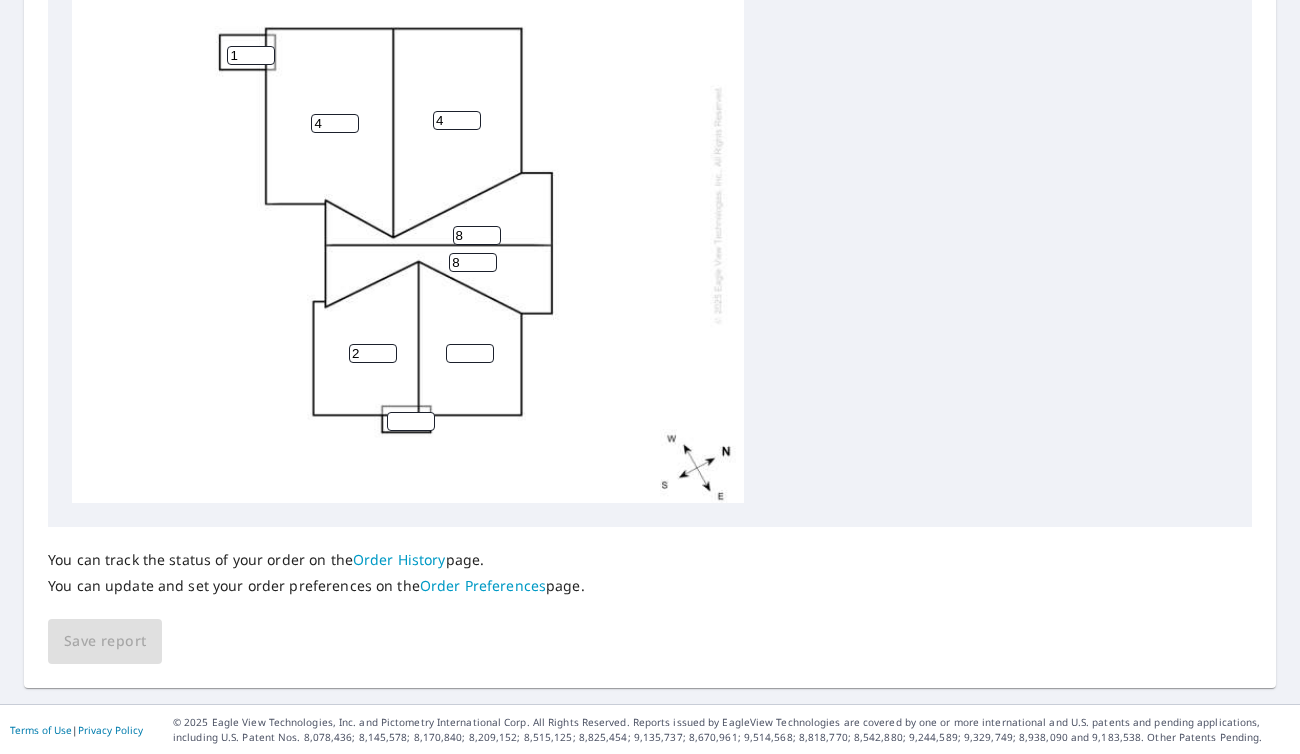 click on "2" at bounding box center (373, 353) 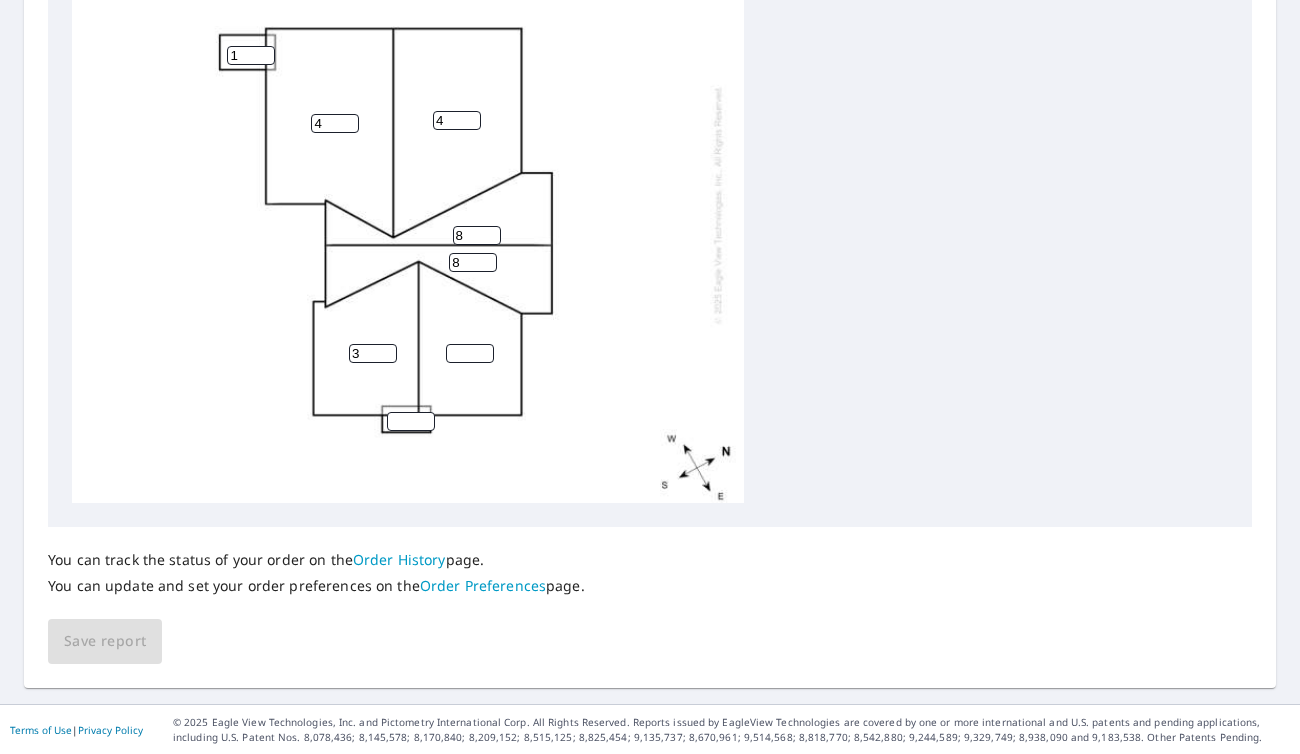 click on "3" at bounding box center (373, 353) 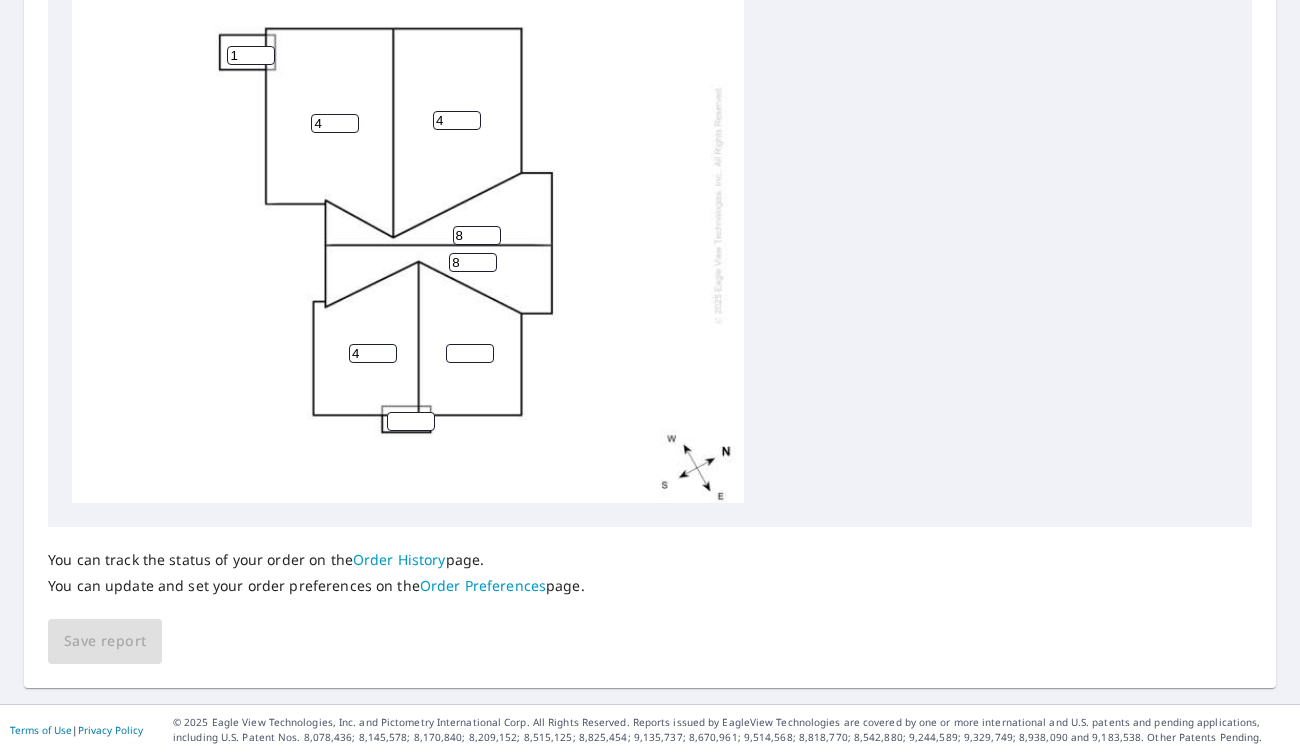 type on "4" 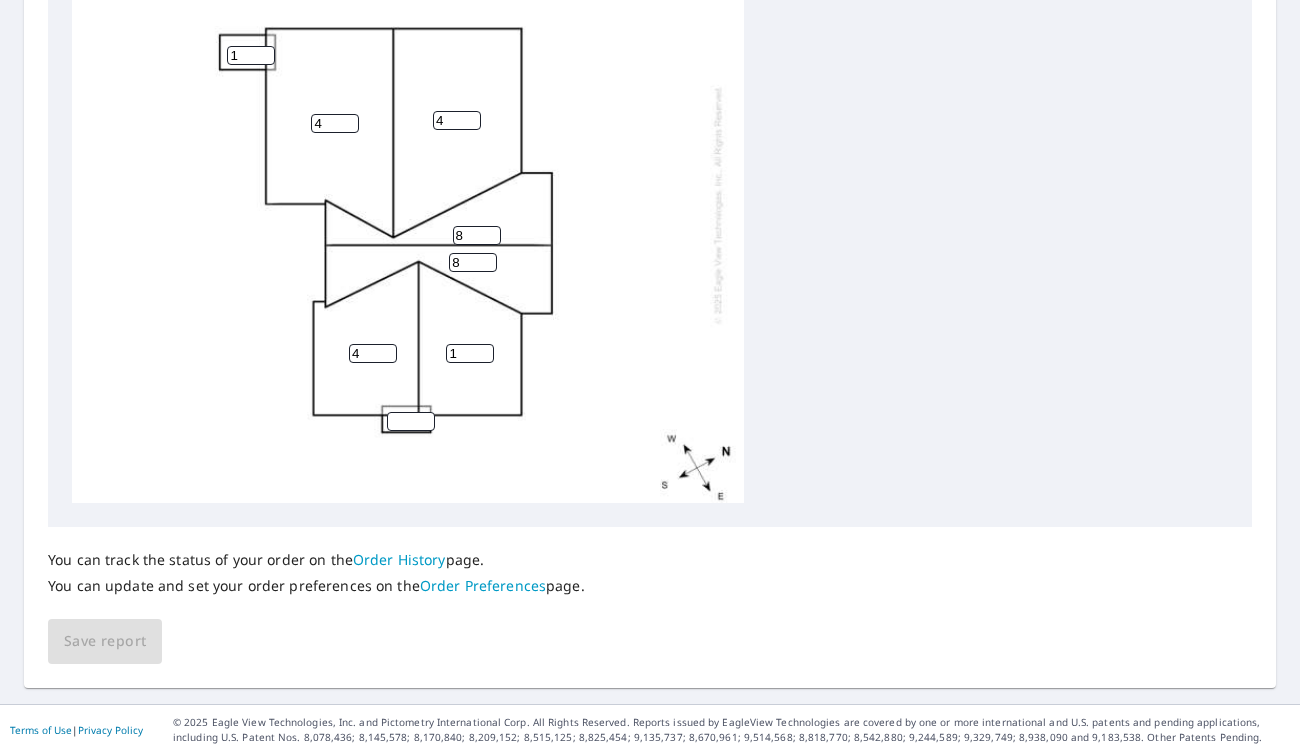 click on "1" at bounding box center (470, 353) 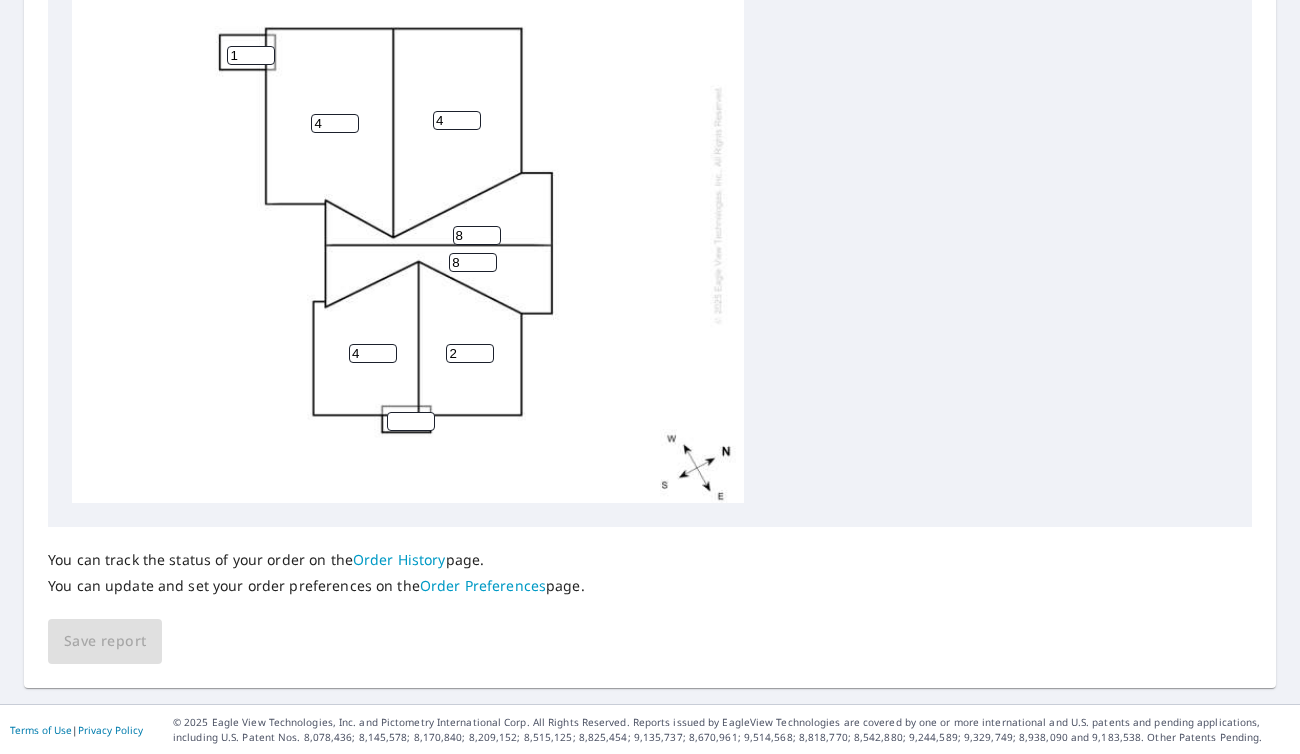 click on "2" at bounding box center [470, 353] 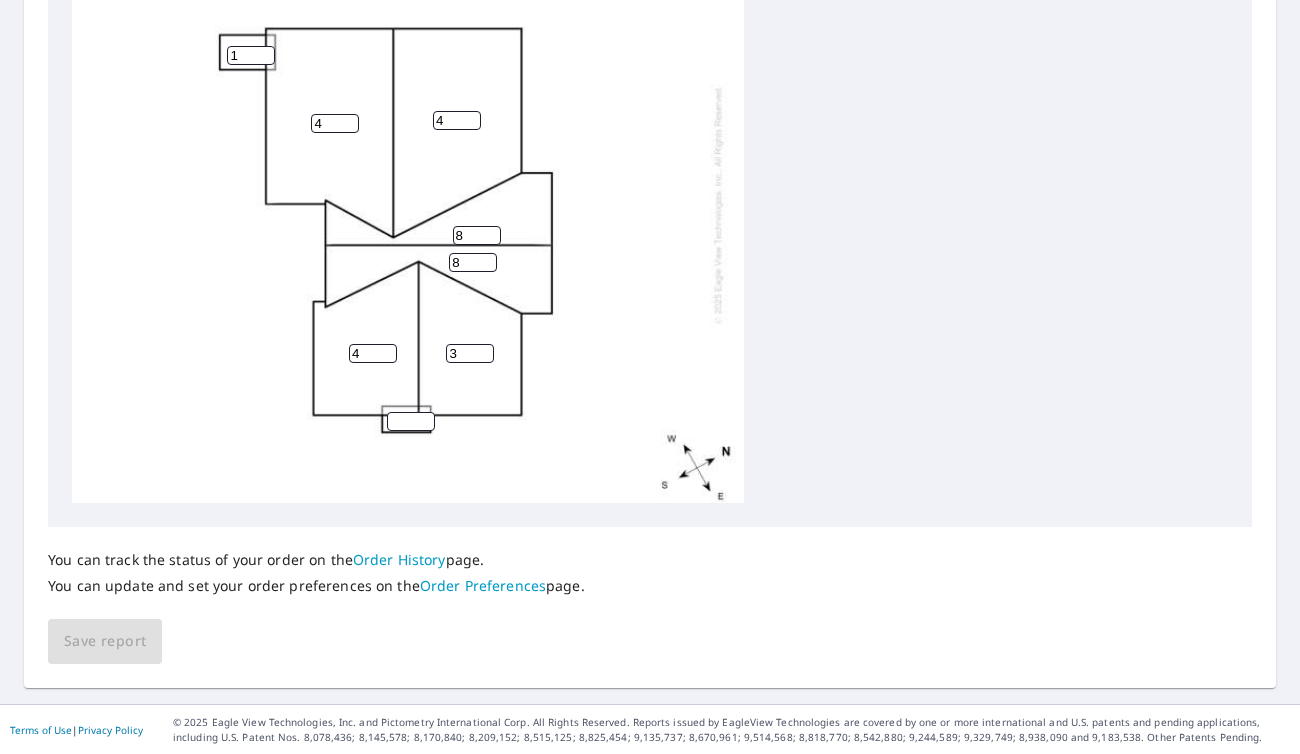 click on "3" at bounding box center [470, 353] 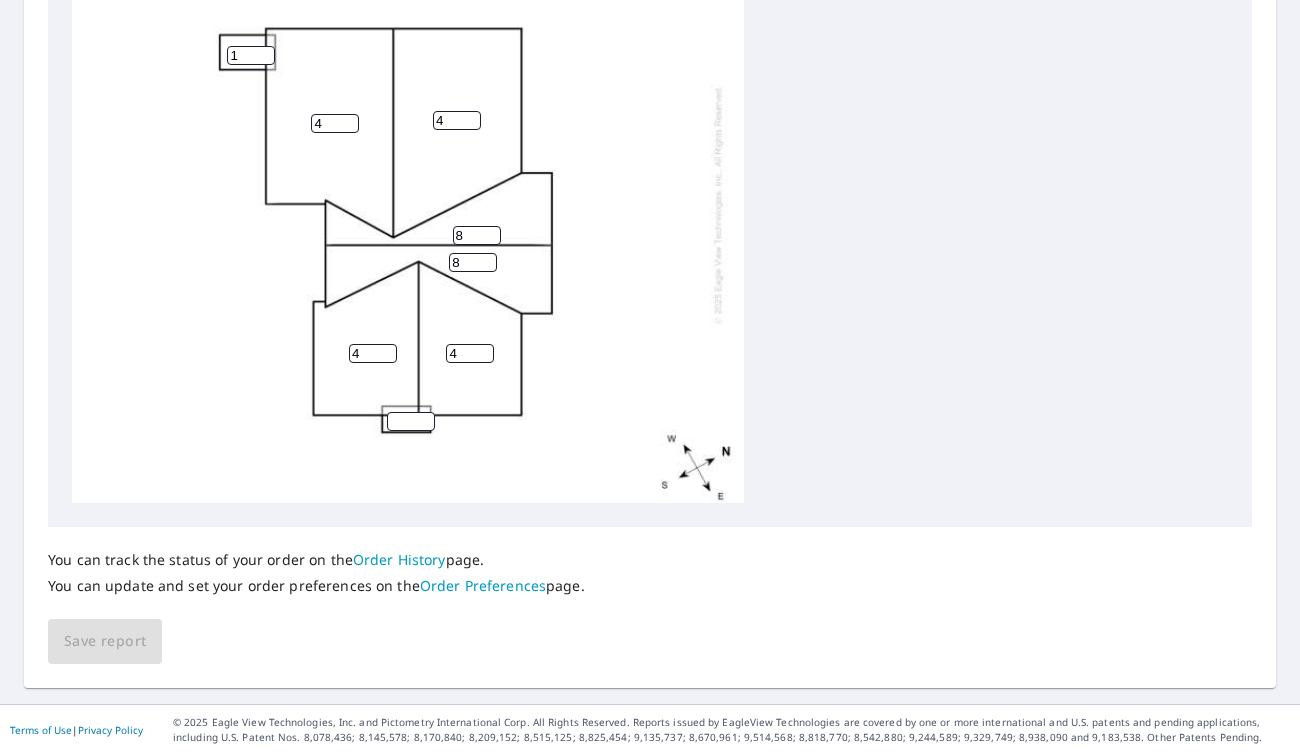 drag, startPoint x: 484, startPoint y: 349, endPoint x: 417, endPoint y: 399, distance: 83.60024 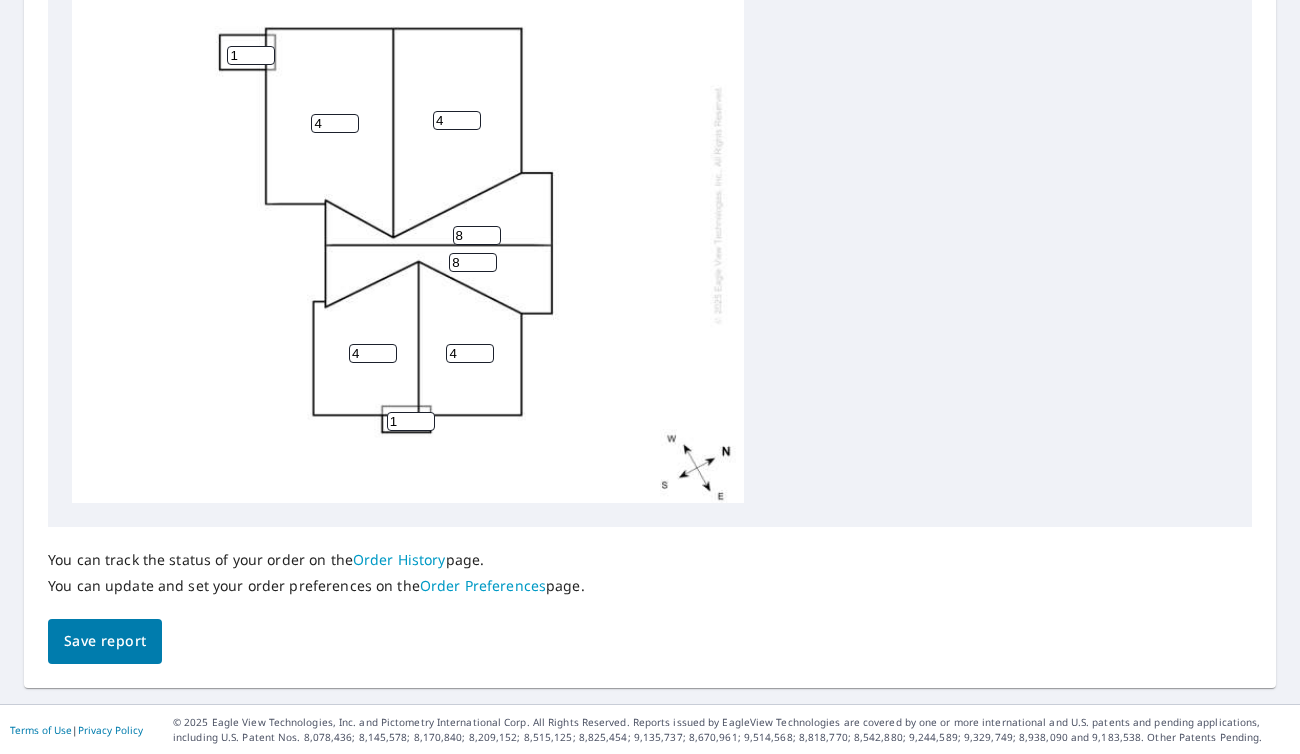click on "1" at bounding box center [411, 421] 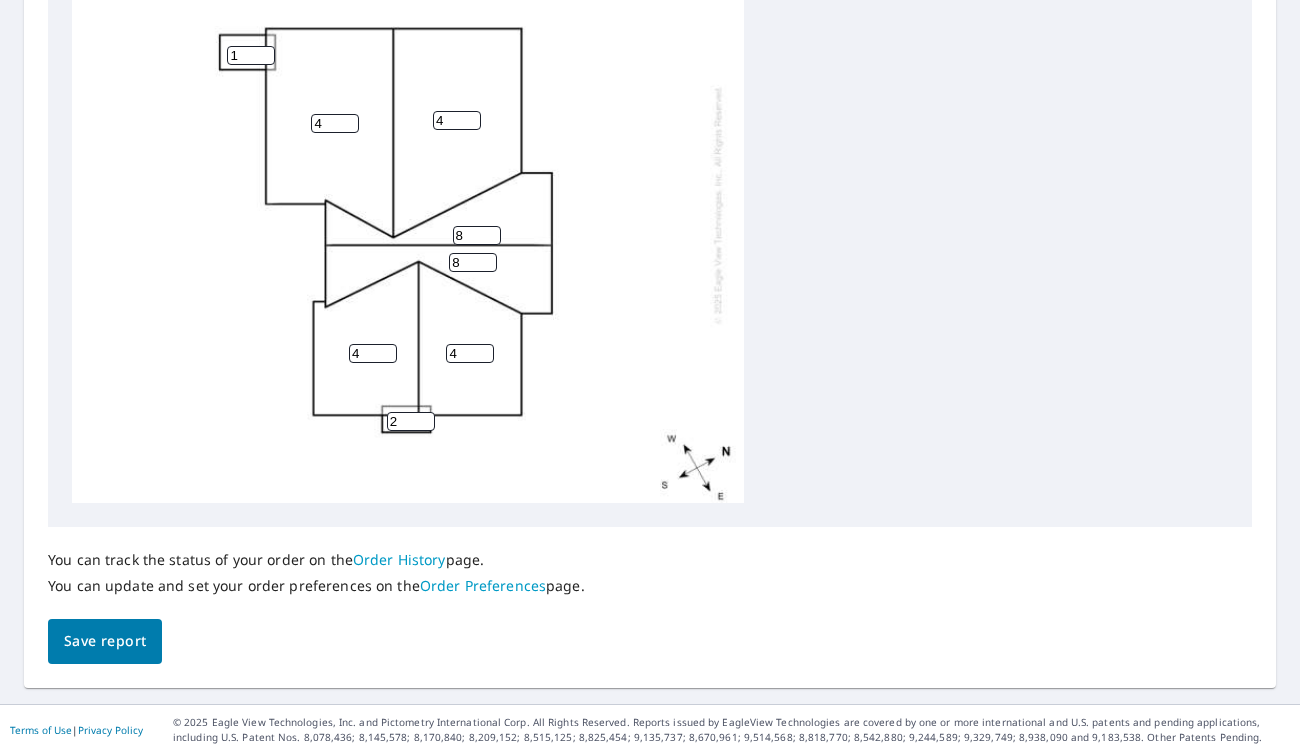 click on "2" at bounding box center (411, 421) 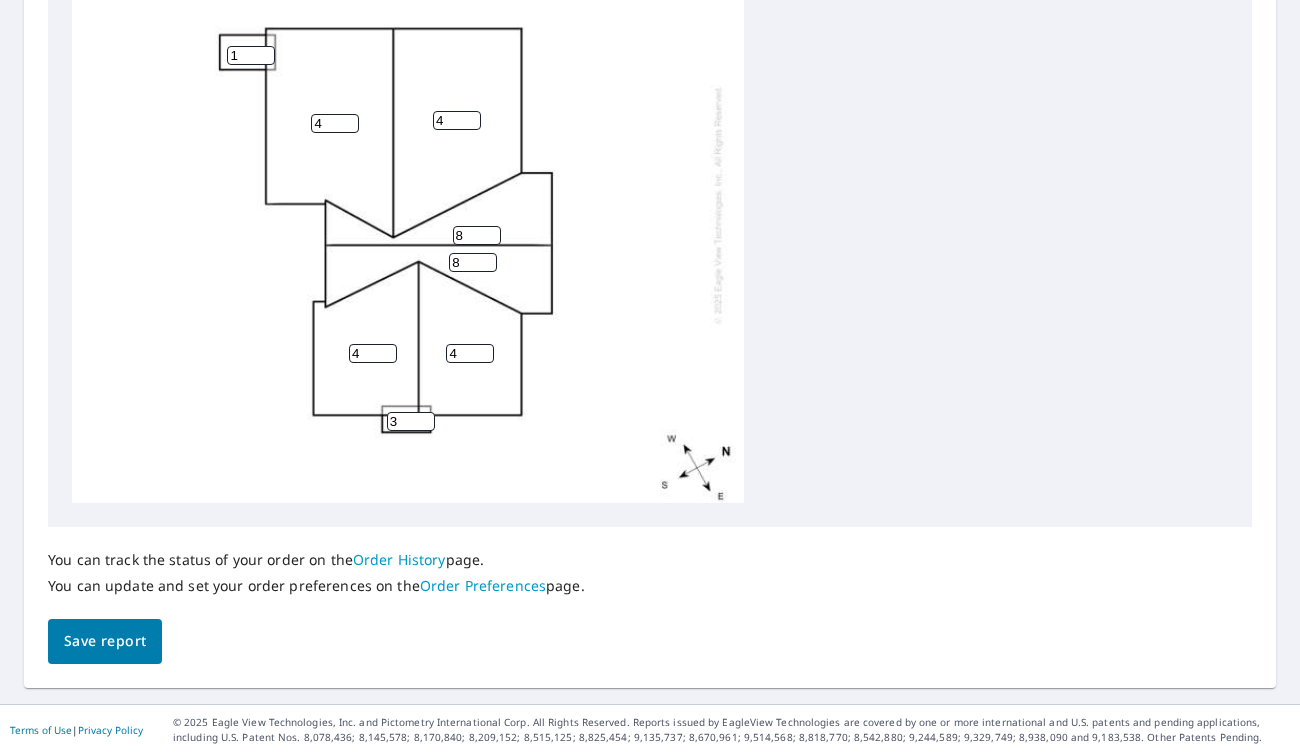 click on "3" at bounding box center (411, 421) 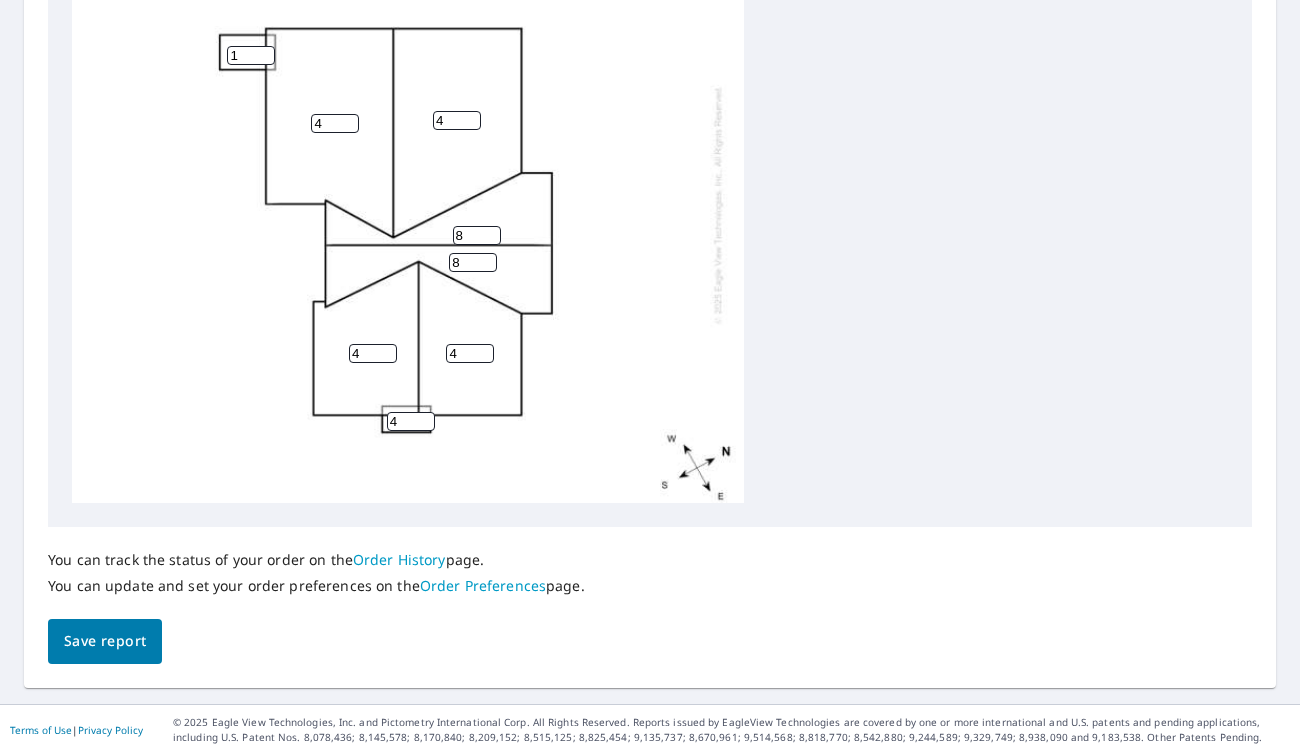 type on "4" 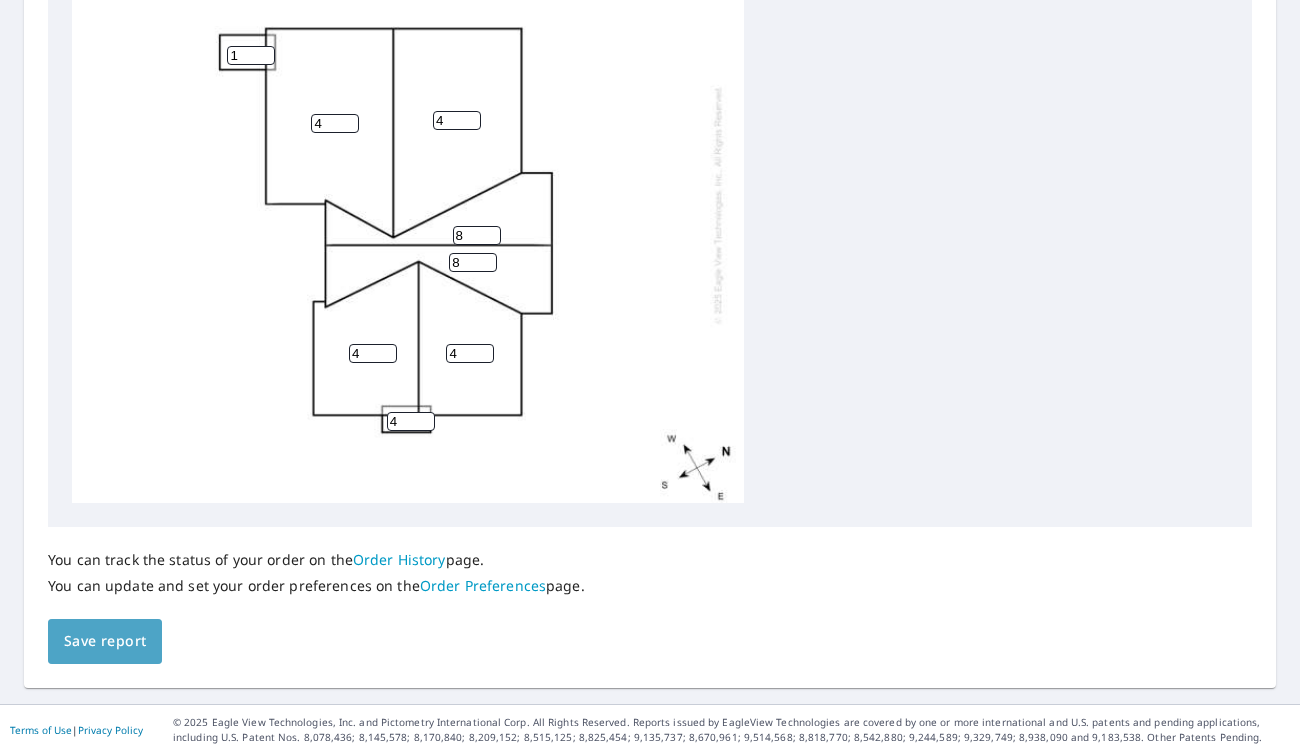 click on "Save report" at bounding box center (105, 641) 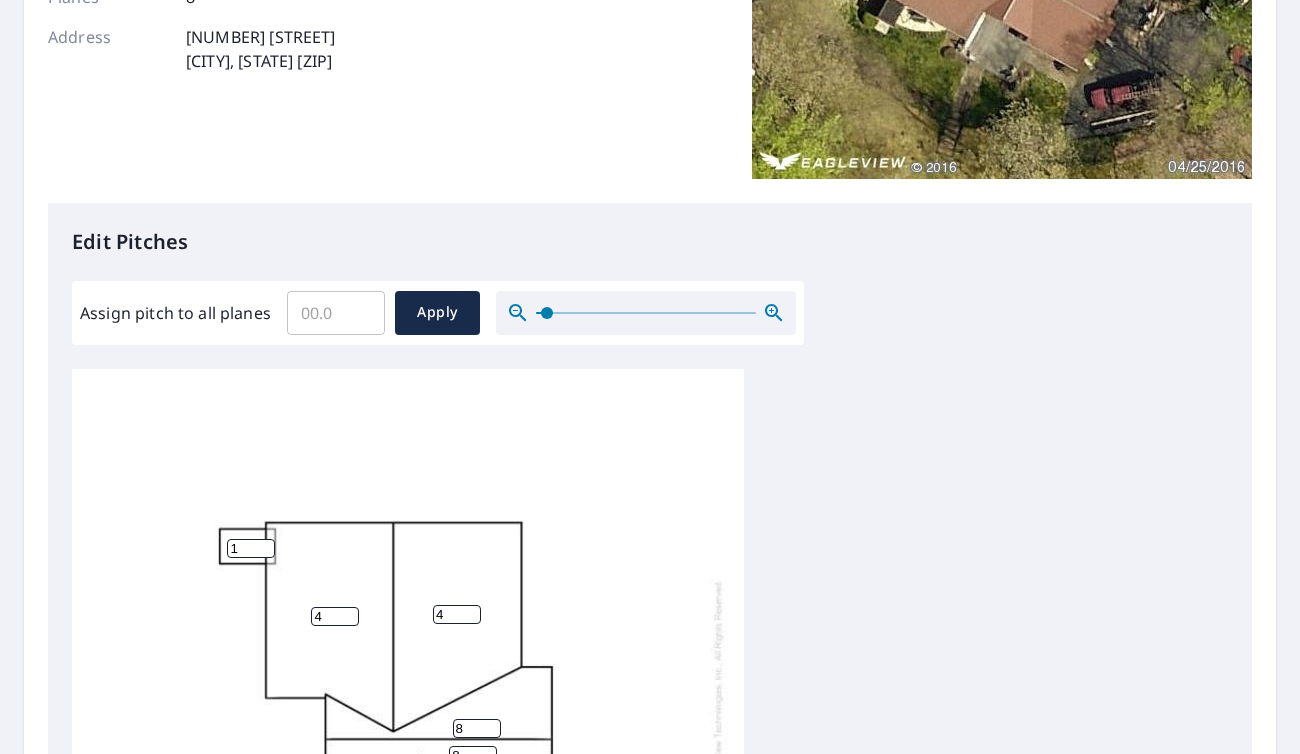 scroll, scrollTop: 900, scrollLeft: 0, axis: vertical 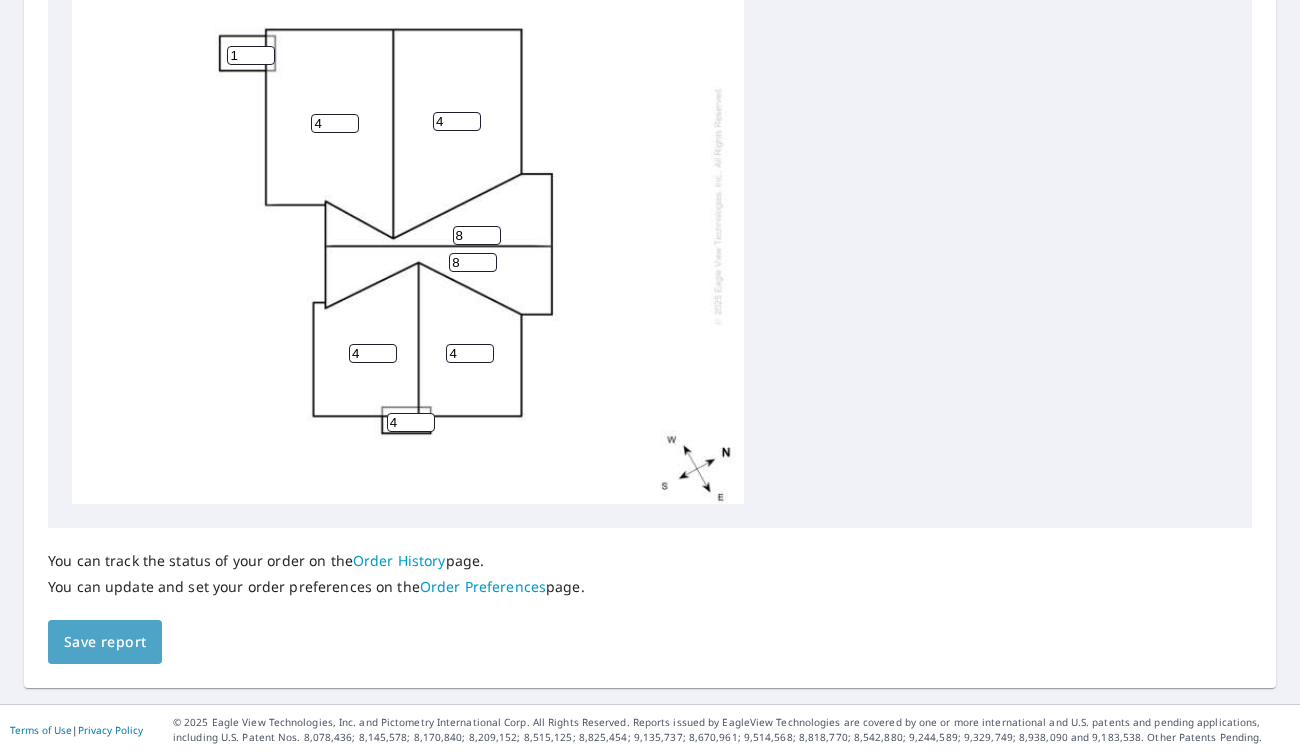 click on "Save report" at bounding box center (105, 642) 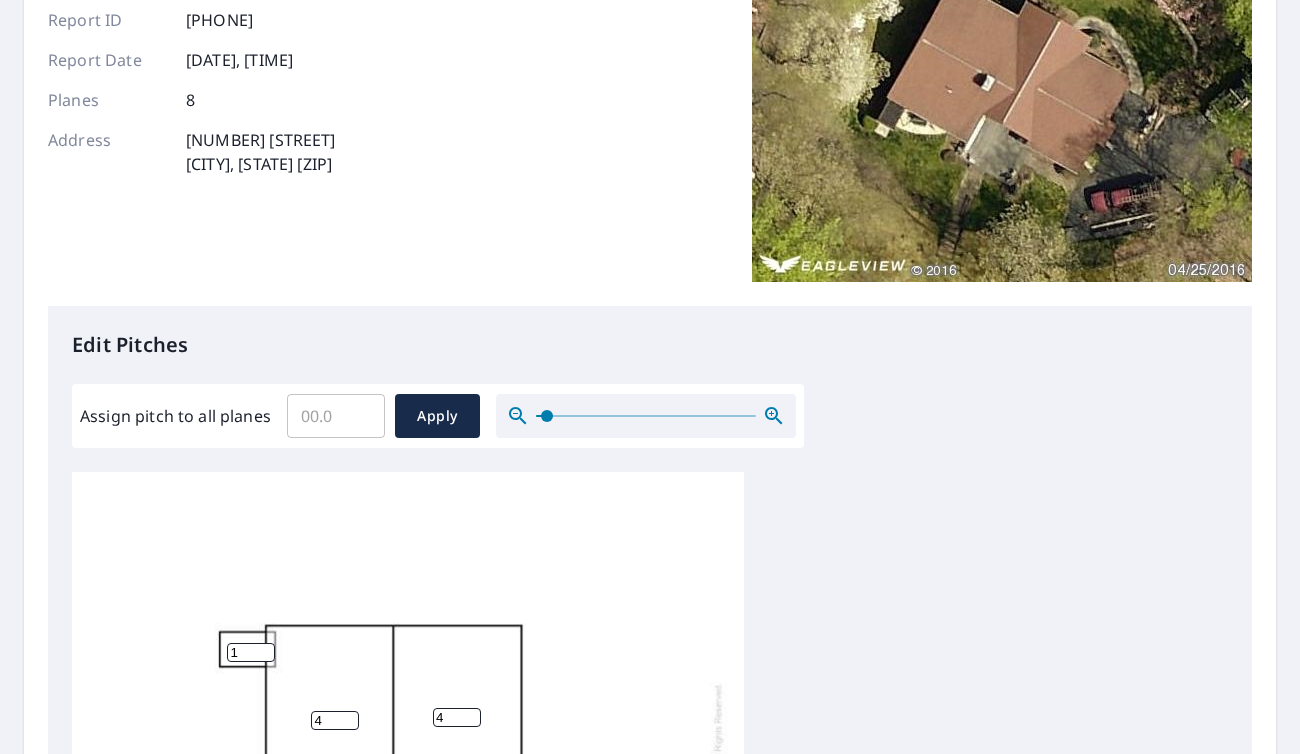 scroll, scrollTop: 300, scrollLeft: 0, axis: vertical 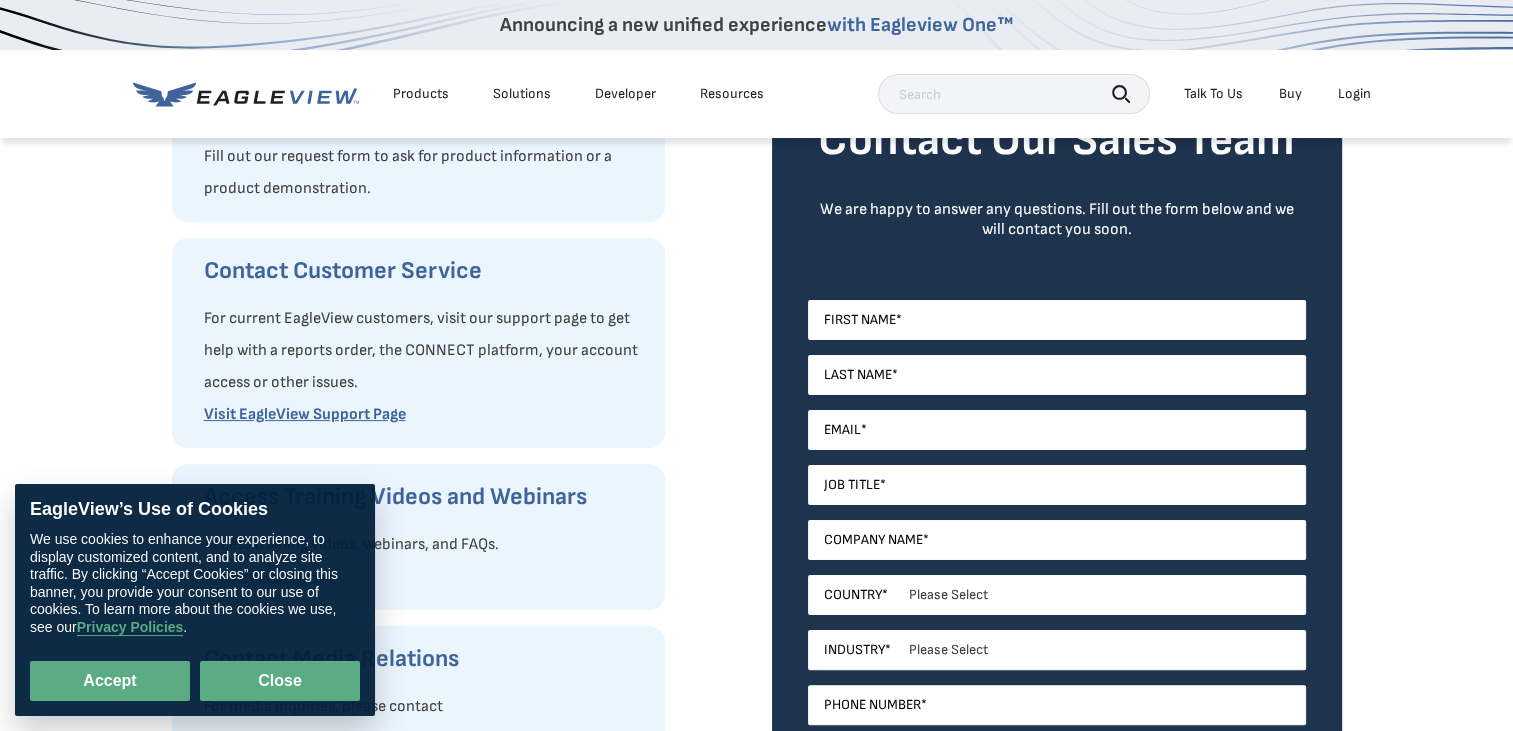 click on "Close" at bounding box center [280, 681] 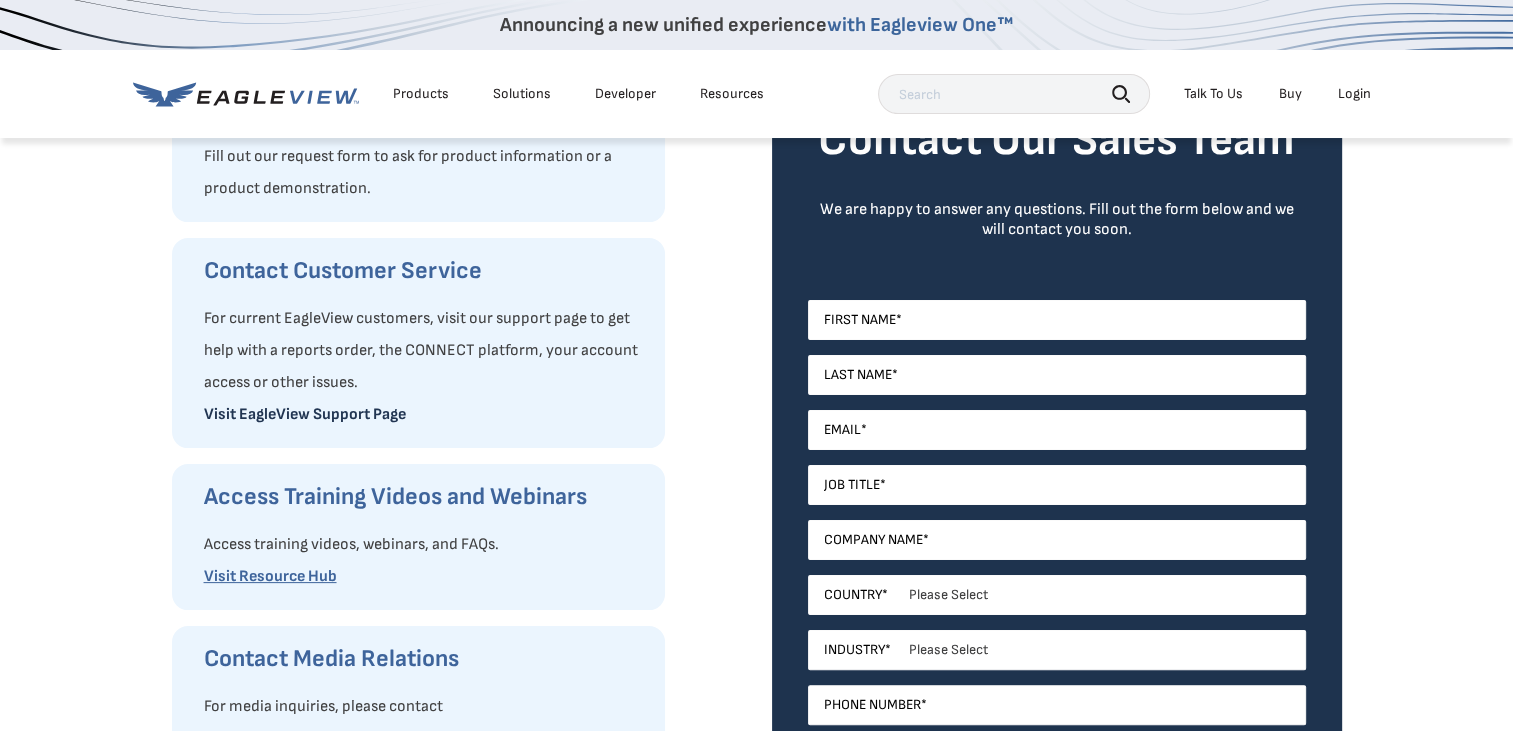click on "Visit EagleView Support Page" at bounding box center [305, 414] 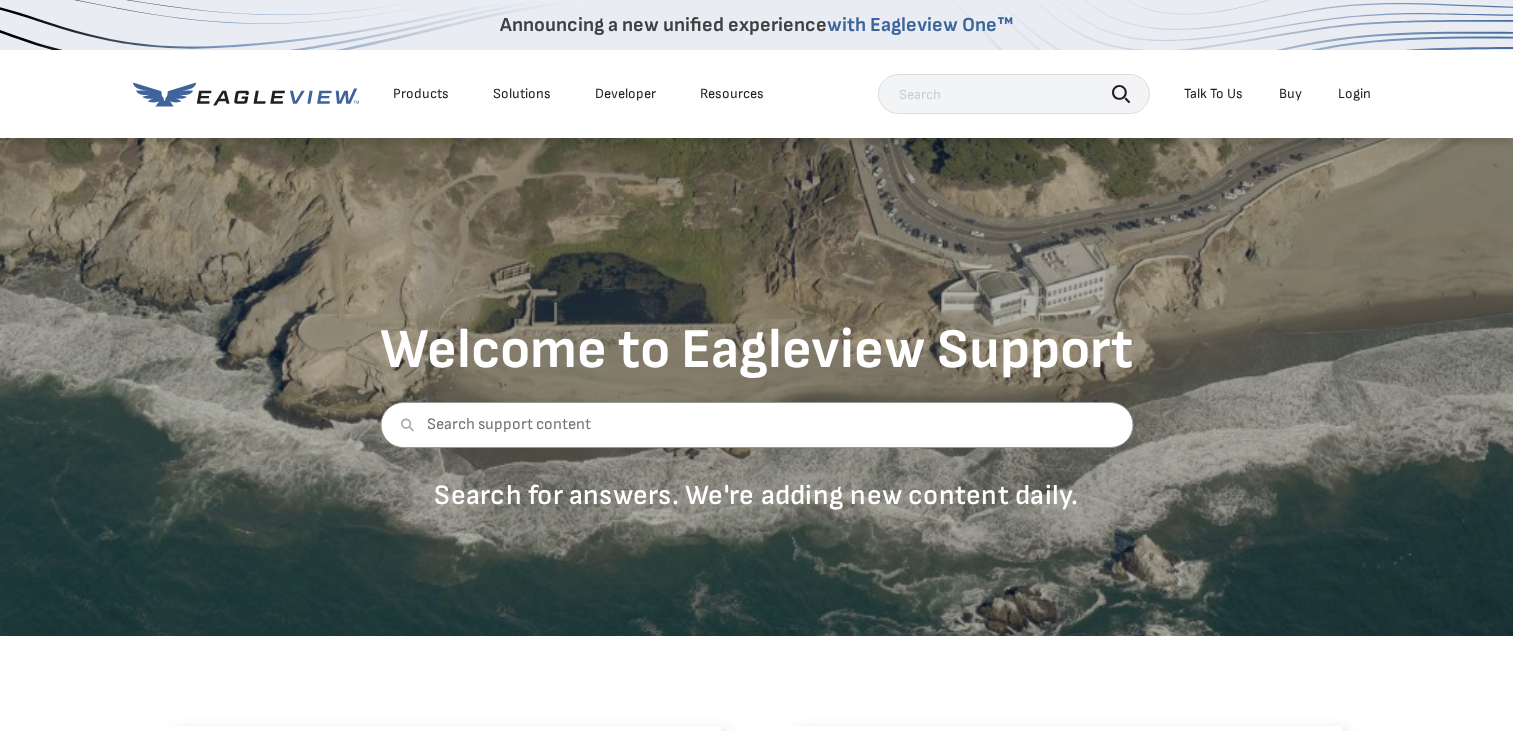scroll, scrollTop: 0, scrollLeft: 0, axis: both 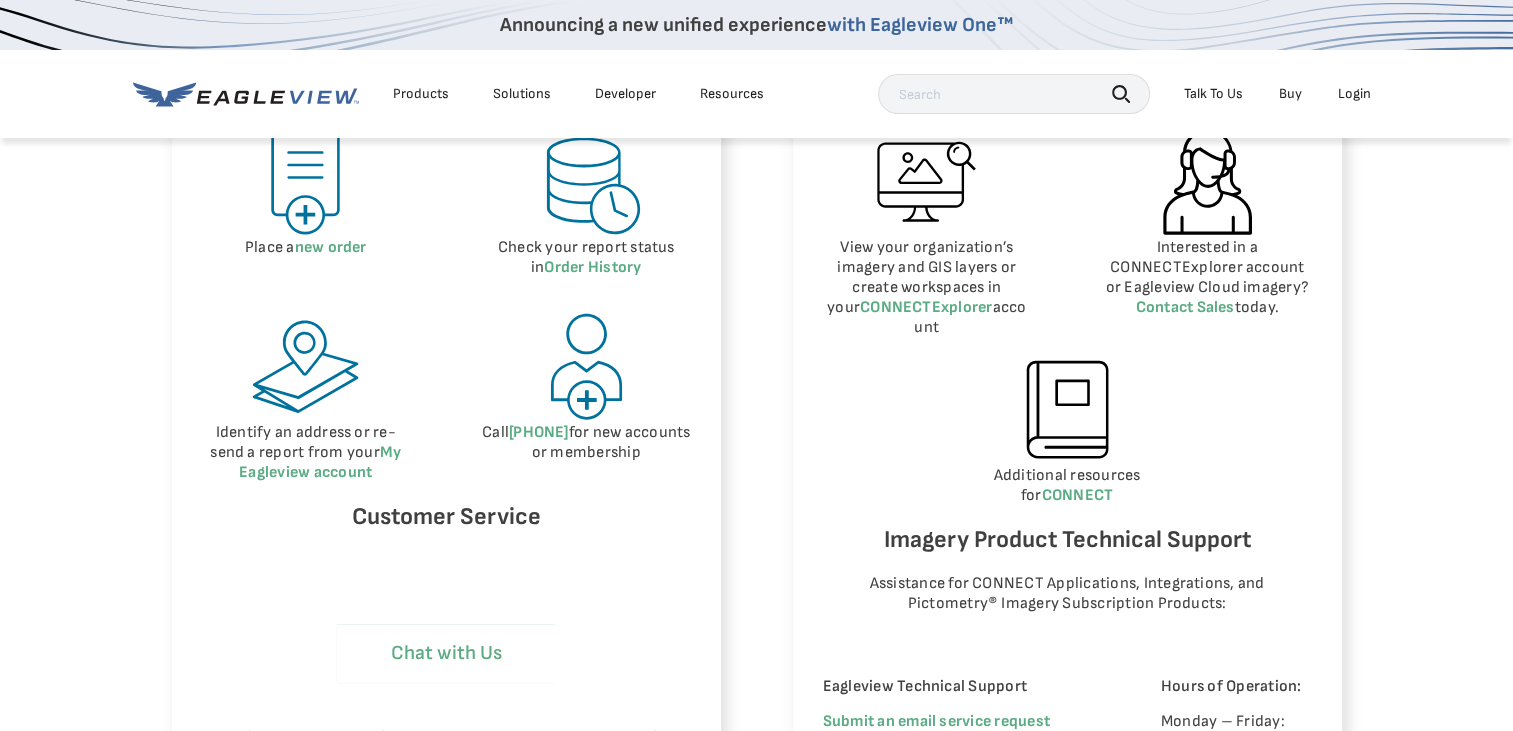 click on "Chat with Us" at bounding box center (446, 653) 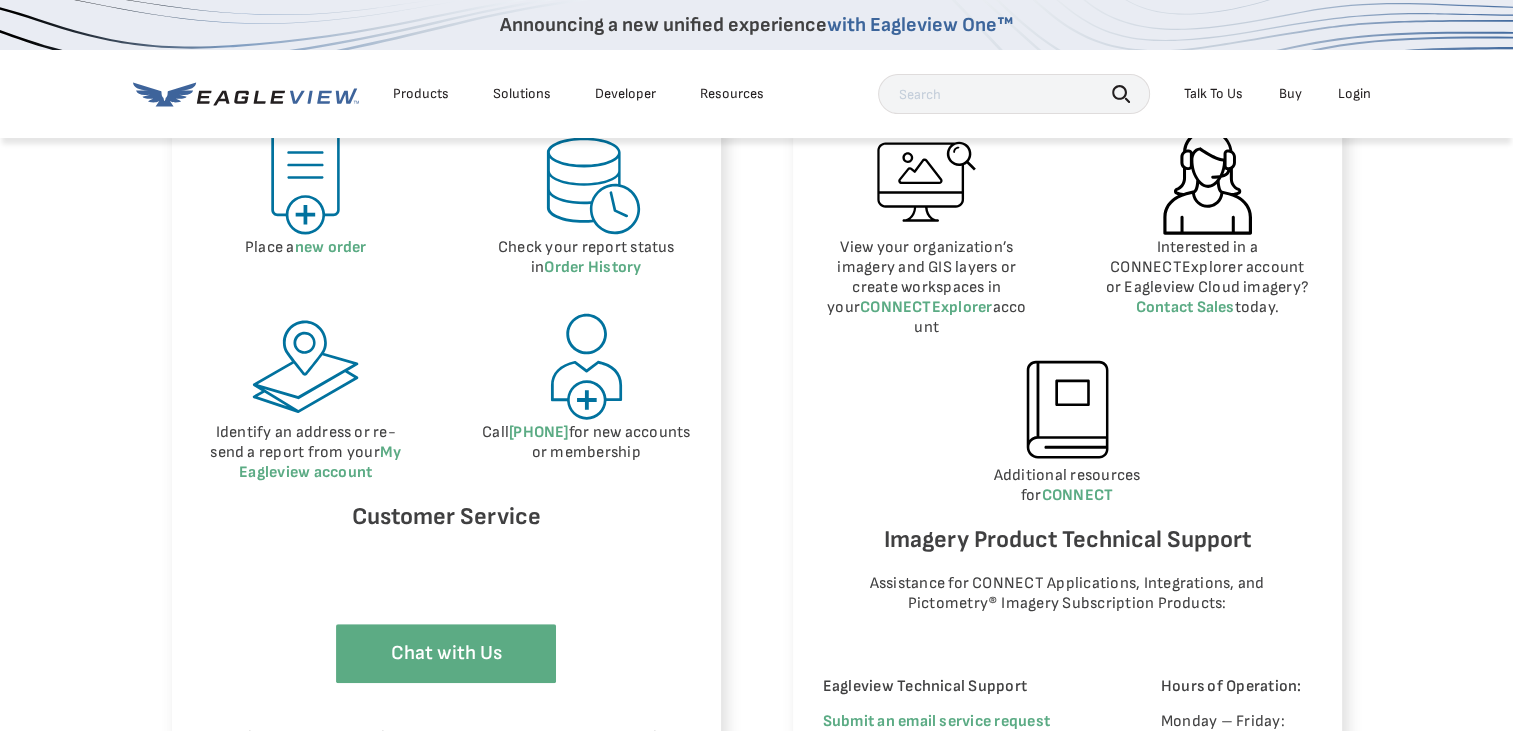 select on "Cancel_Roof_Wall_Report" 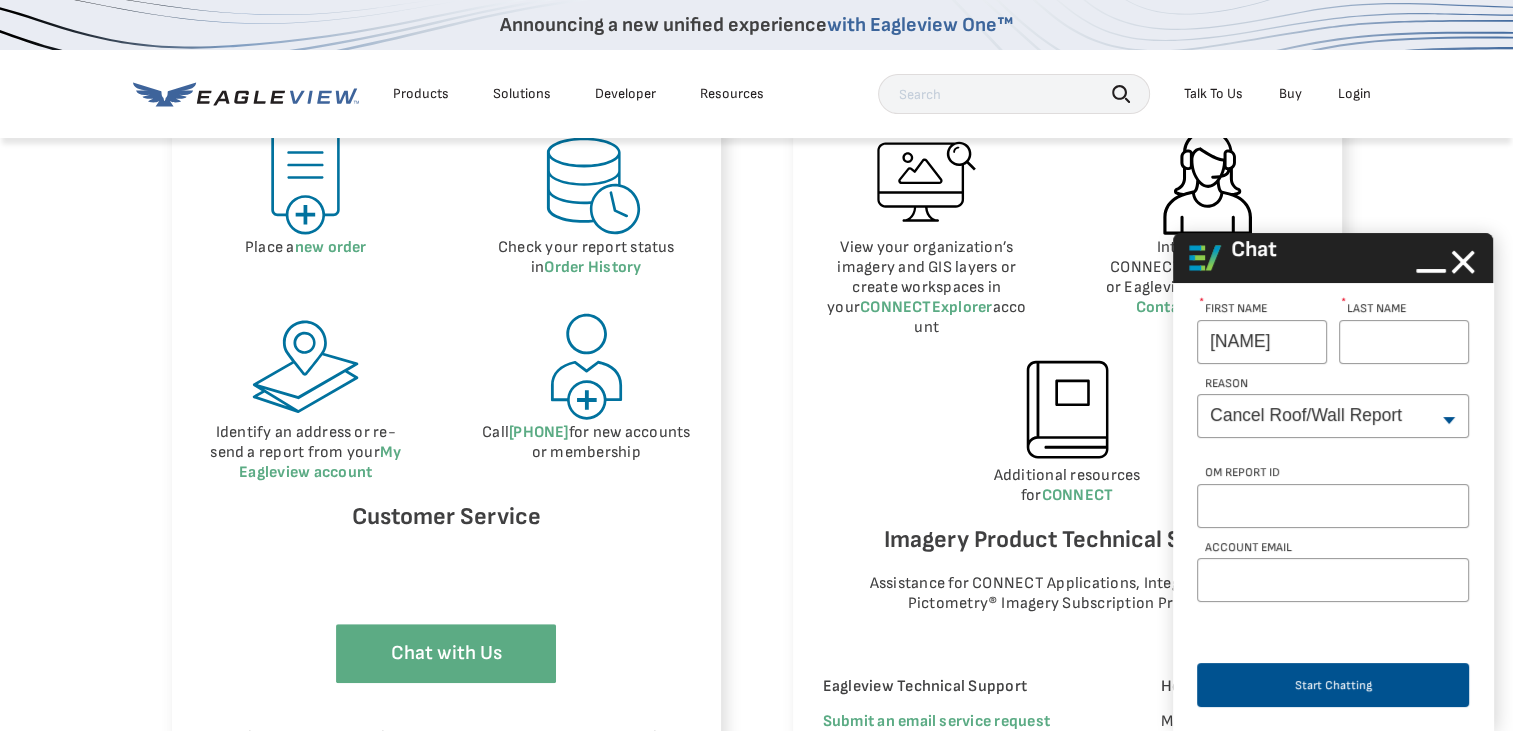 type on "[LAST]" 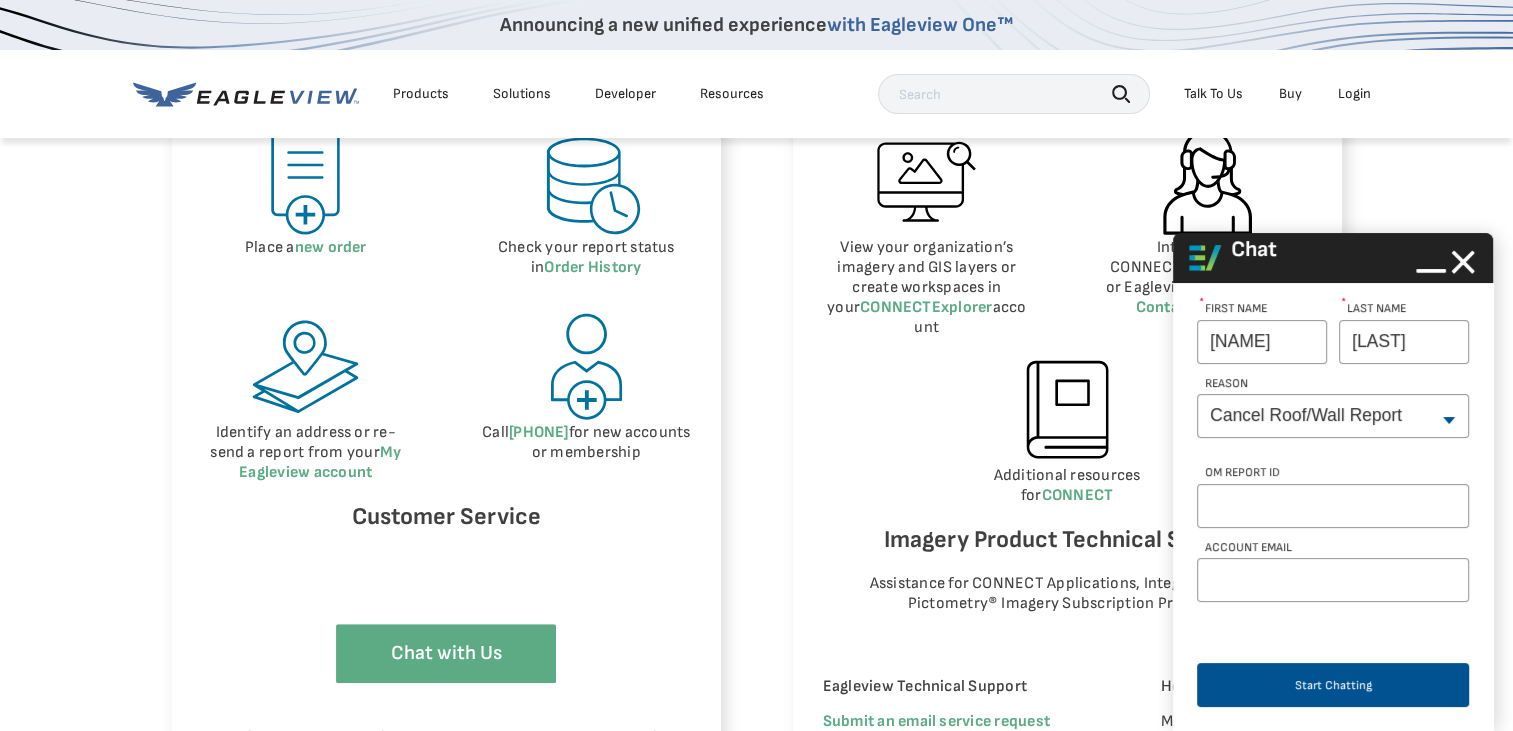 type on "[EMAIL]" 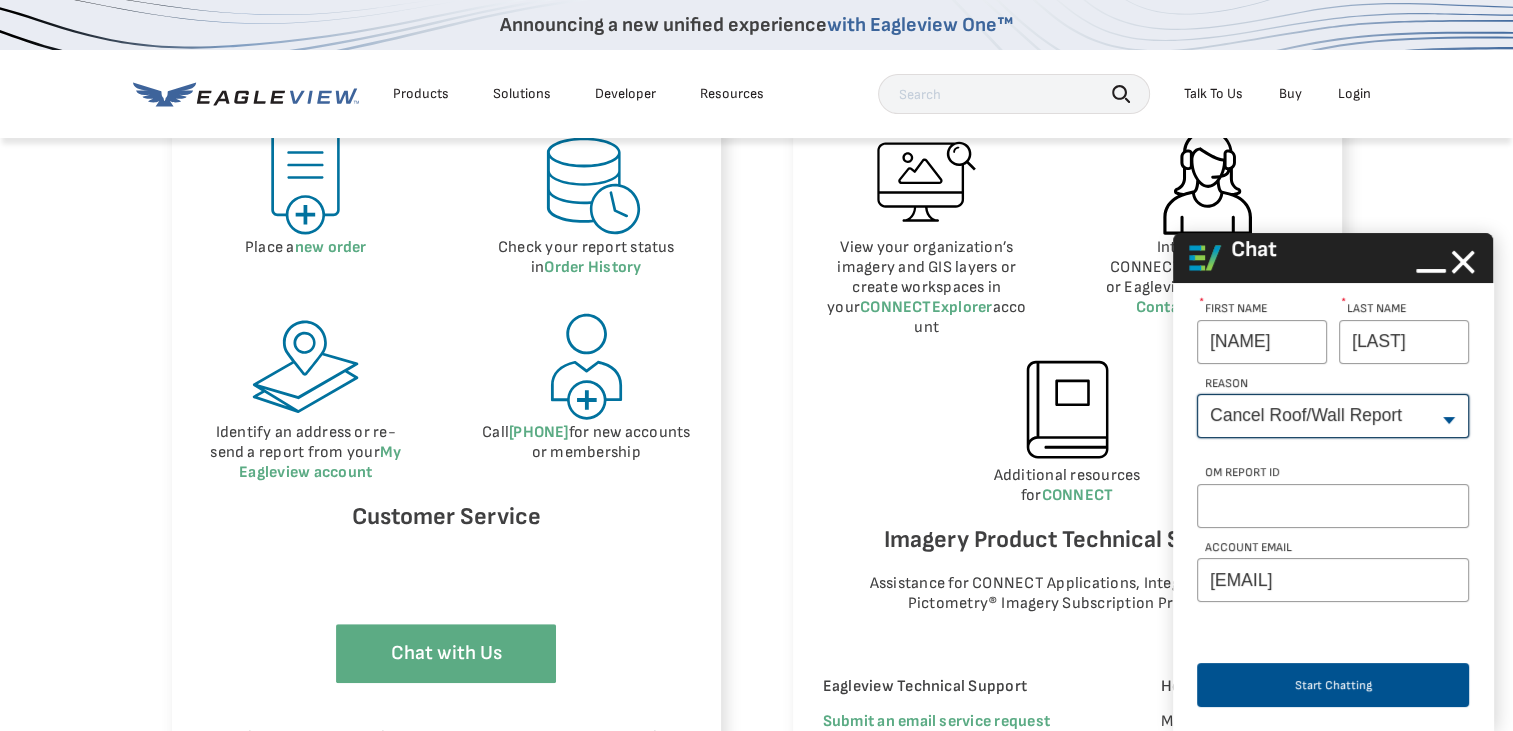 click on "--None-- Cancel Roof/Wall Report Document Request Invoice Request Missing Additional Structure Password Reset Pricing Question Refund Request Roof/Wall Report Status Sitemap Request Update Roof/Wall Report Address Wrong House on Report Xactimate Other Reason Xactimate Integration" at bounding box center [1333, 416] 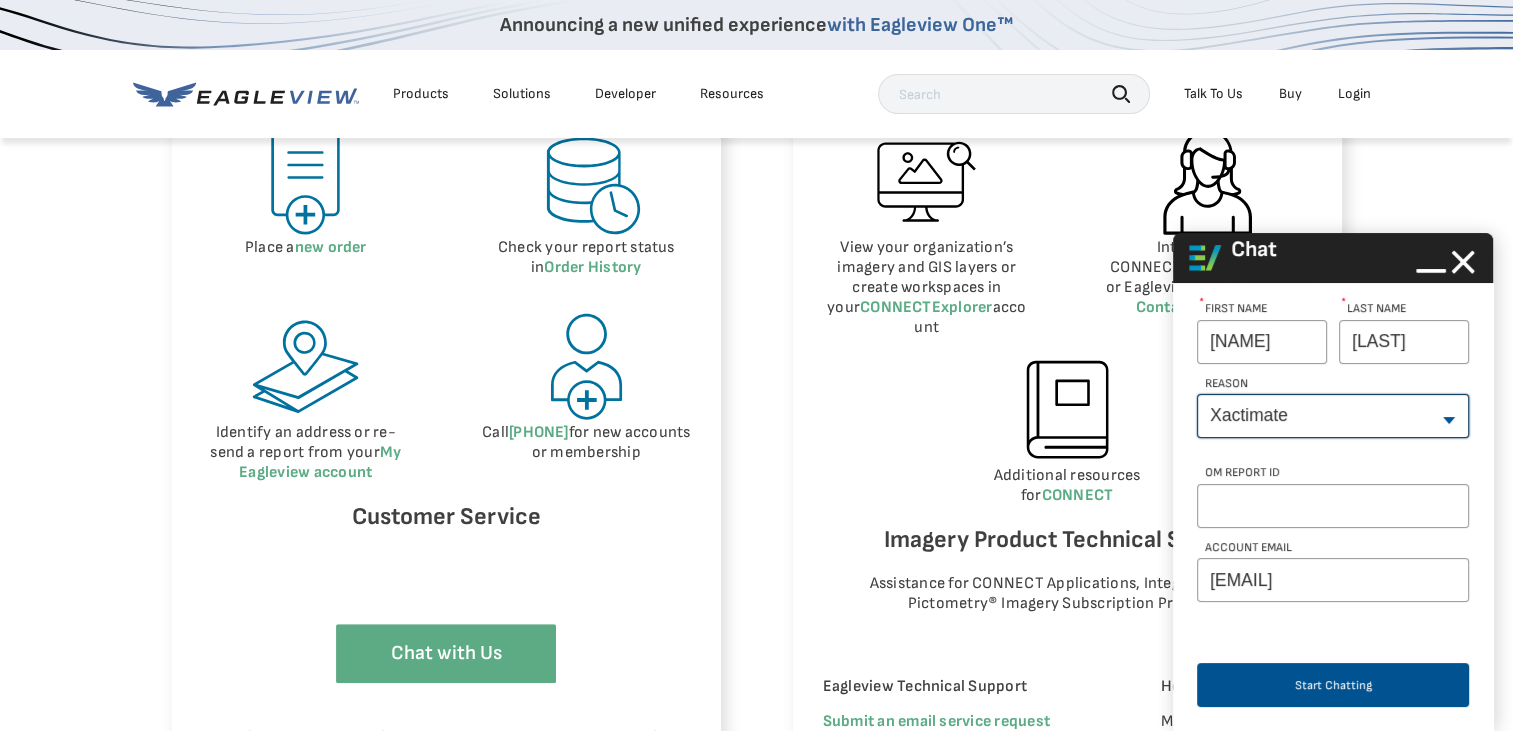 click on "--None-- Cancel Roof/Wall Report Document Request Invoice Request Missing Additional Structure Password Reset Pricing Question Refund Request Roof/Wall Report Status Sitemap Request Update Roof/Wall Report Address Wrong House on Report Xactimate Other Reason Xactimate Integration" at bounding box center (1333, 416) 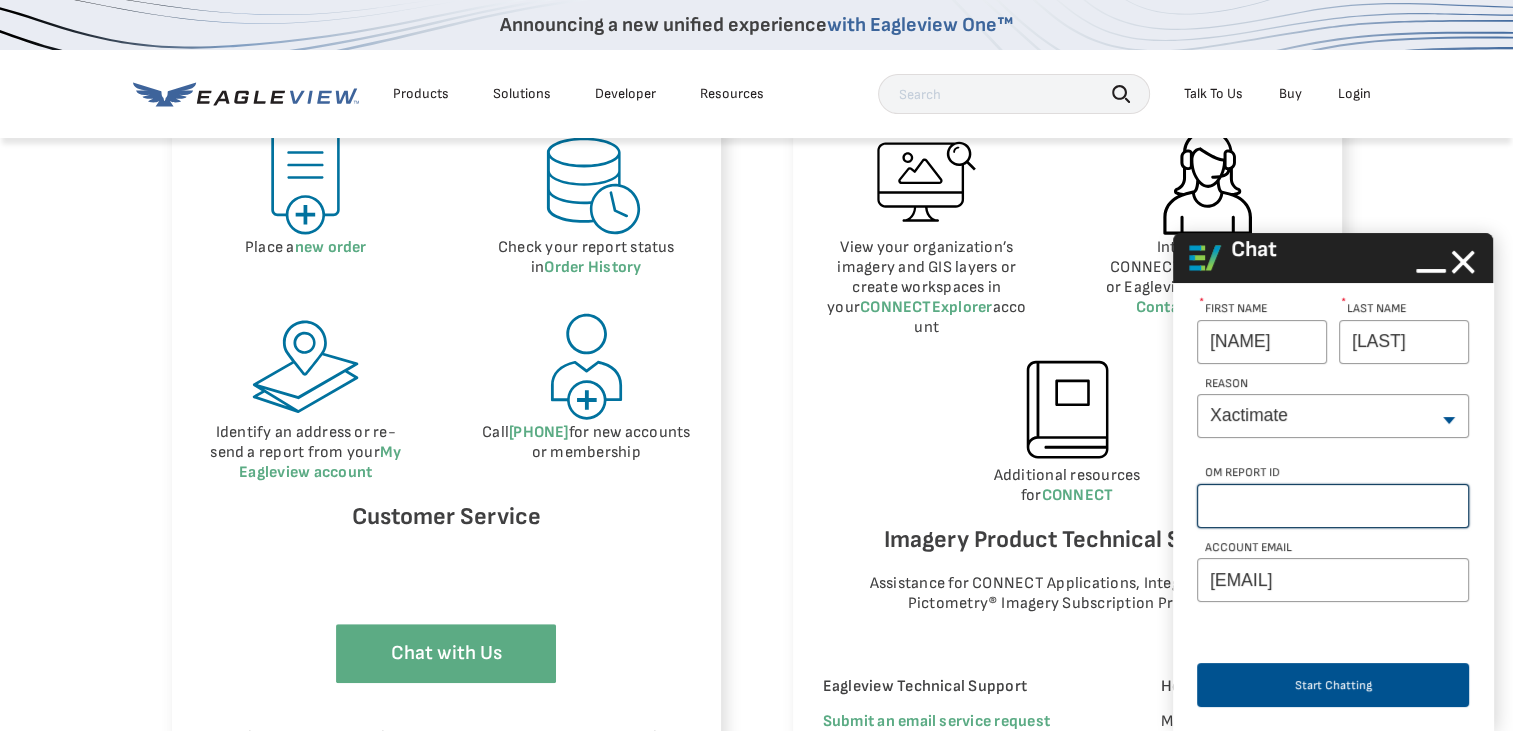 click on "OM Report Id" at bounding box center [1333, 506] 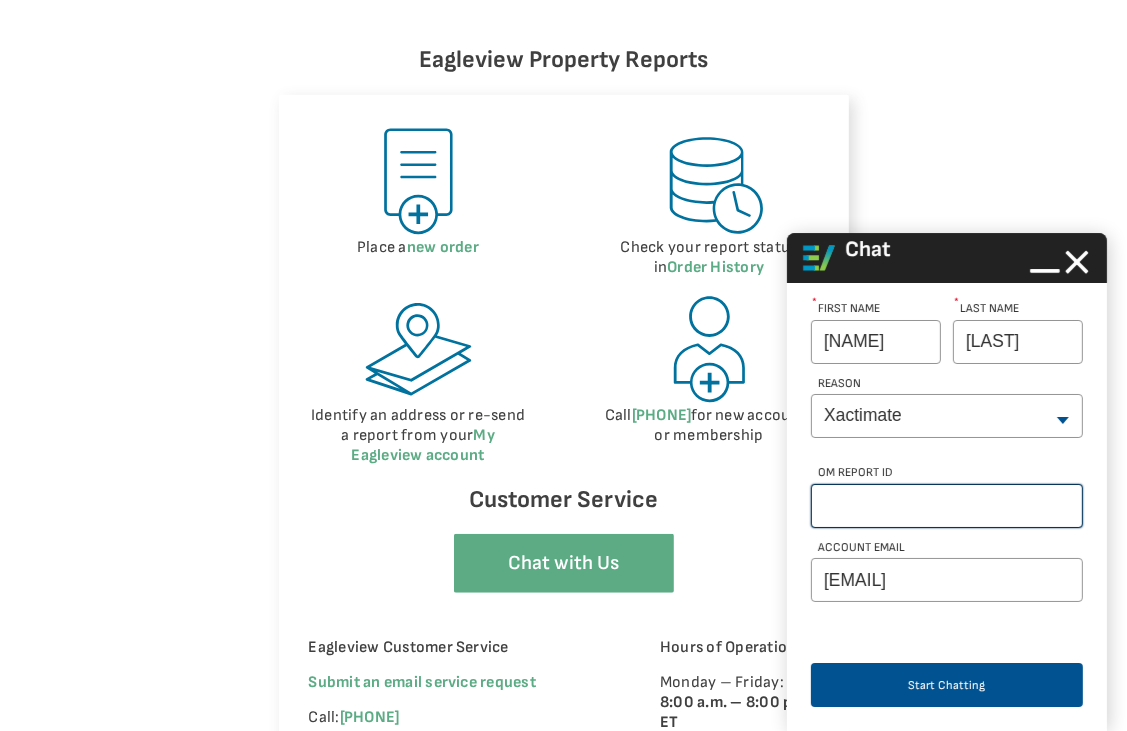 click on "OM Report Id" at bounding box center [947, 506] 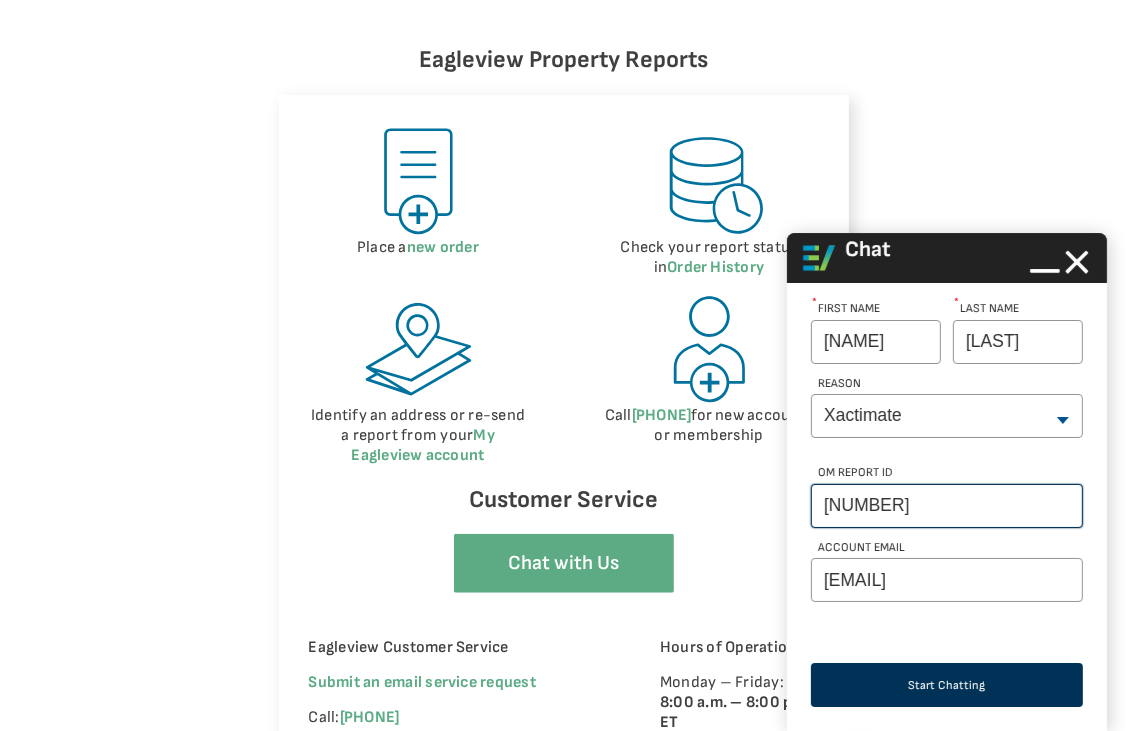 type on "[NUMBER]" 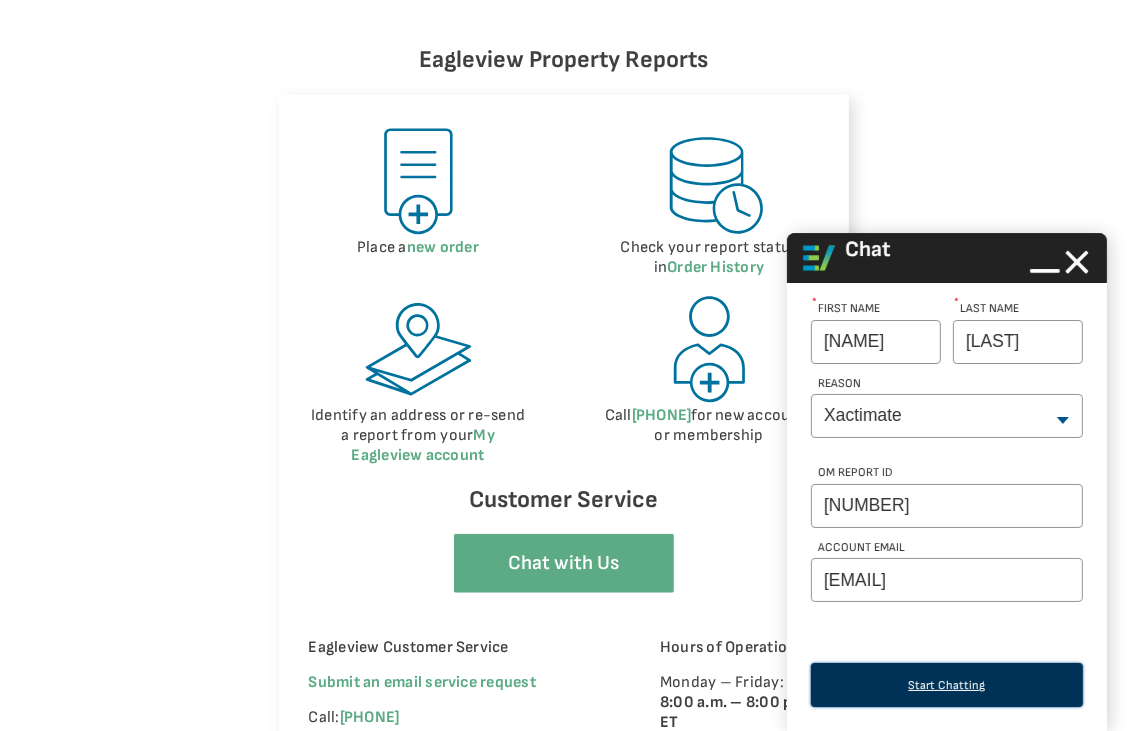 click on "Start Chatting" at bounding box center [947, 685] 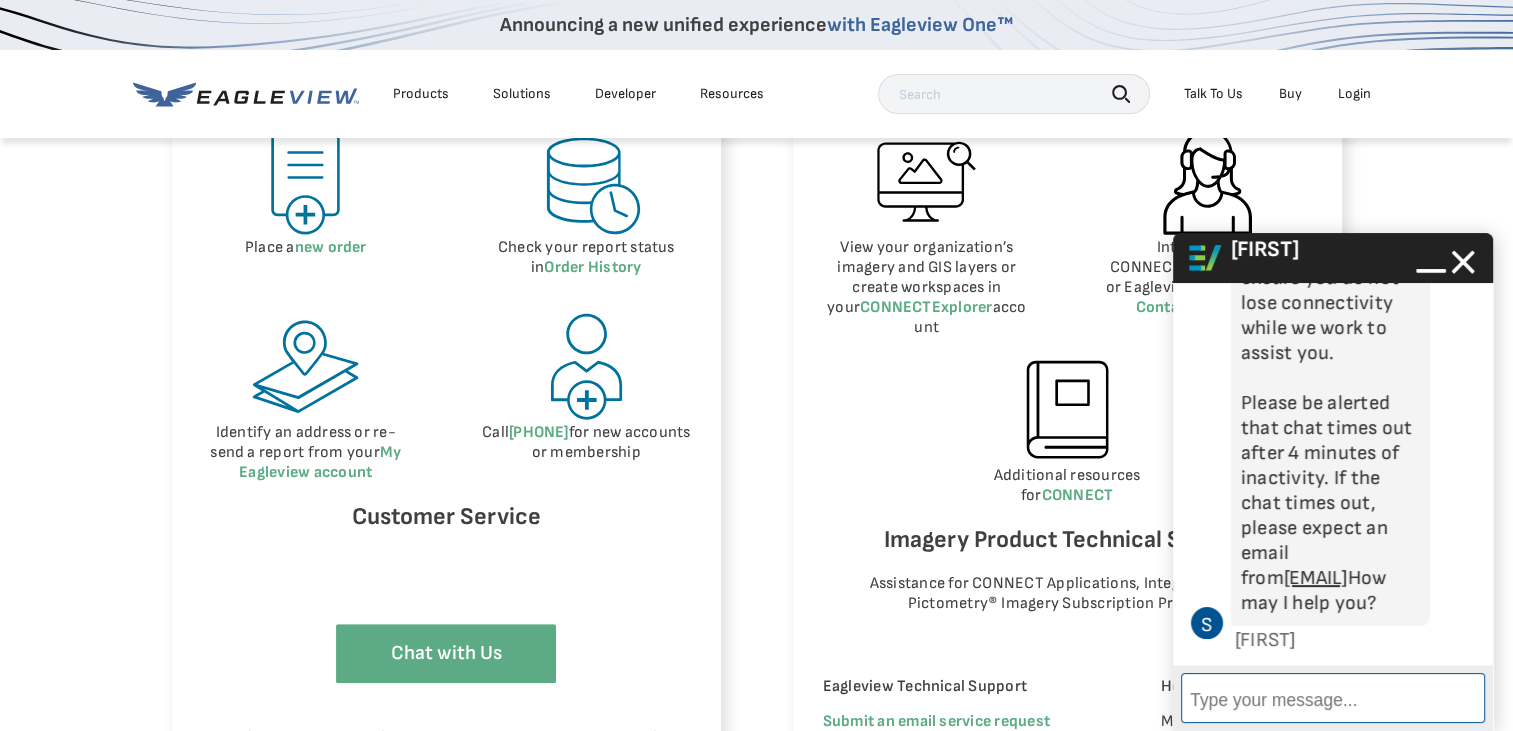 scroll, scrollTop: 386, scrollLeft: 0, axis: vertical 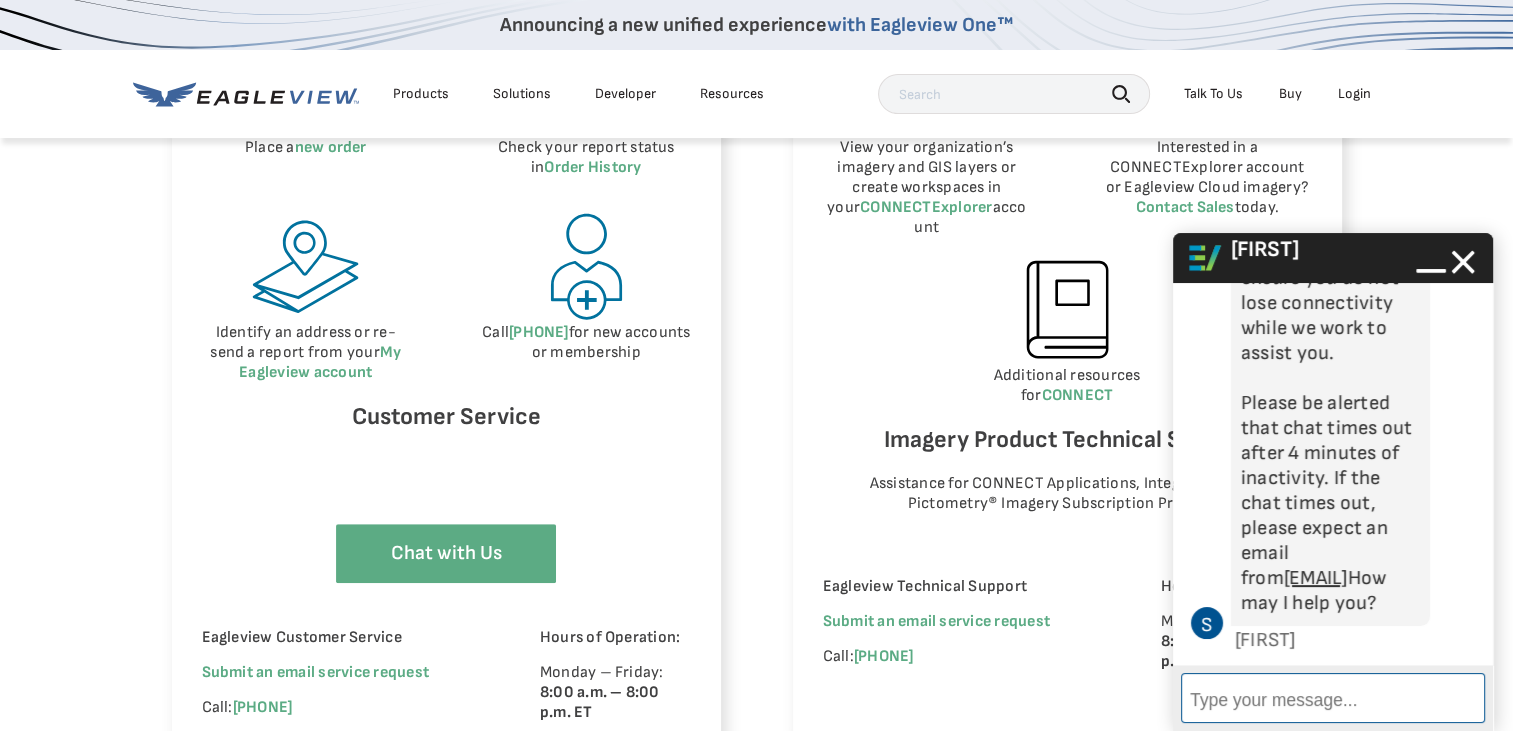click on "Enter Message" at bounding box center (1333, 698) 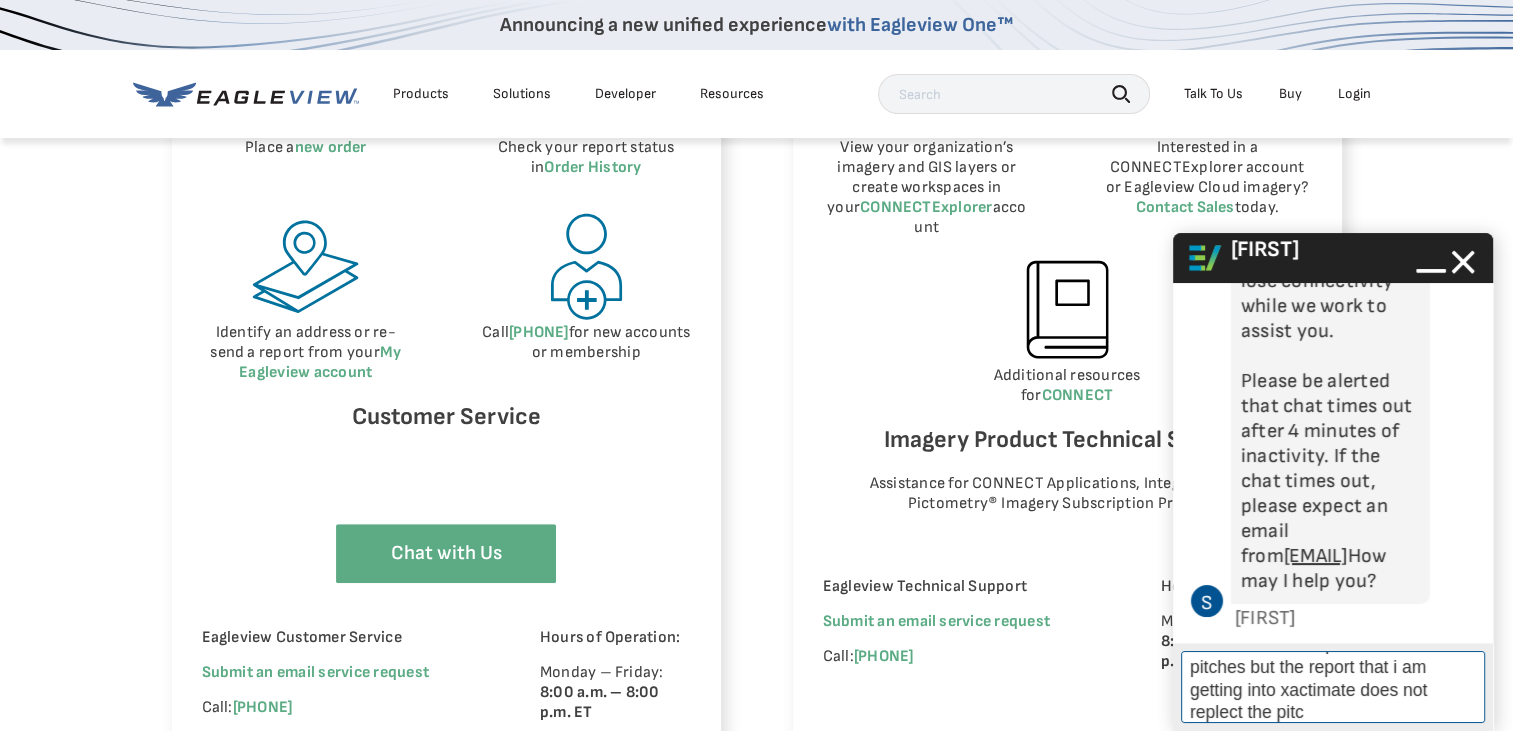 scroll, scrollTop: 36, scrollLeft: 0, axis: vertical 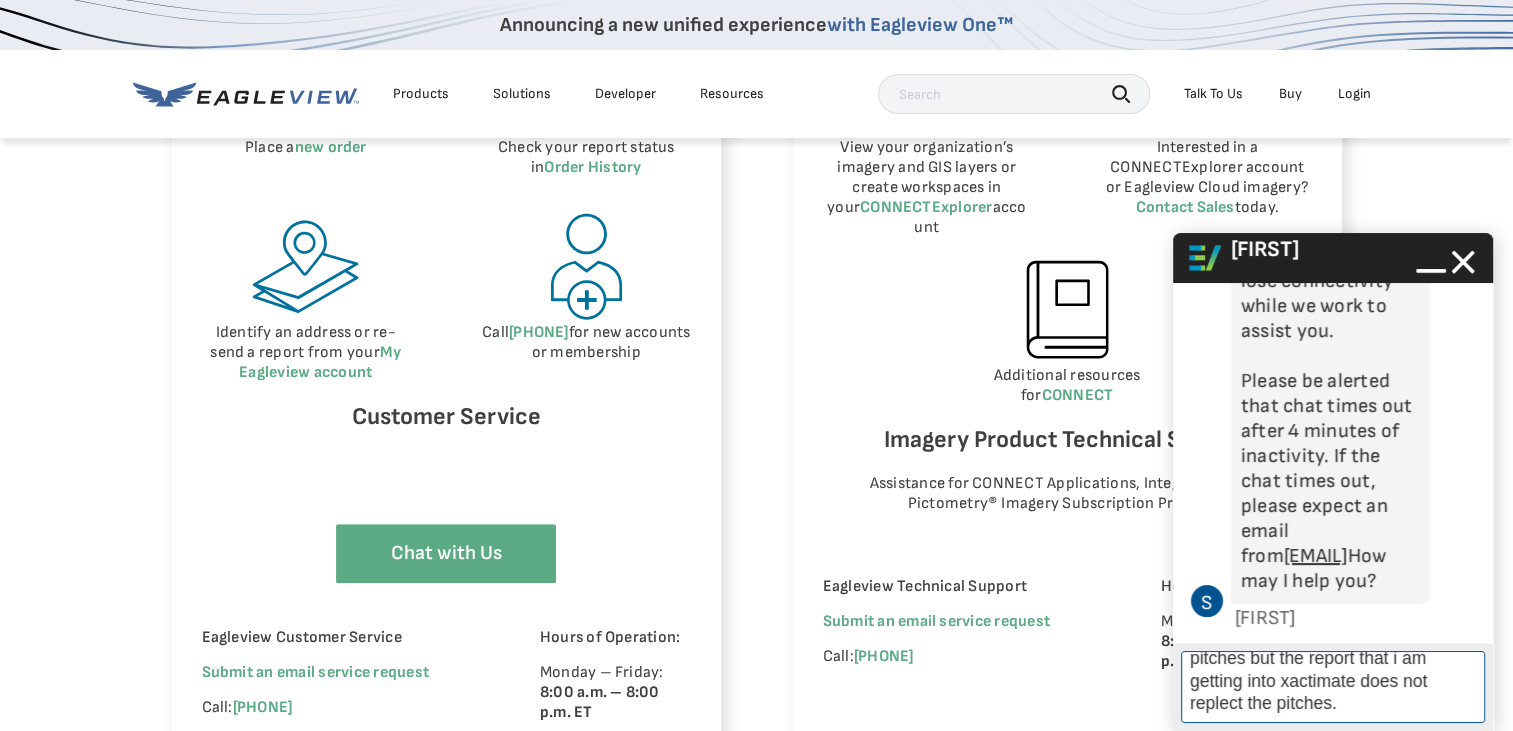 type on "I received a 2d report.  I added the pitches but the report that i am getting into xactimate does not reflect the pitches." 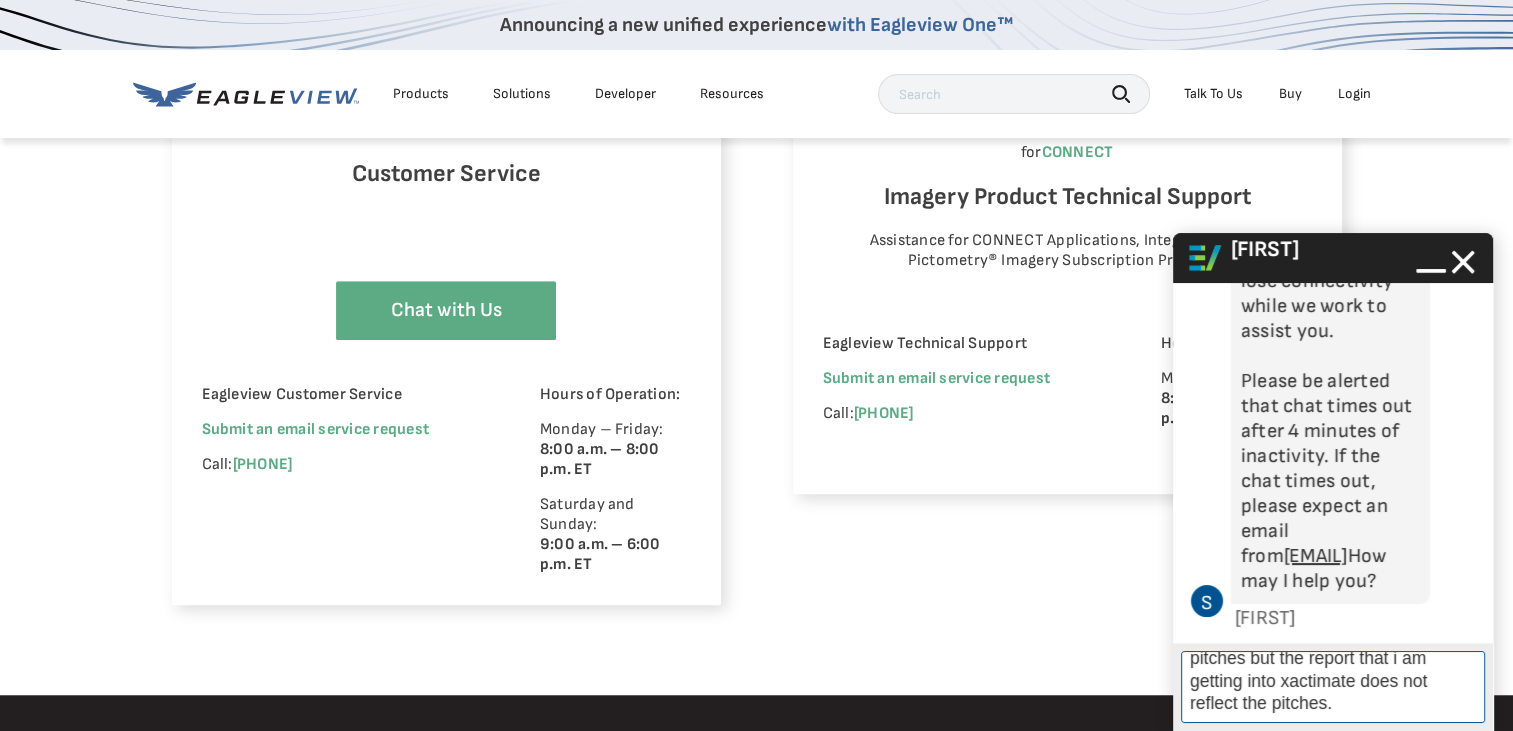 scroll, scrollTop: 1400, scrollLeft: 0, axis: vertical 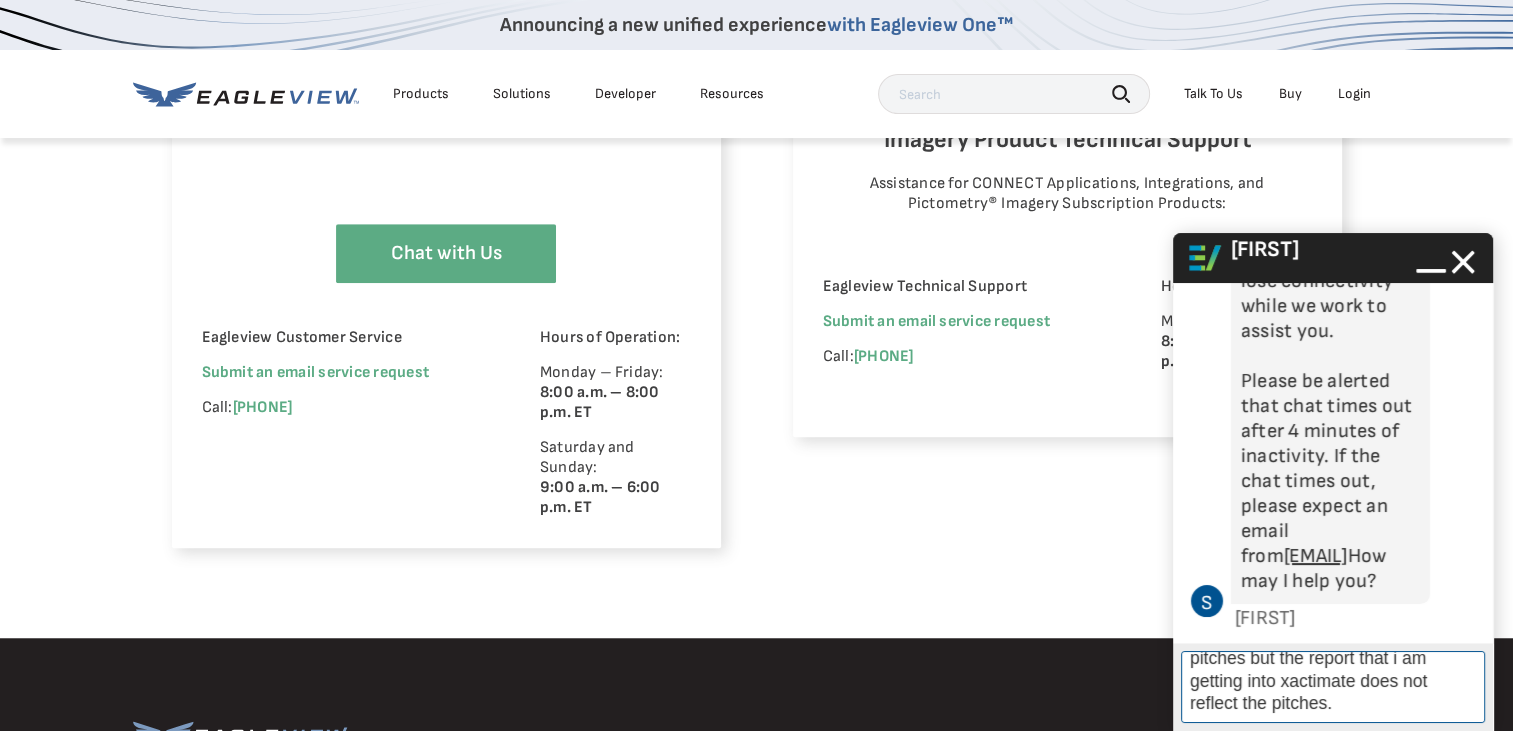 click on "I received a 2d report.  I added the pitches but the report that i am getting into xactimate does not reflect the pitches." at bounding box center (1333, 687) 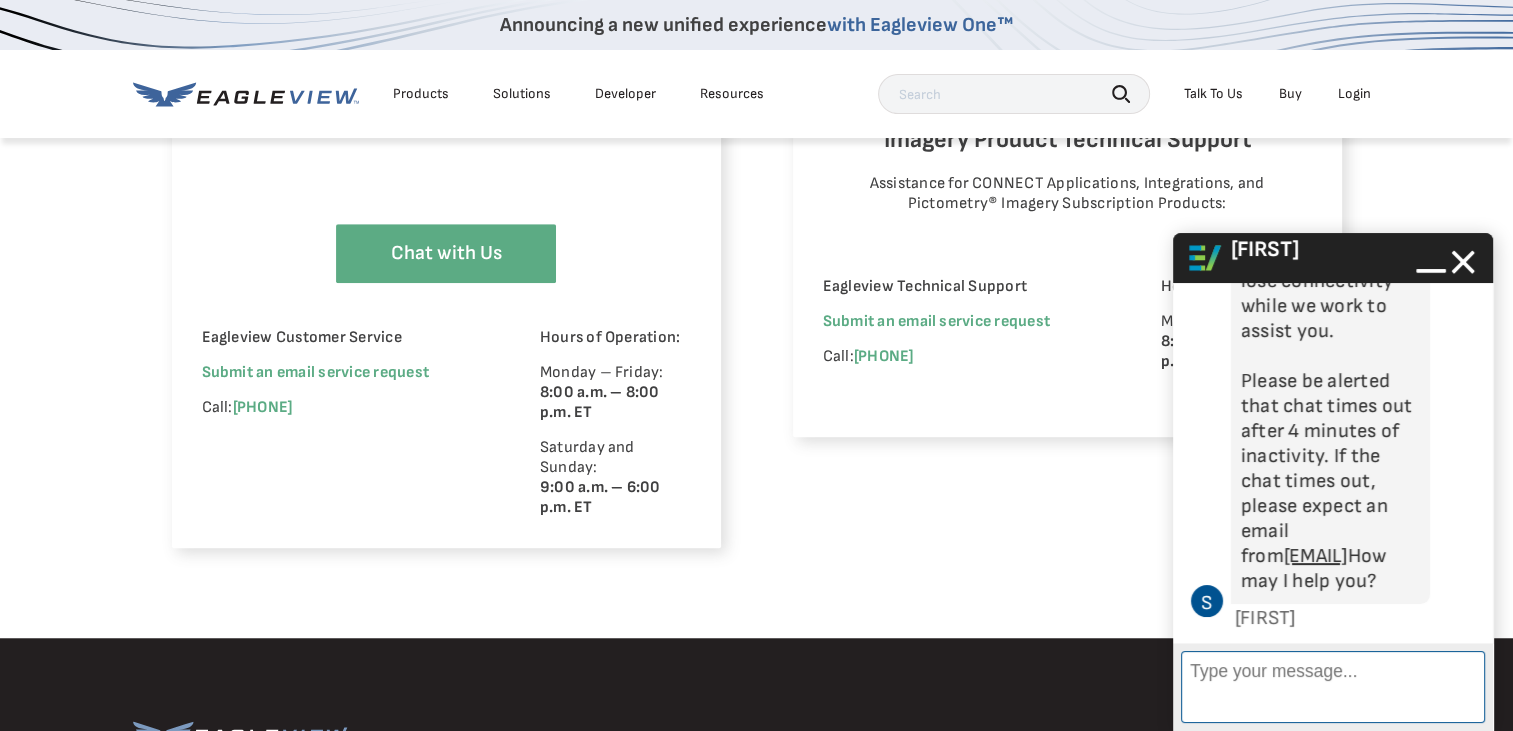 scroll, scrollTop: 4, scrollLeft: 0, axis: vertical 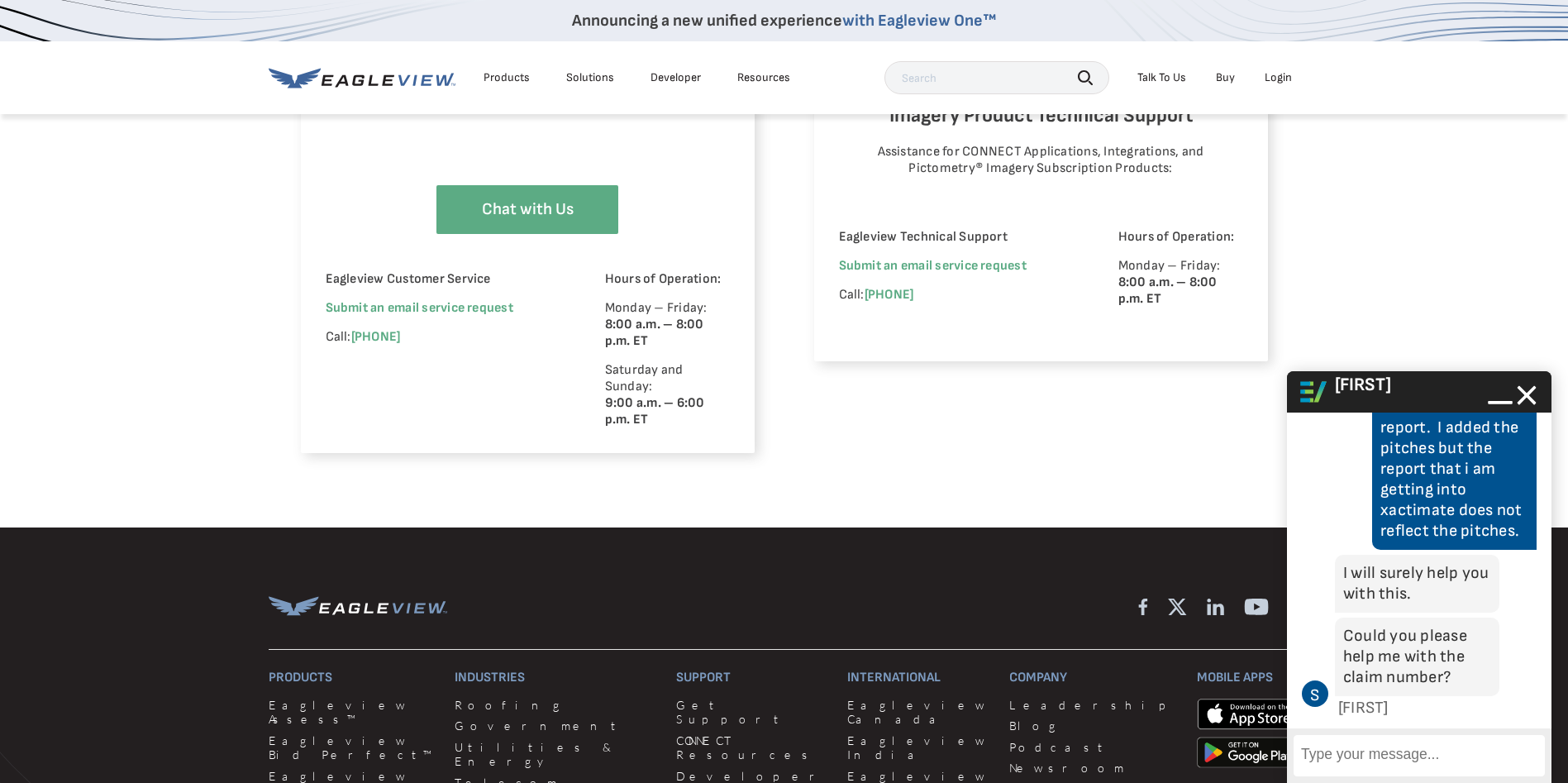 click on "Enter Message" at bounding box center [1419, 756] 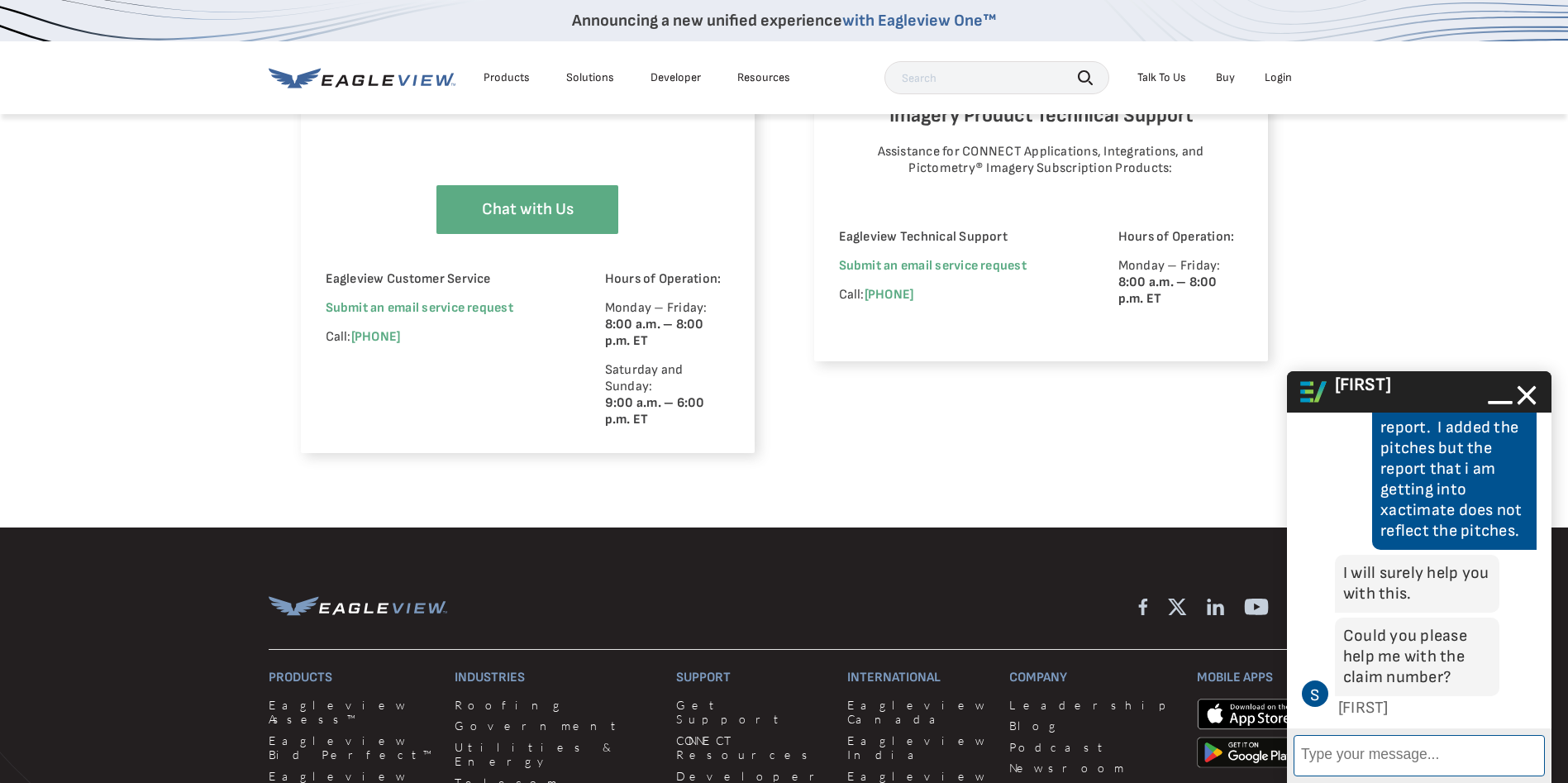 paste on "[NUMBER]" 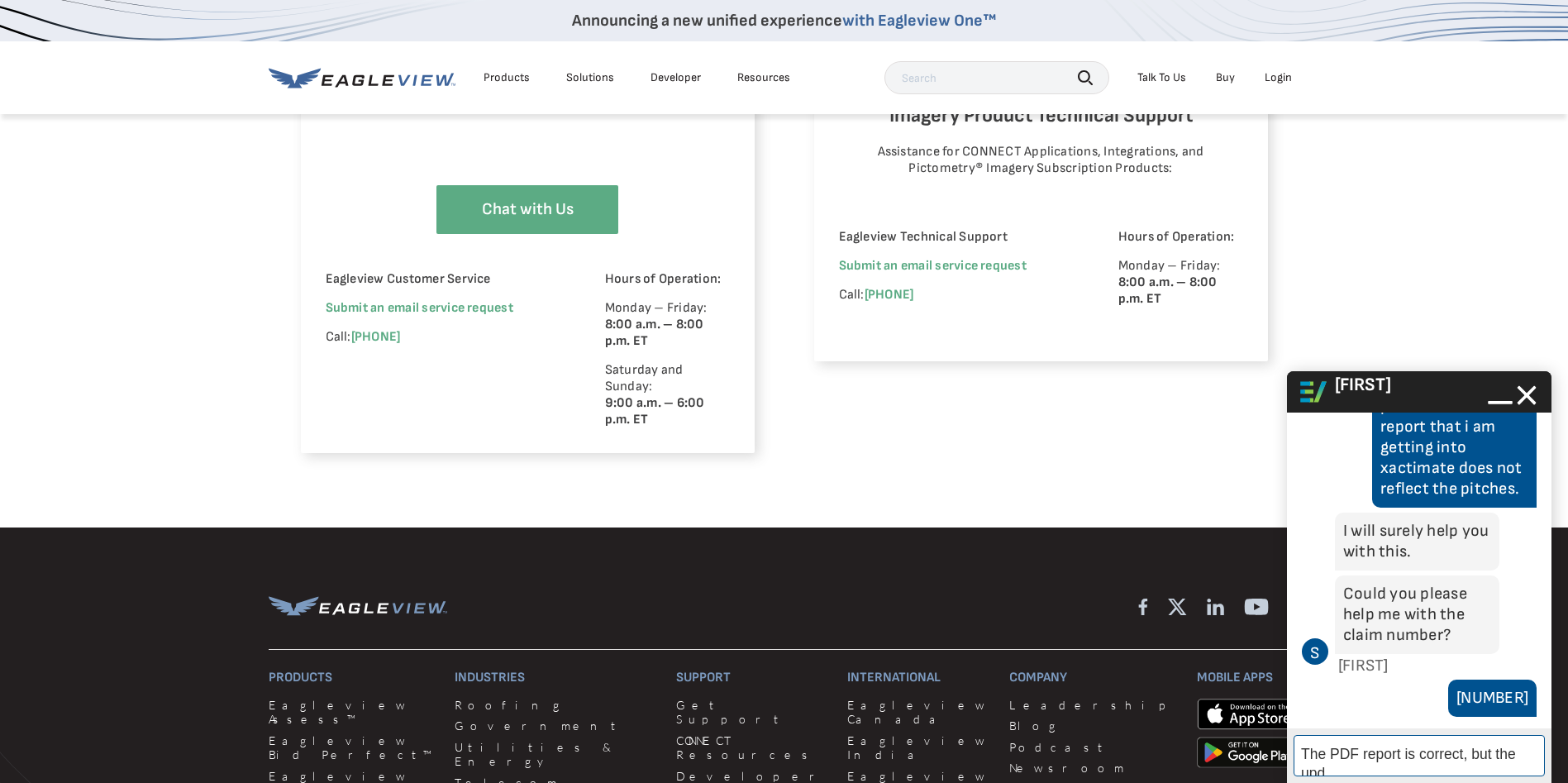 scroll, scrollTop: 719, scrollLeft: 0, axis: vertical 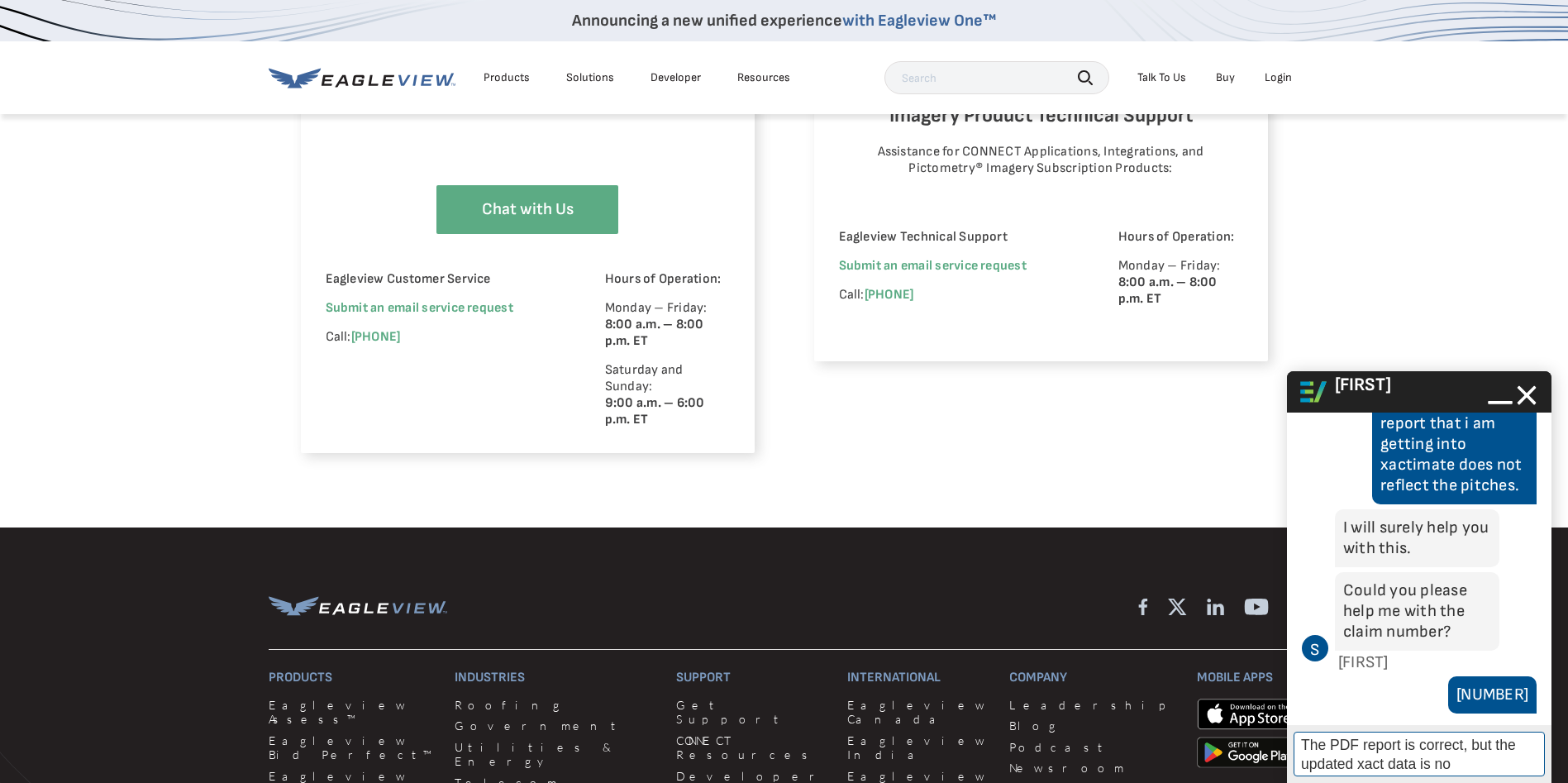 type on "The PDF report is correct, but the updated xact data is not" 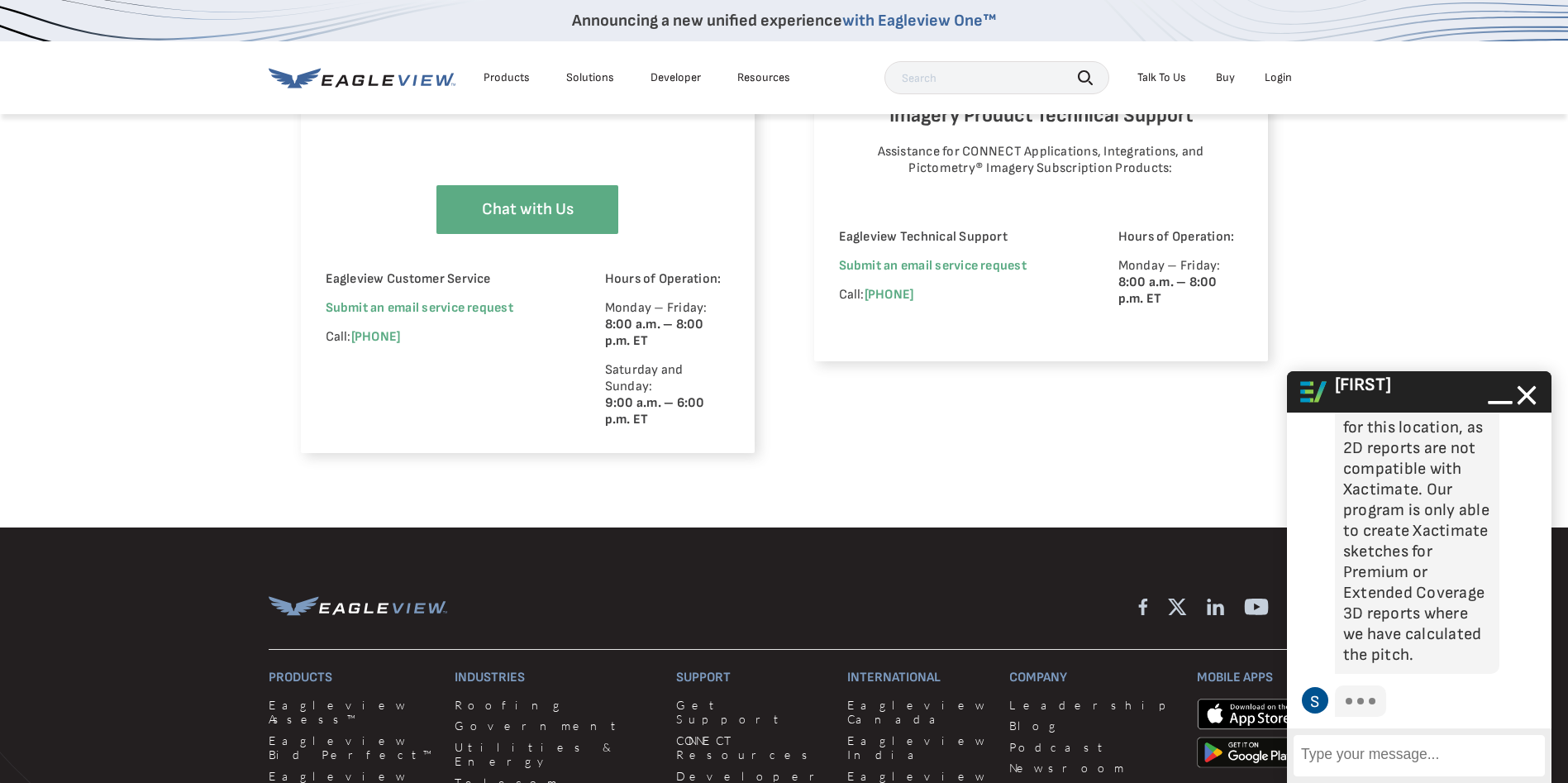 scroll, scrollTop: 1547, scrollLeft: 0, axis: vertical 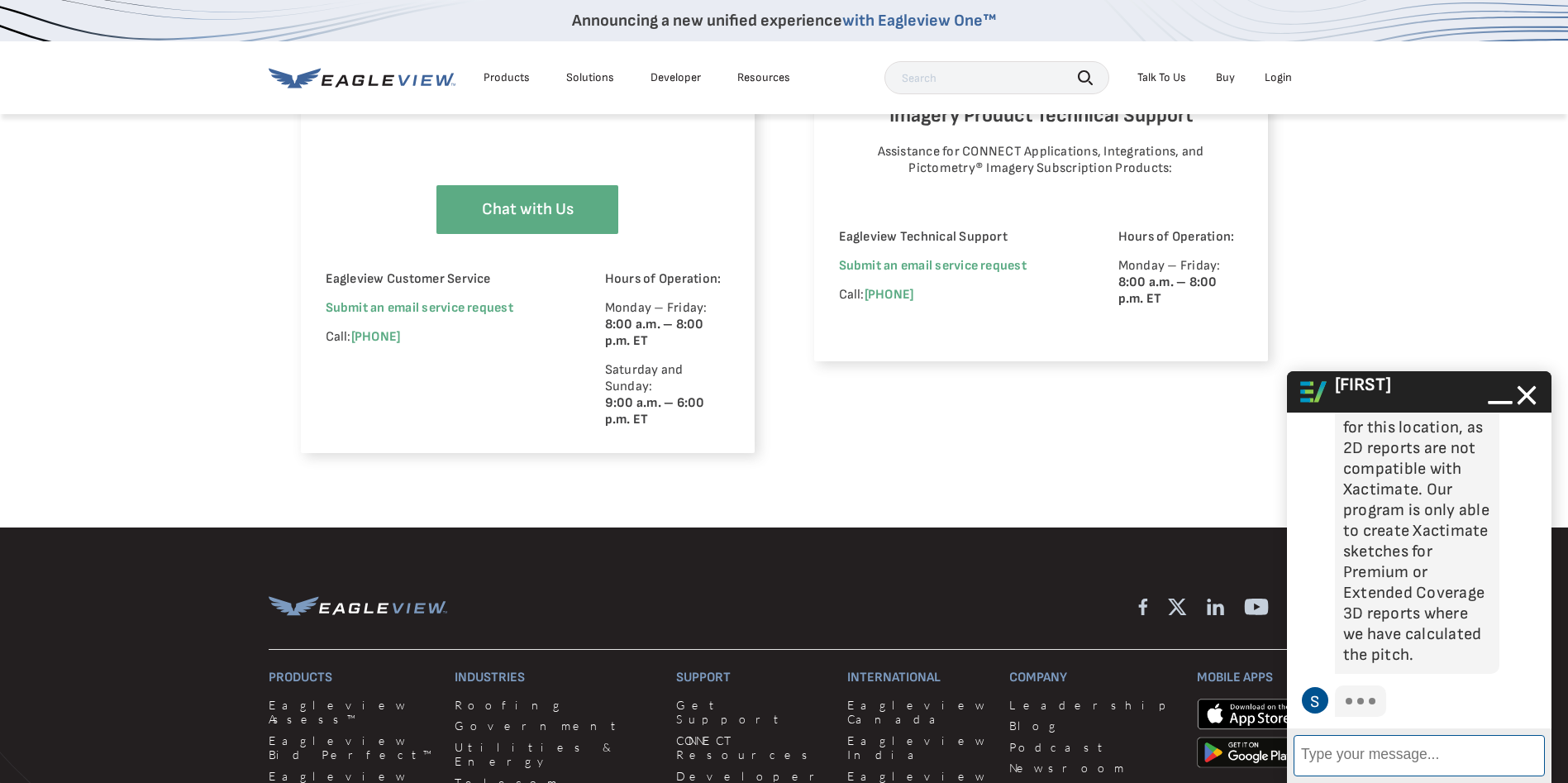 click on "Enter Message" at bounding box center (1419, 756) 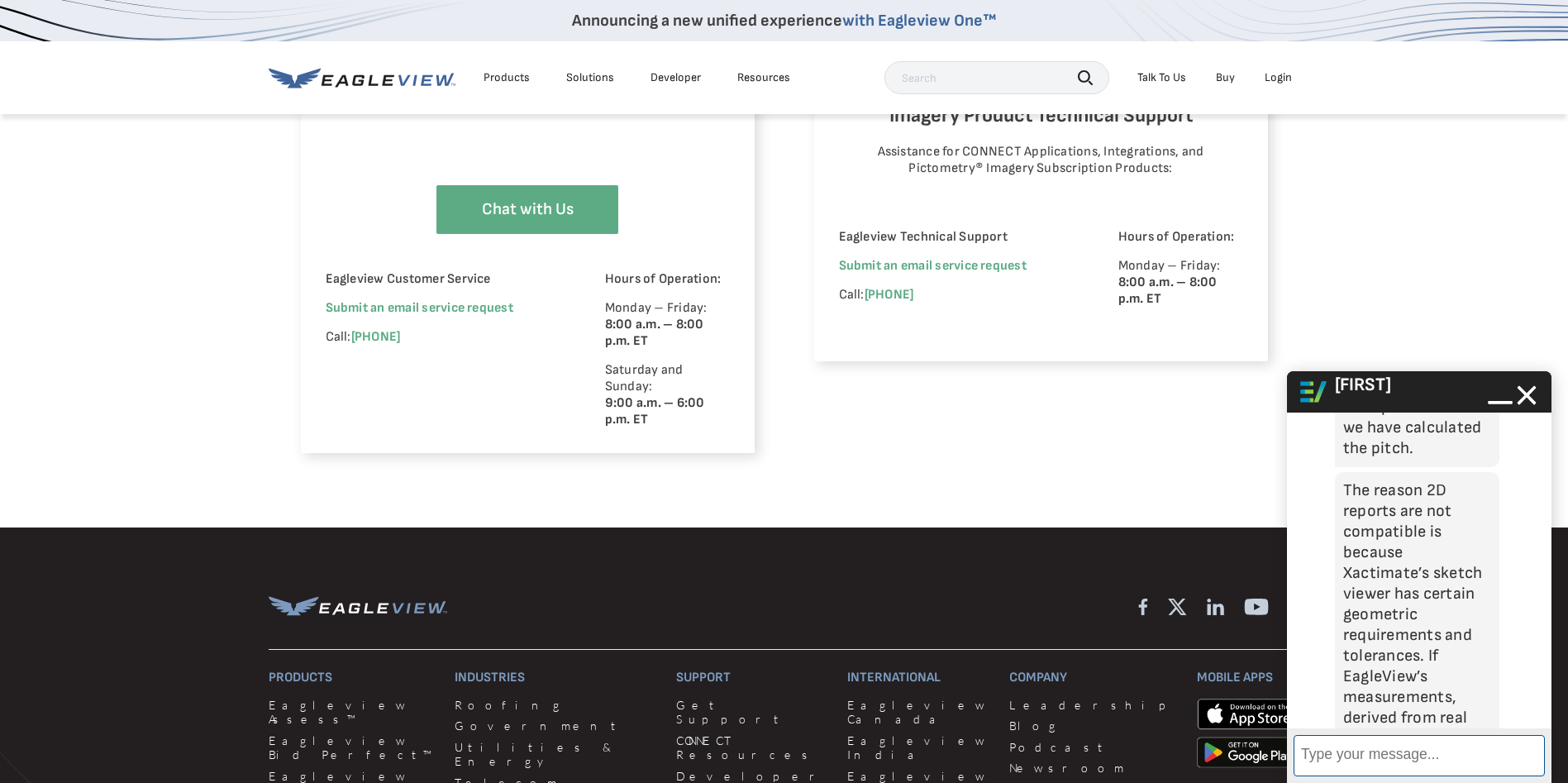 scroll, scrollTop: 2394, scrollLeft: 0, axis: vertical 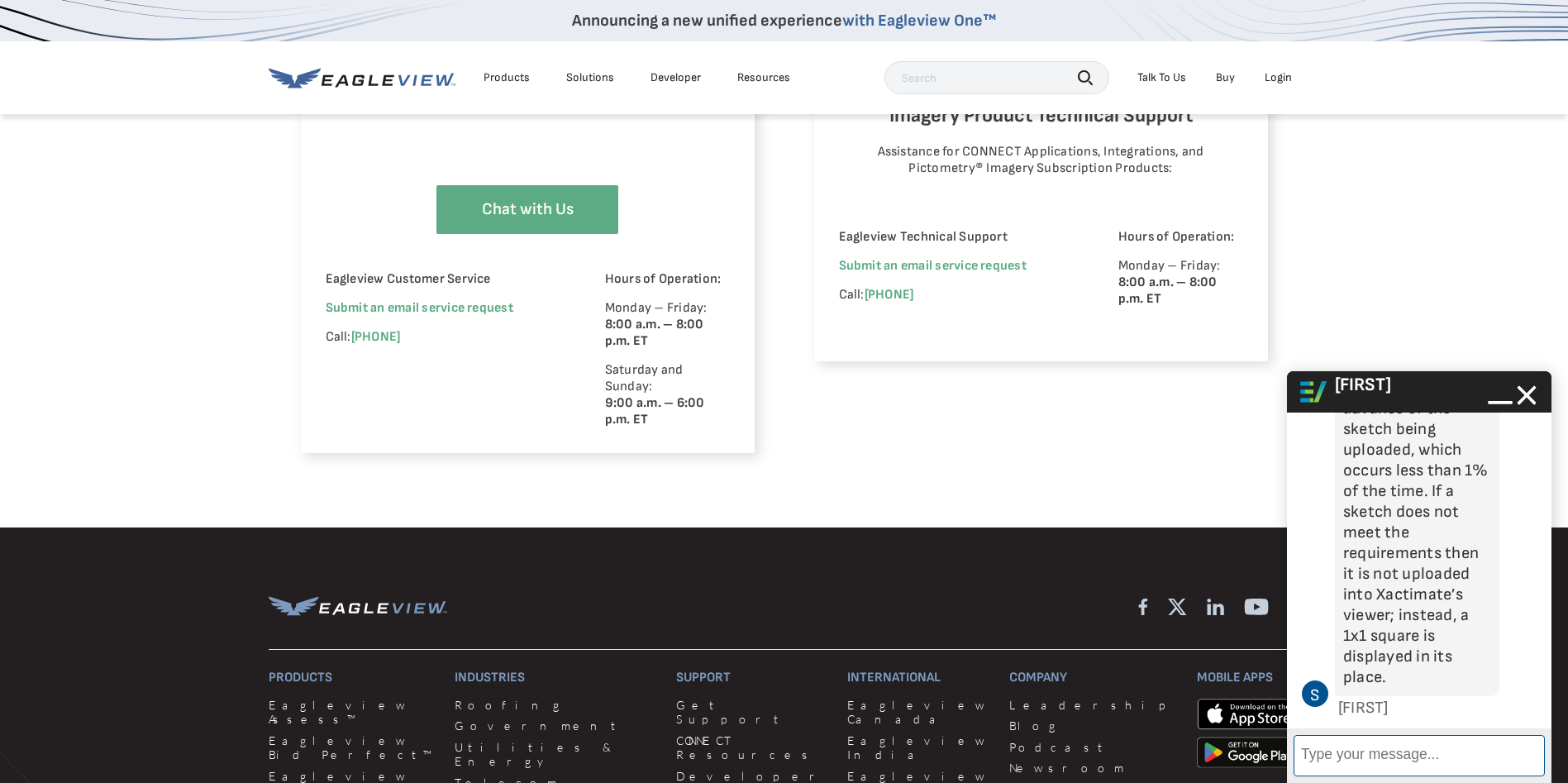 type on "U" 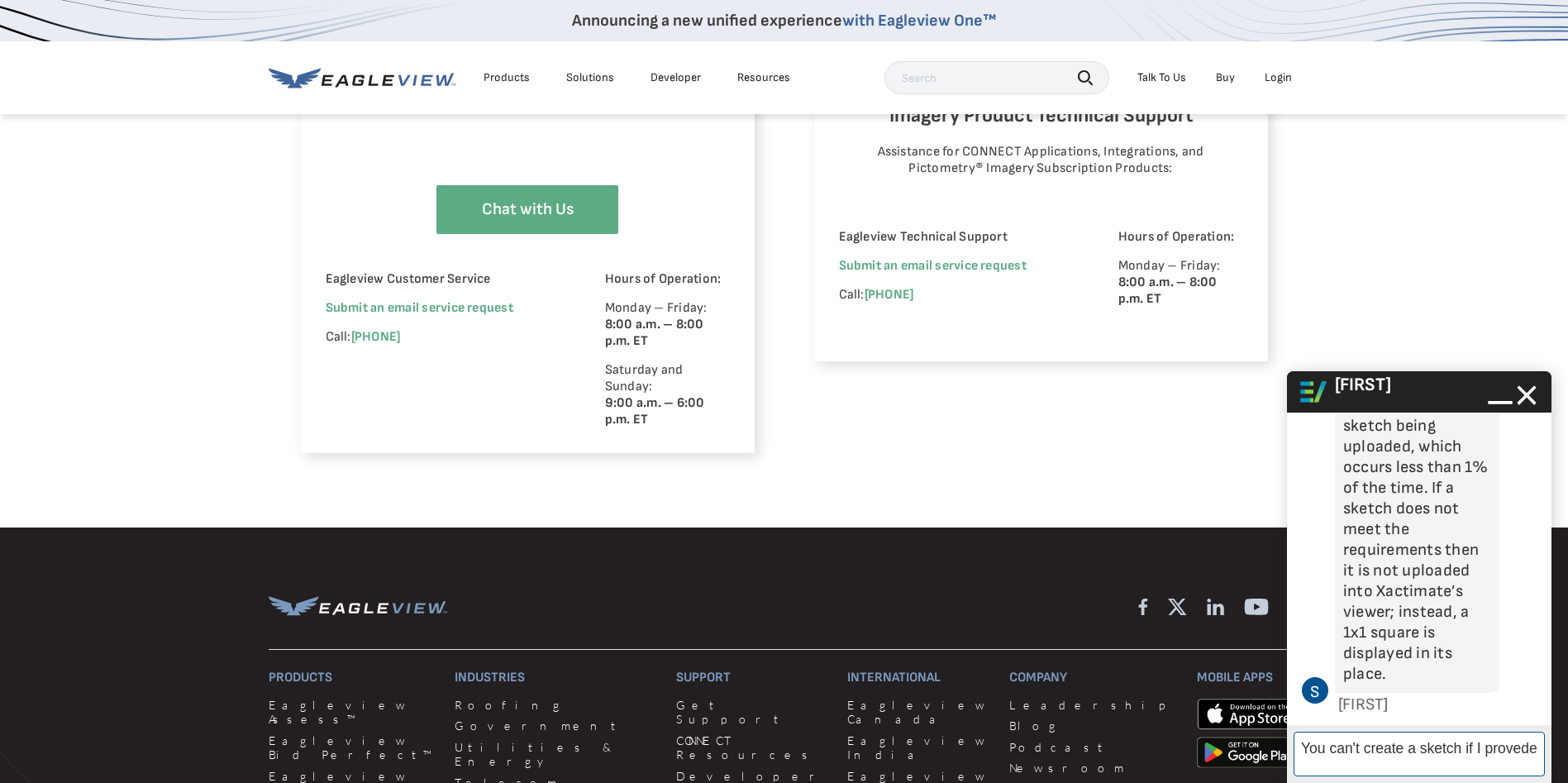 scroll, scrollTop: 2397, scrollLeft: 0, axis: vertical 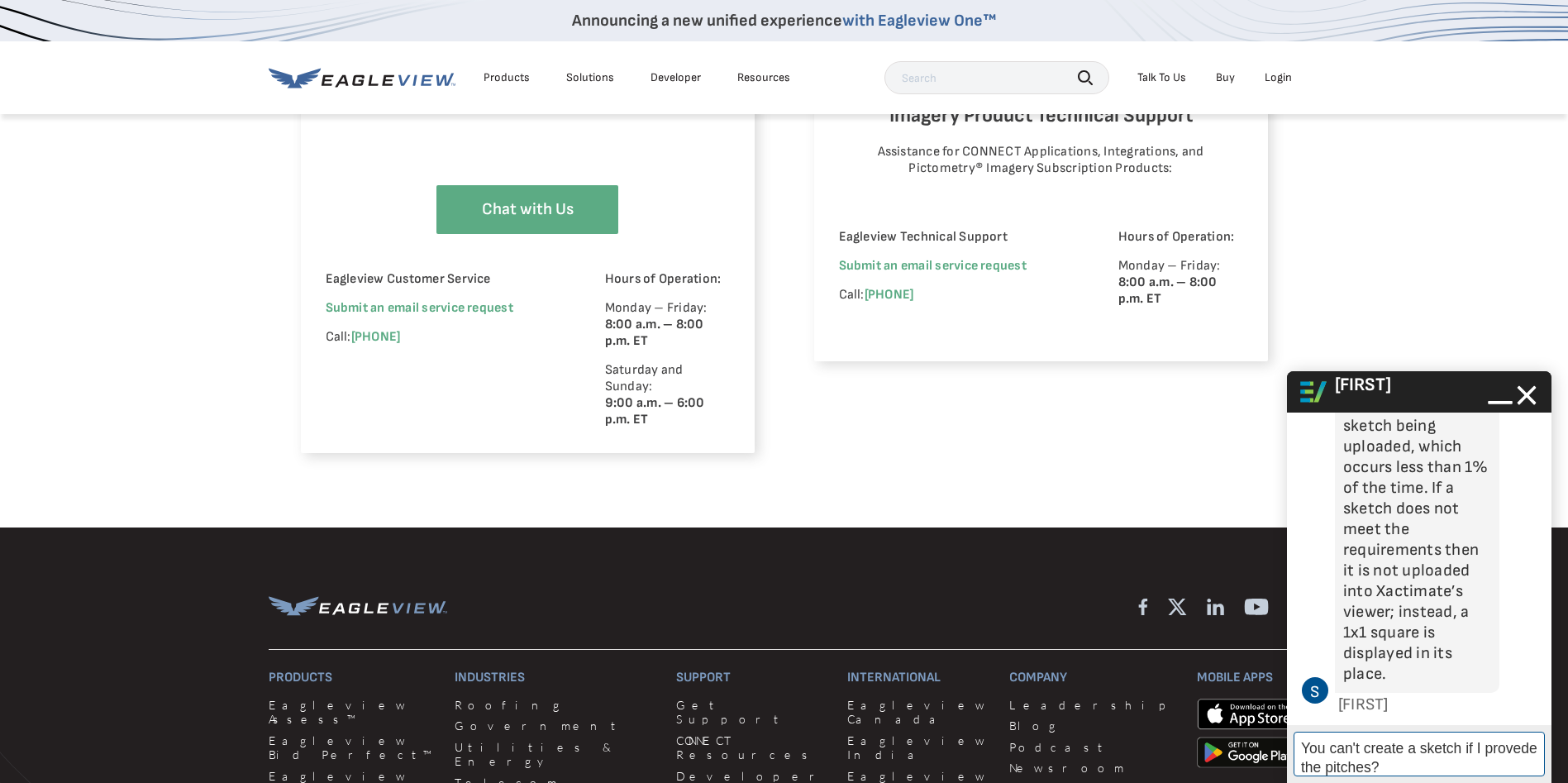 drag, startPoint x: 1511, startPoint y: 743, endPoint x: 1504, endPoint y: 752, distance: 11.401754 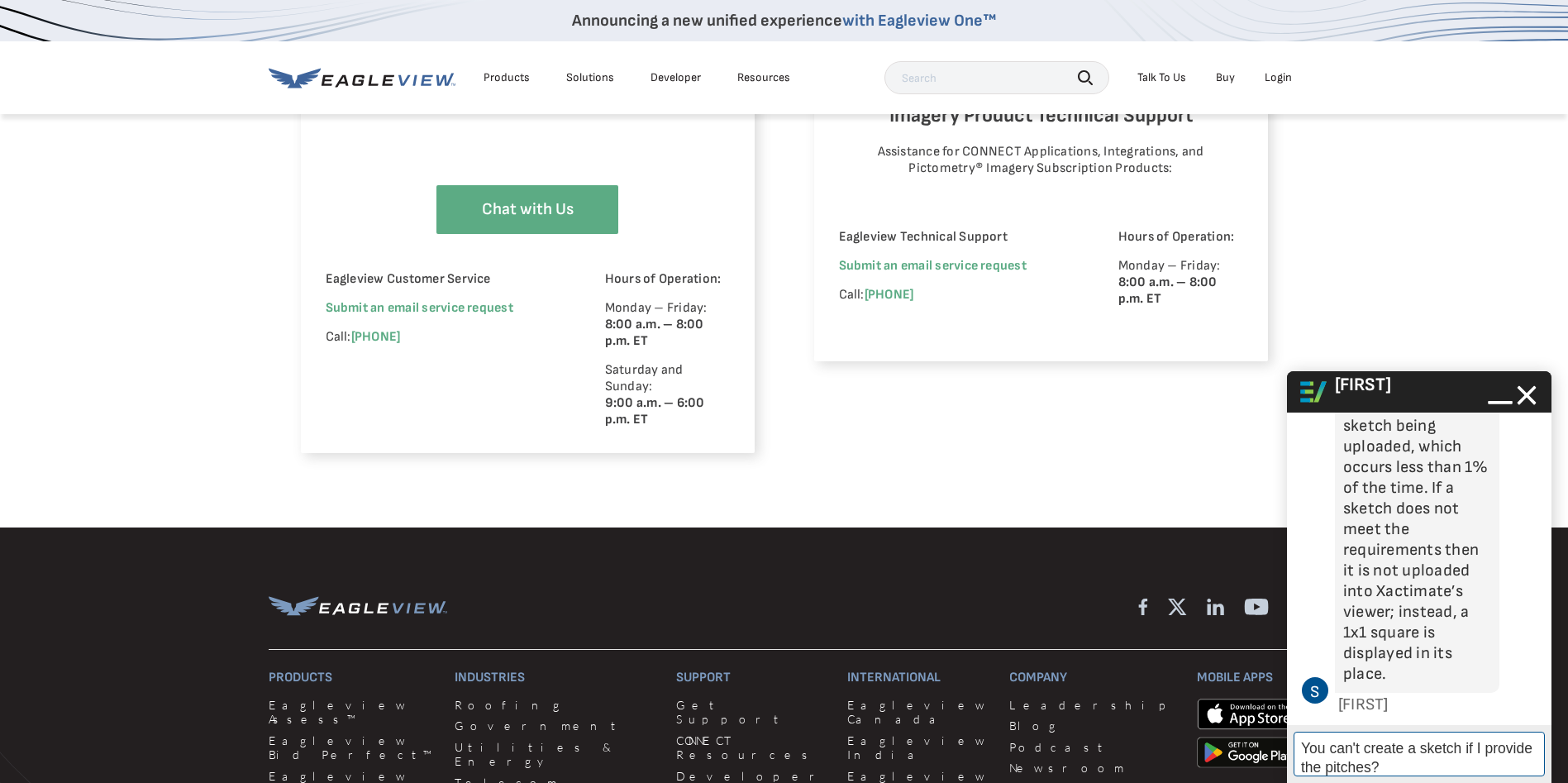 click on "You can't create a sketch if I provide the pitches?" at bounding box center [1419, 754] 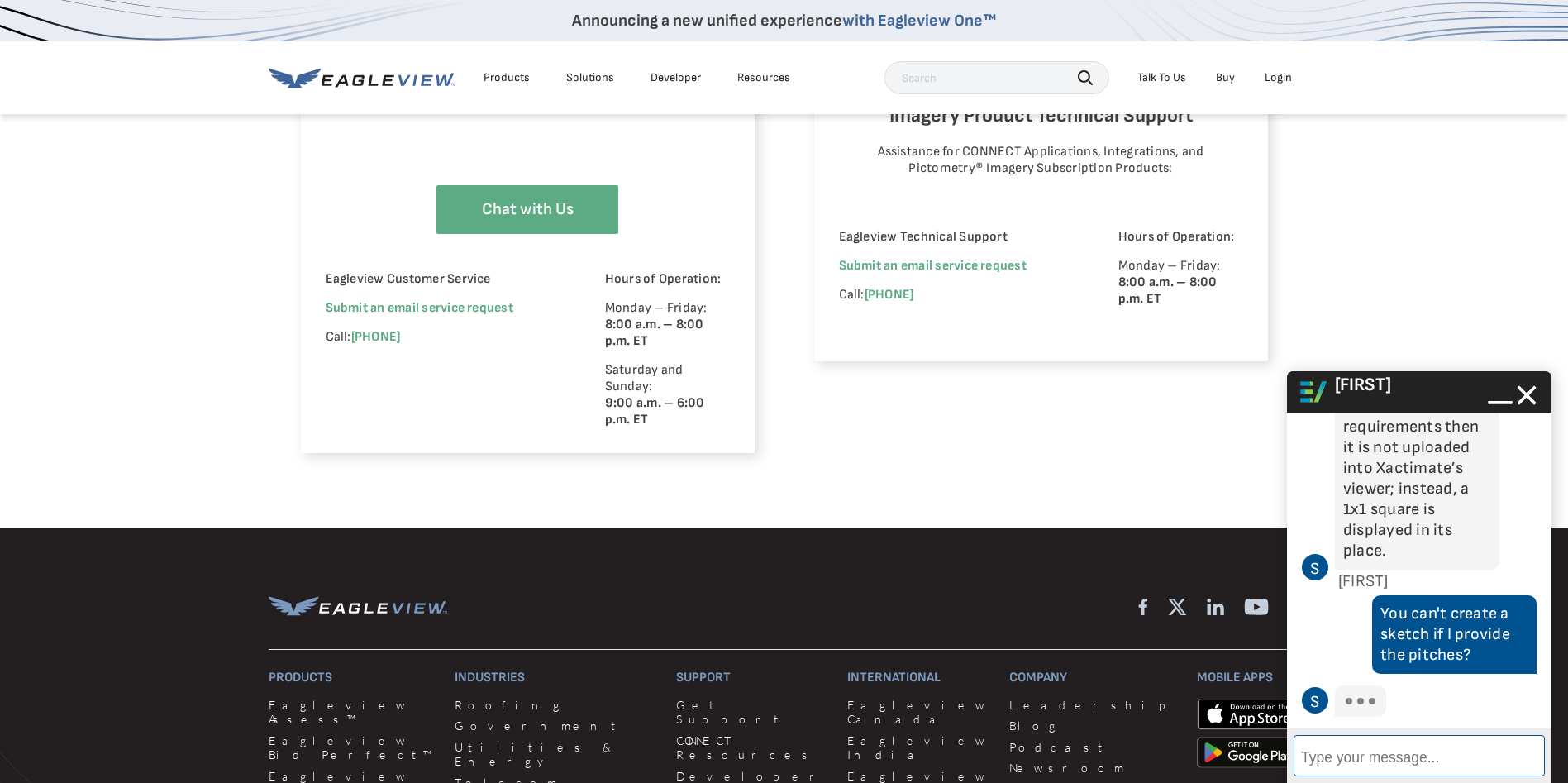 scroll, scrollTop: 2520, scrollLeft: 0, axis: vertical 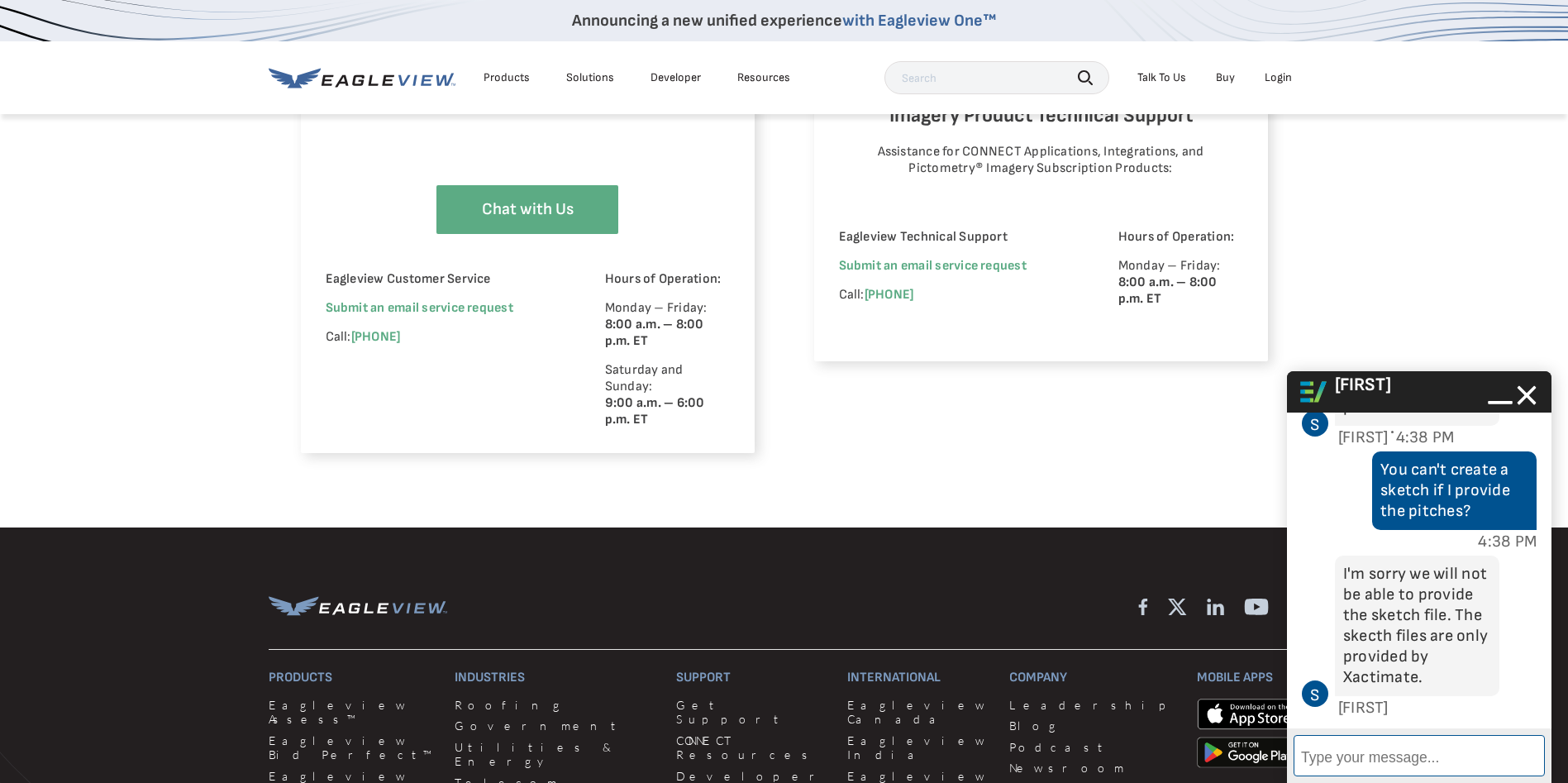 click on "Enter Message" at bounding box center (1419, 756) 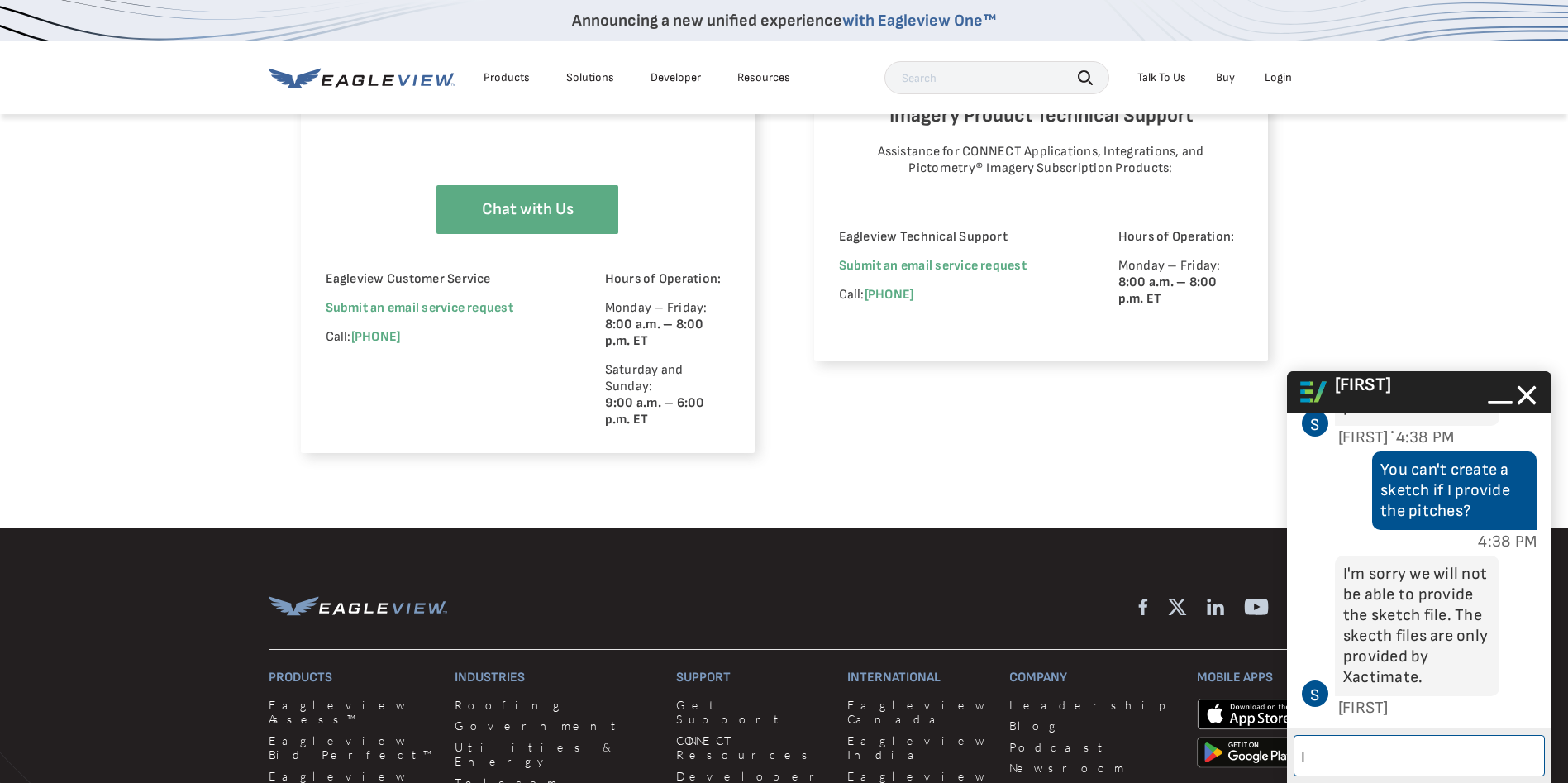 type on "I" 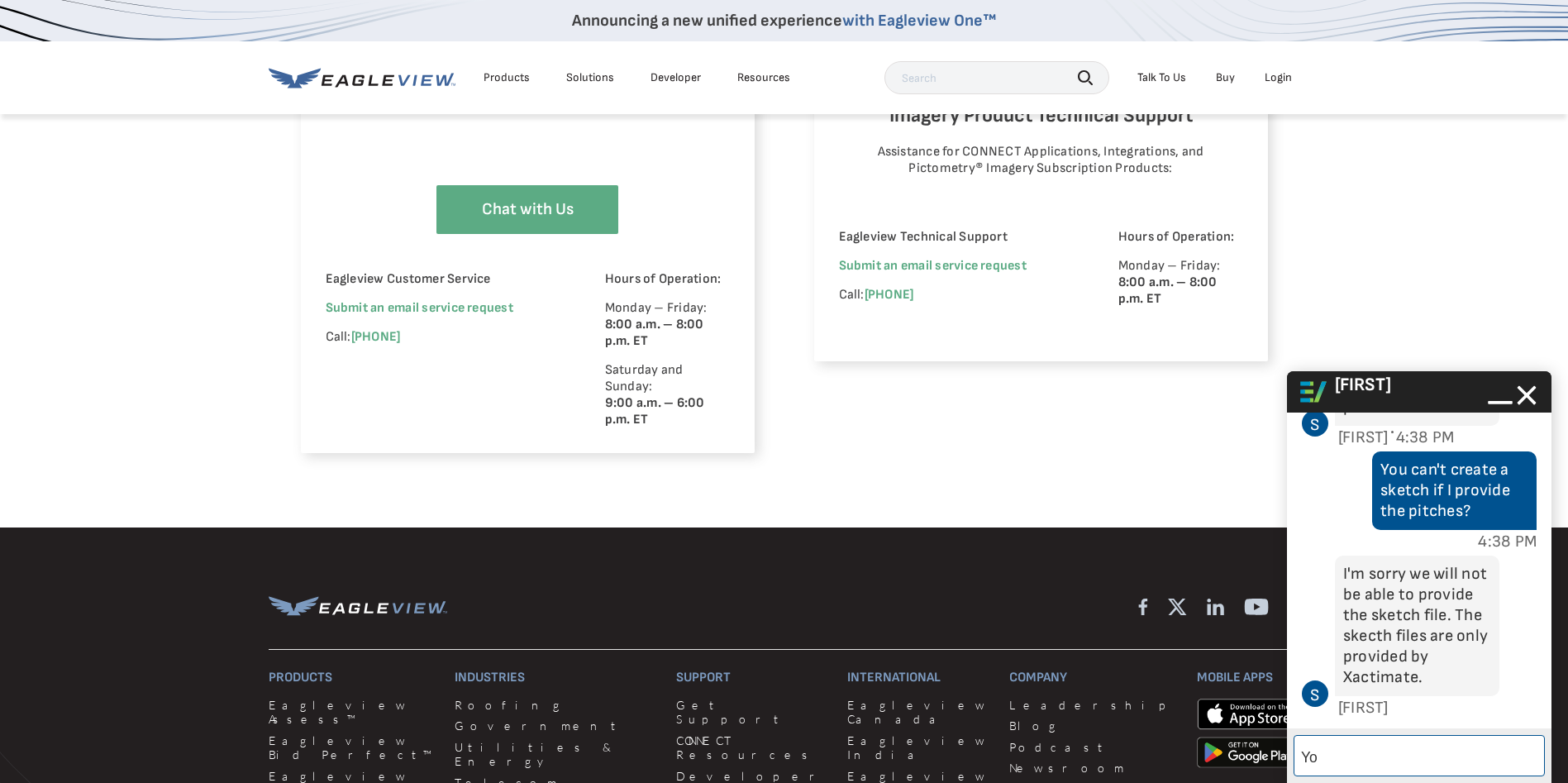 type on "Y" 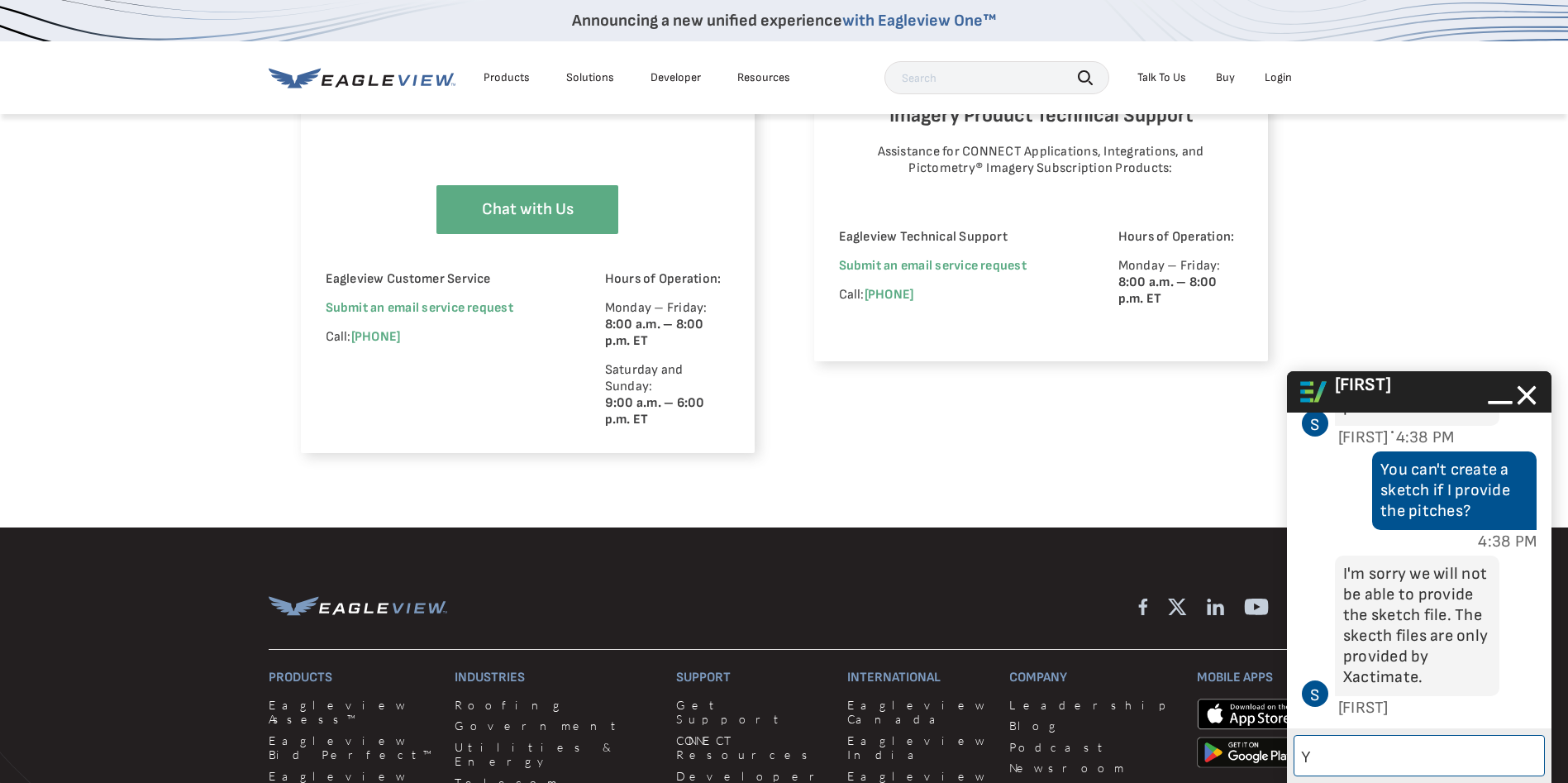 type 